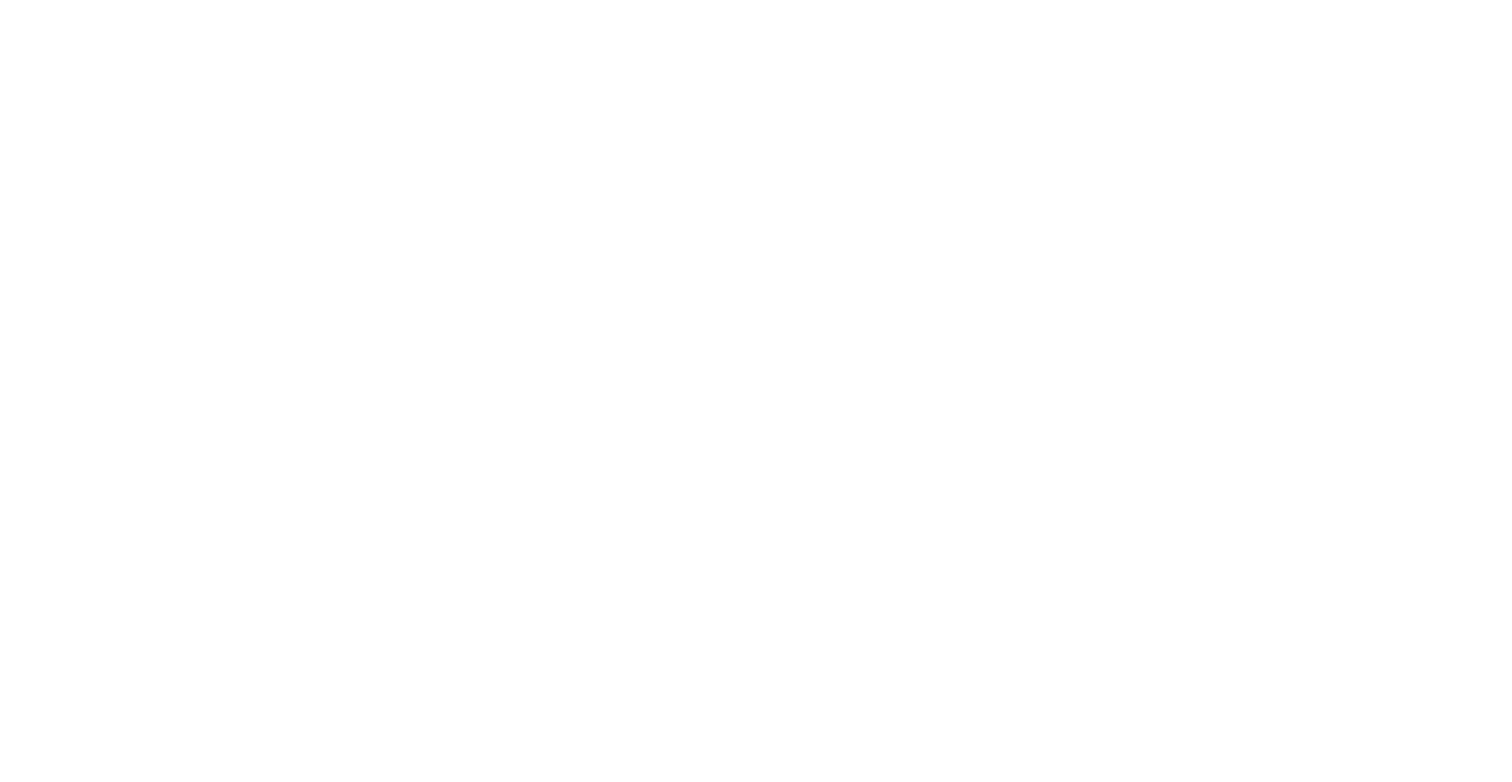 scroll, scrollTop: 0, scrollLeft: 0, axis: both 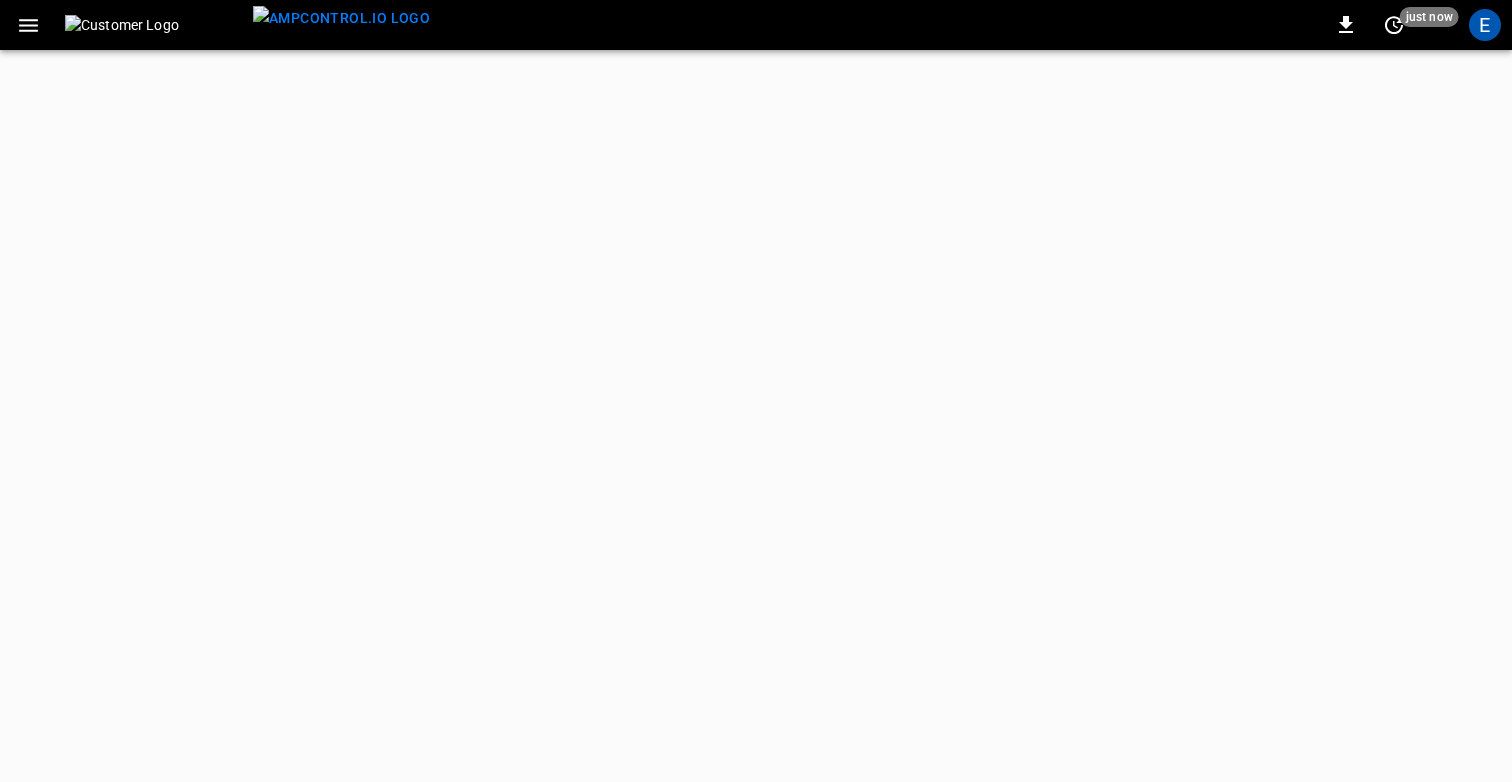 click 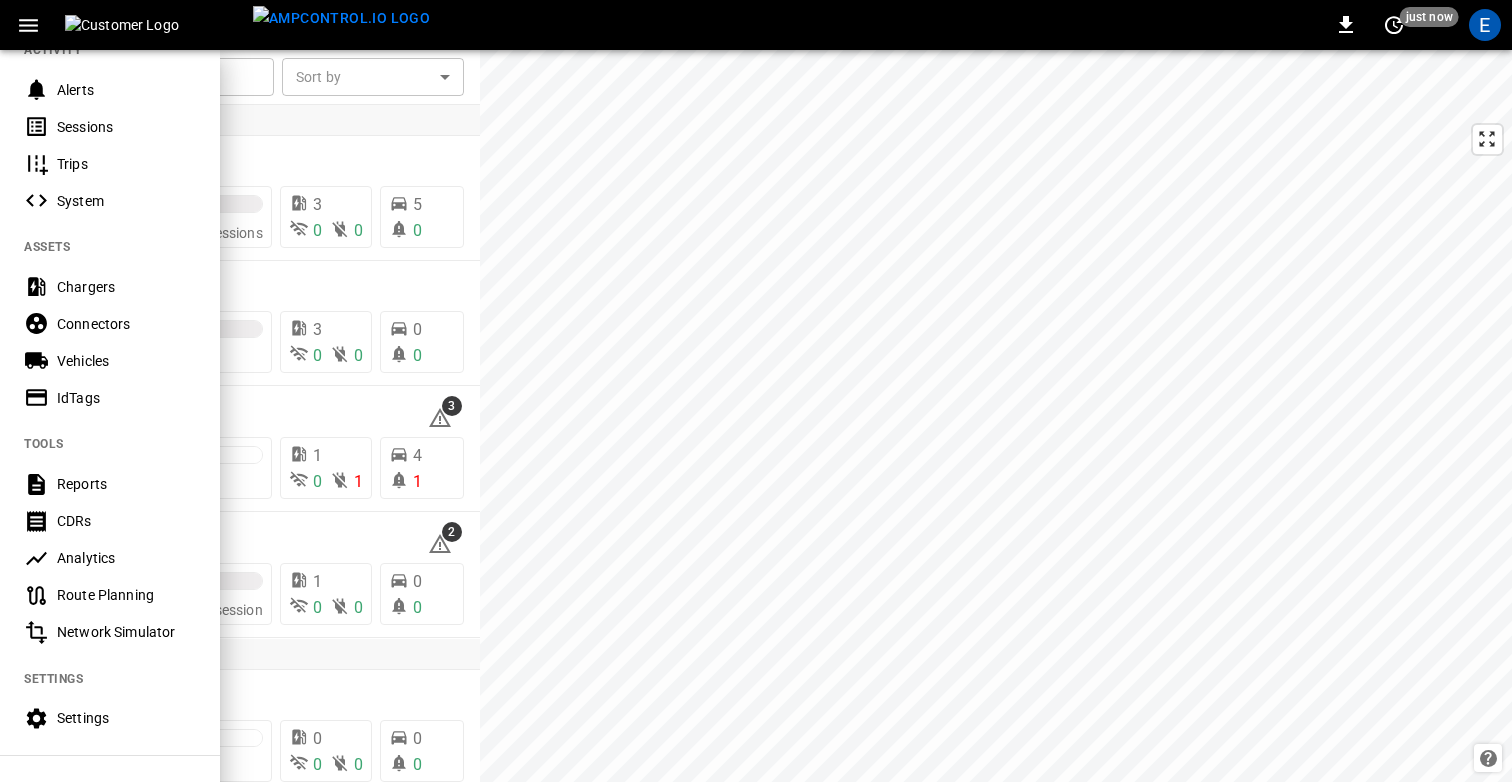 scroll, scrollTop: 345, scrollLeft: 0, axis: vertical 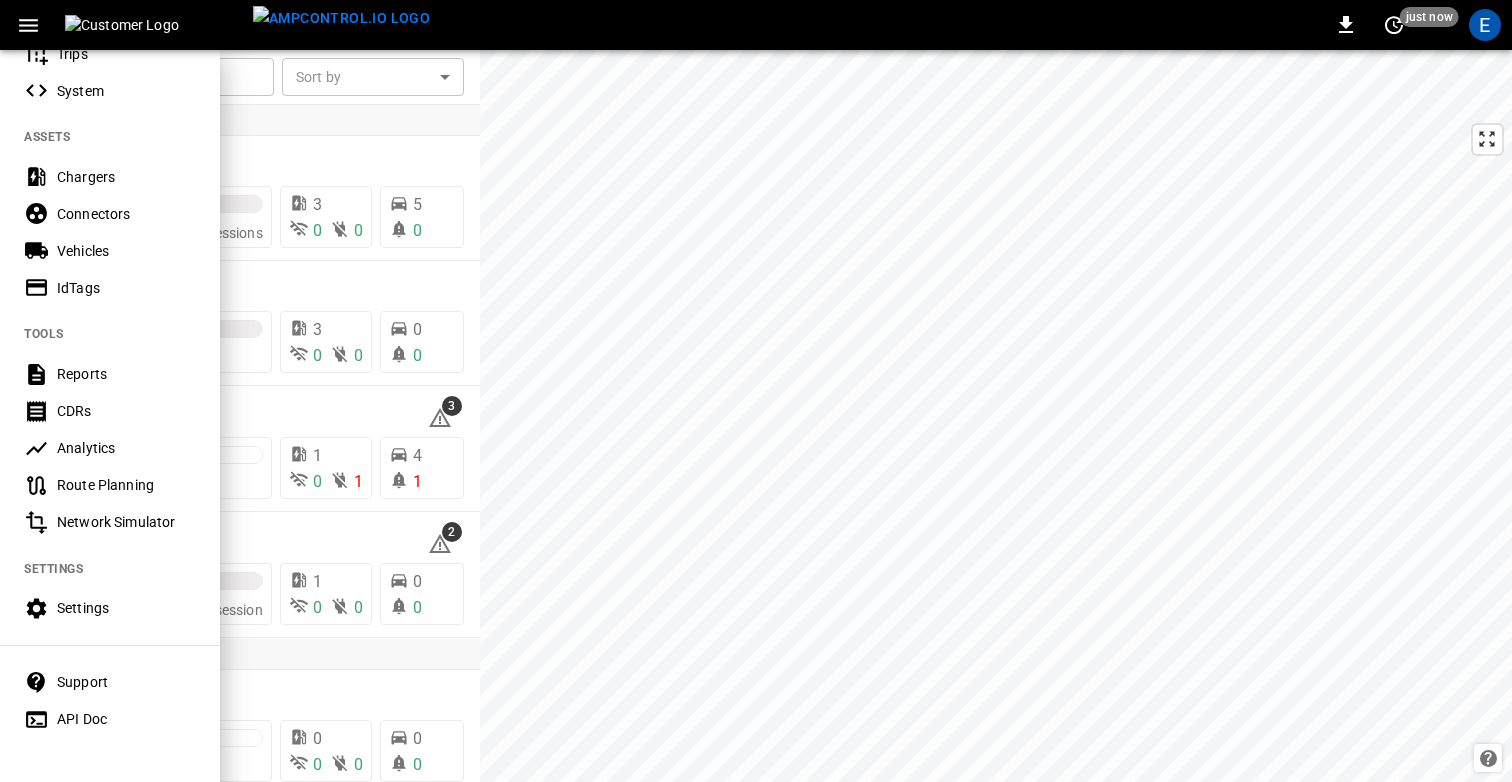 click on "Reports" at bounding box center [126, 374] 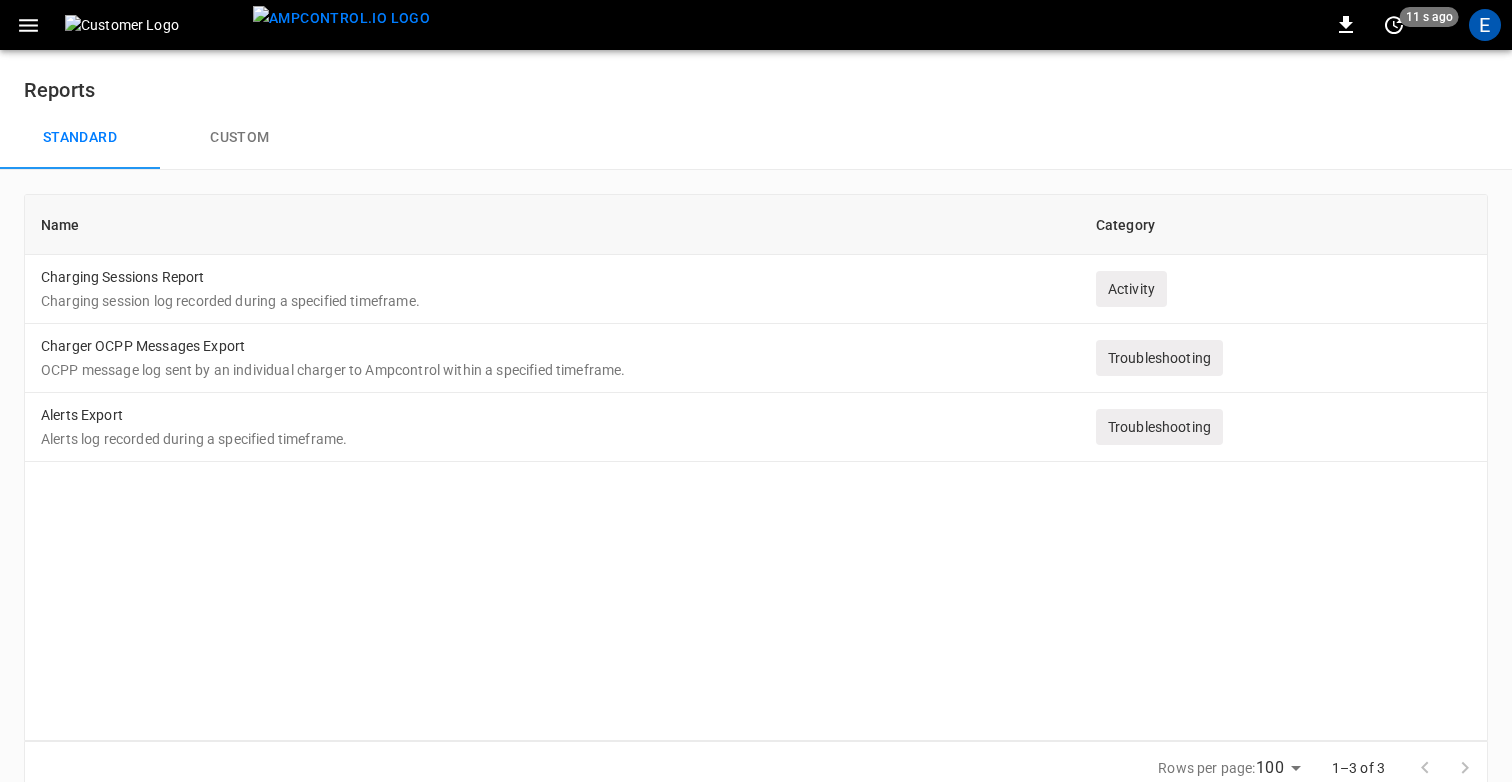 click at bounding box center (155, 25) 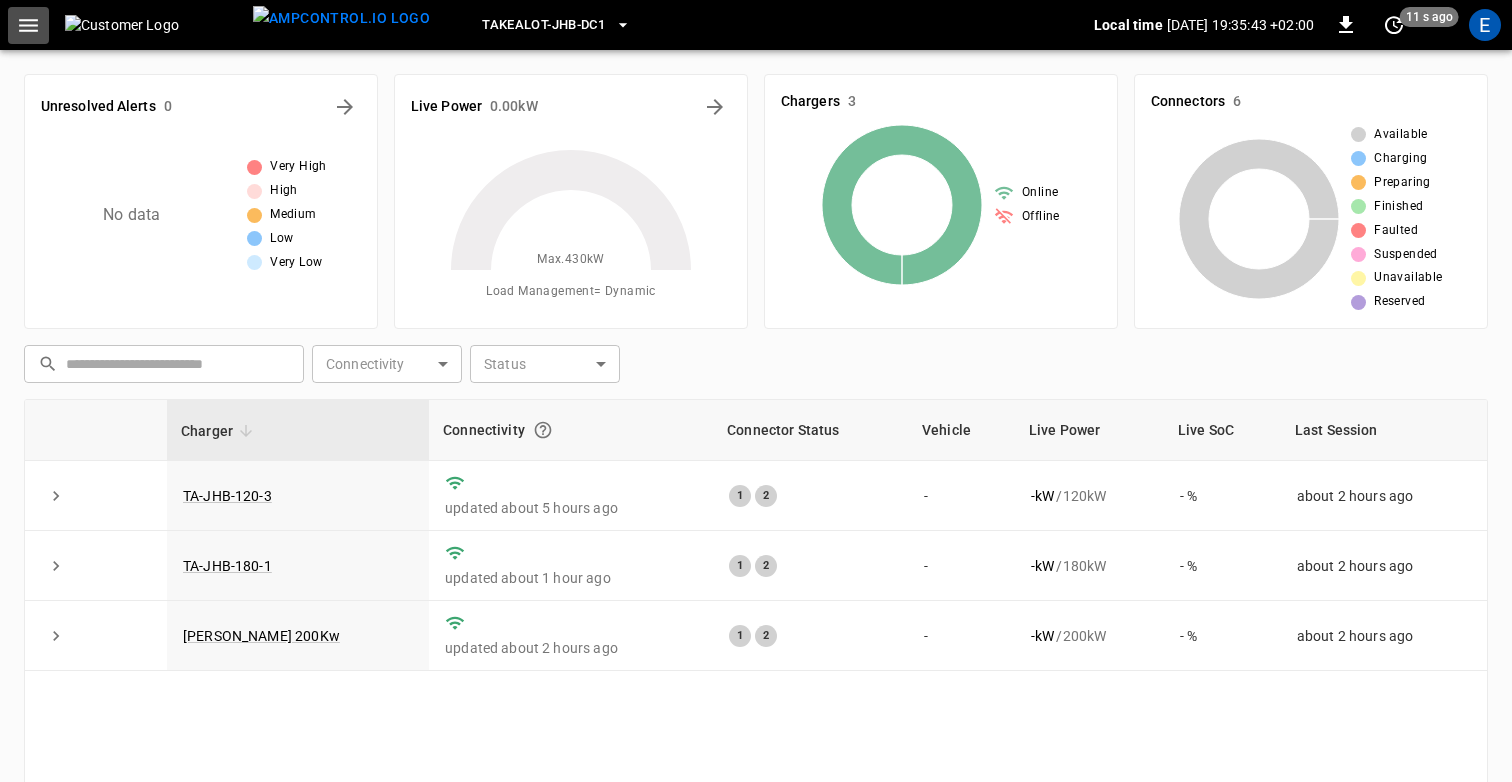 click 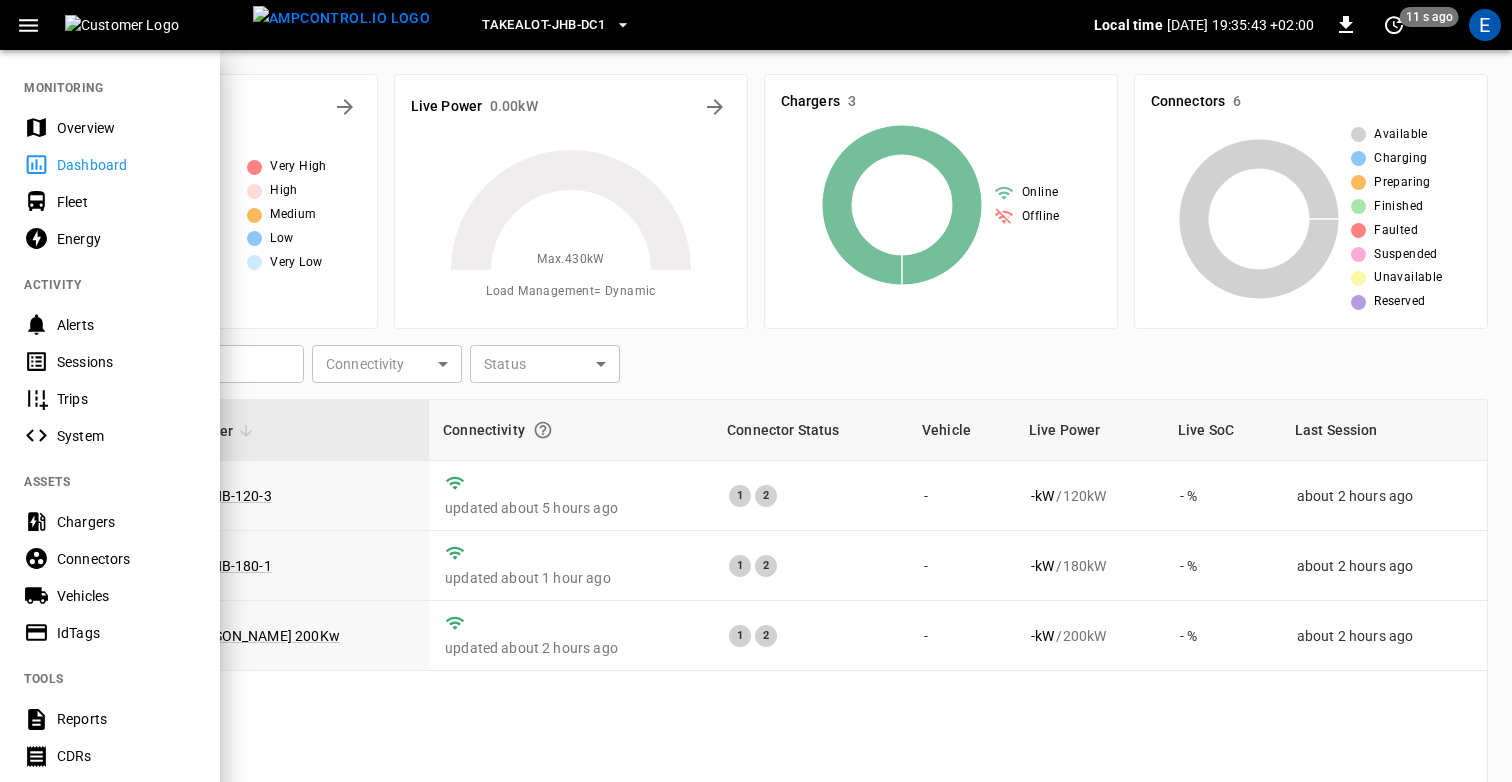 click on "MONITORING Overview Dashboard Fleet Energy ACTIVITY Alerts Sessions Trips System ASSETS Chargers Connectors Vehicles IdTags TOOLS Reports CDRs Analytics Route Planning Network Simulator SETTINGS Settings Support API Doc" at bounding box center (110, 569) 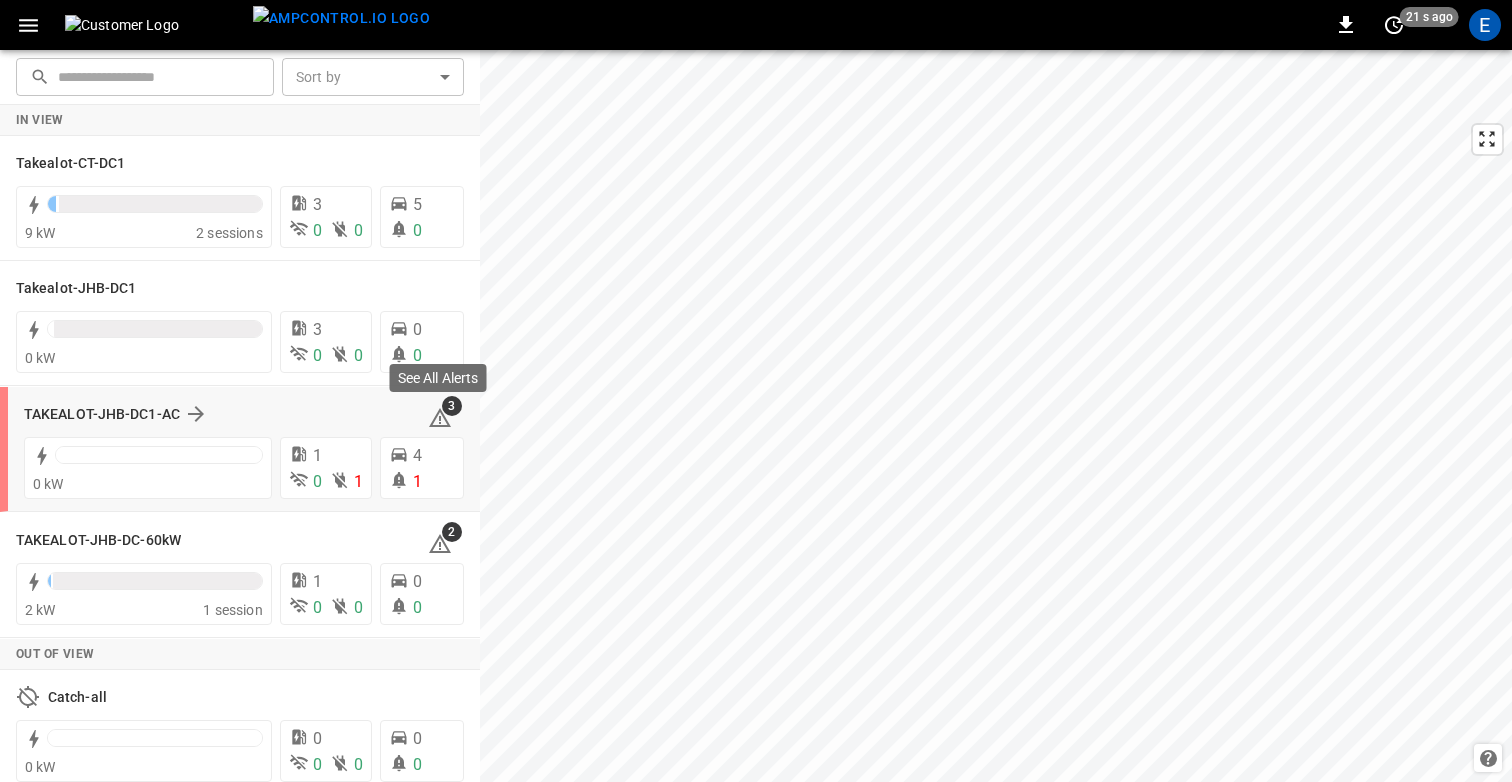click 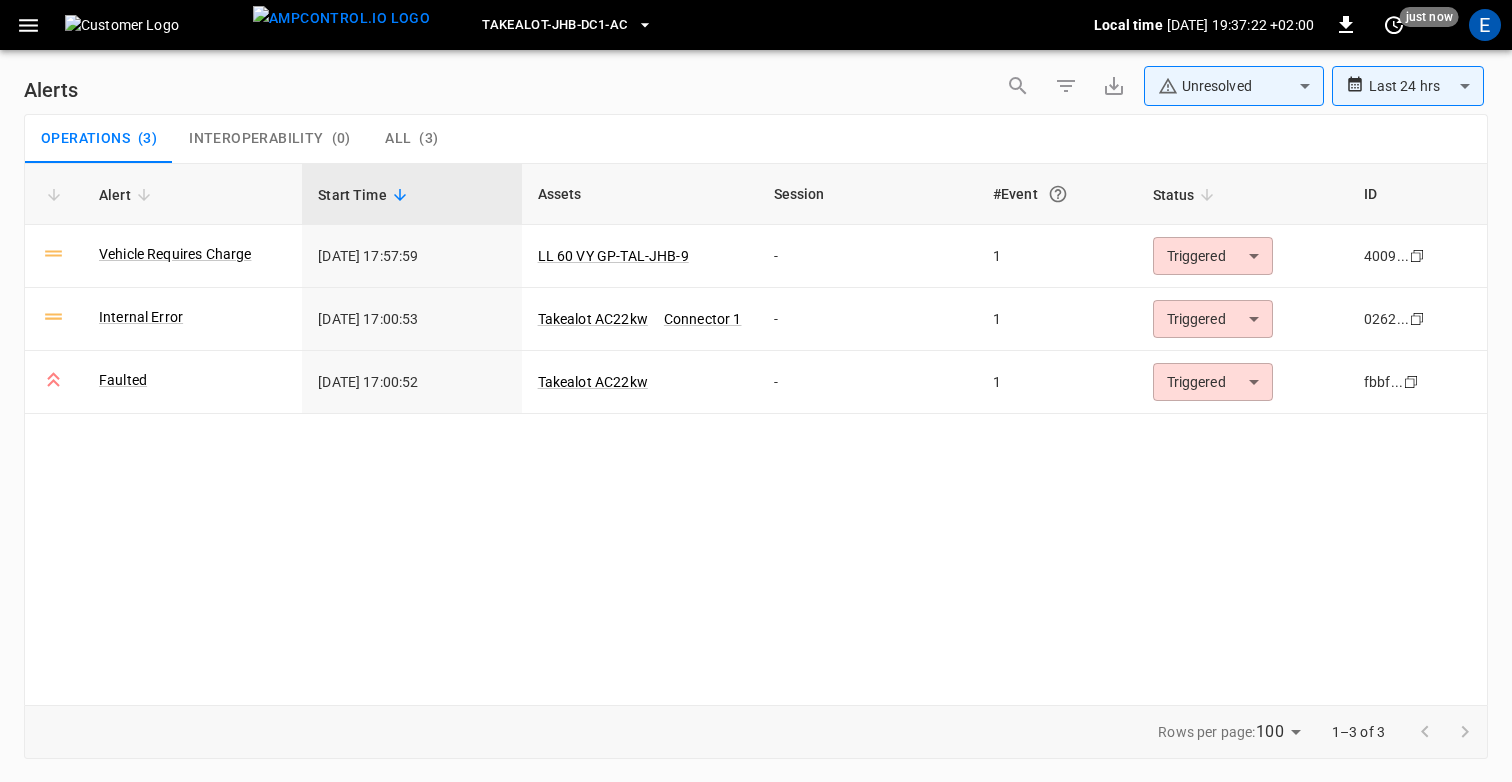 click at bounding box center (155, 25) 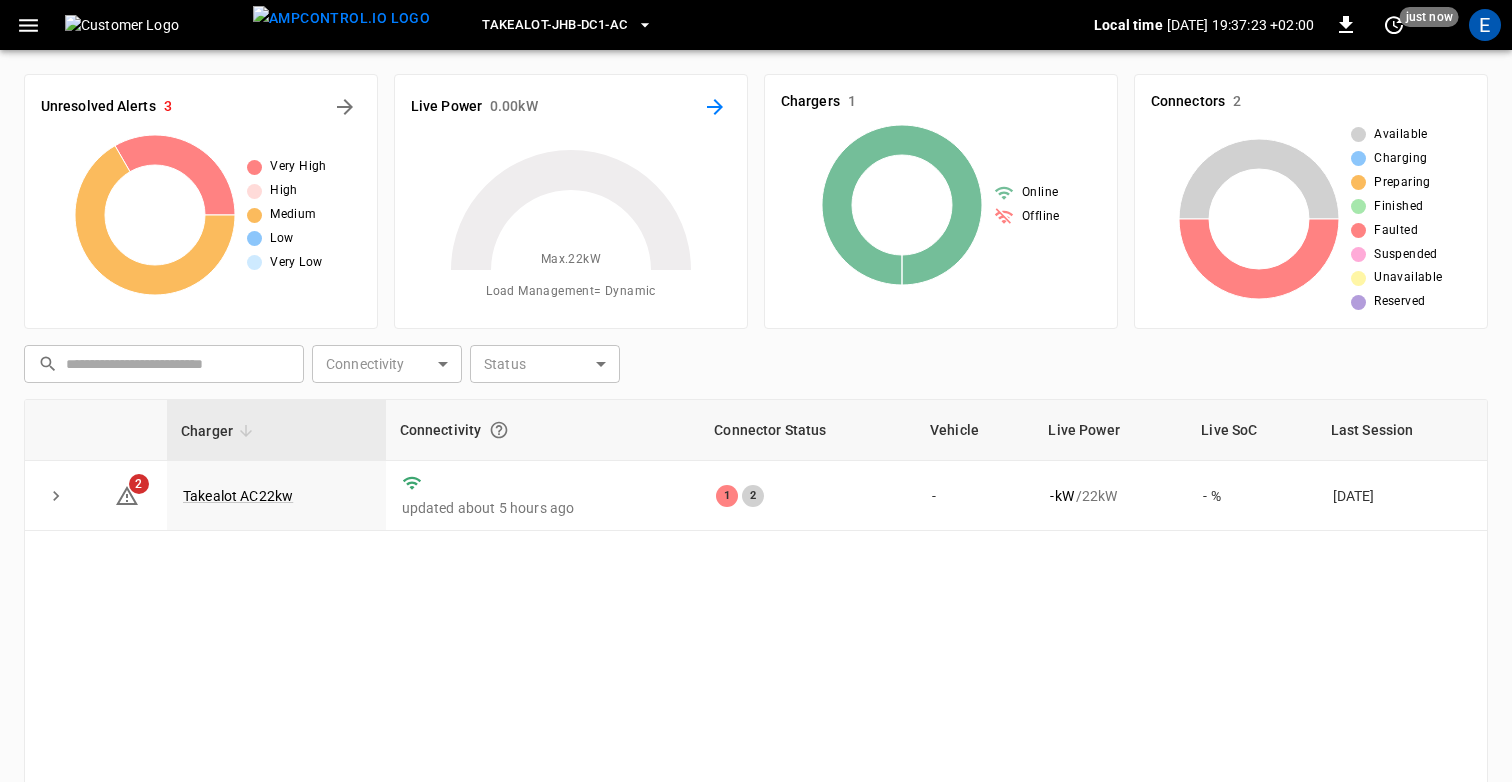 click 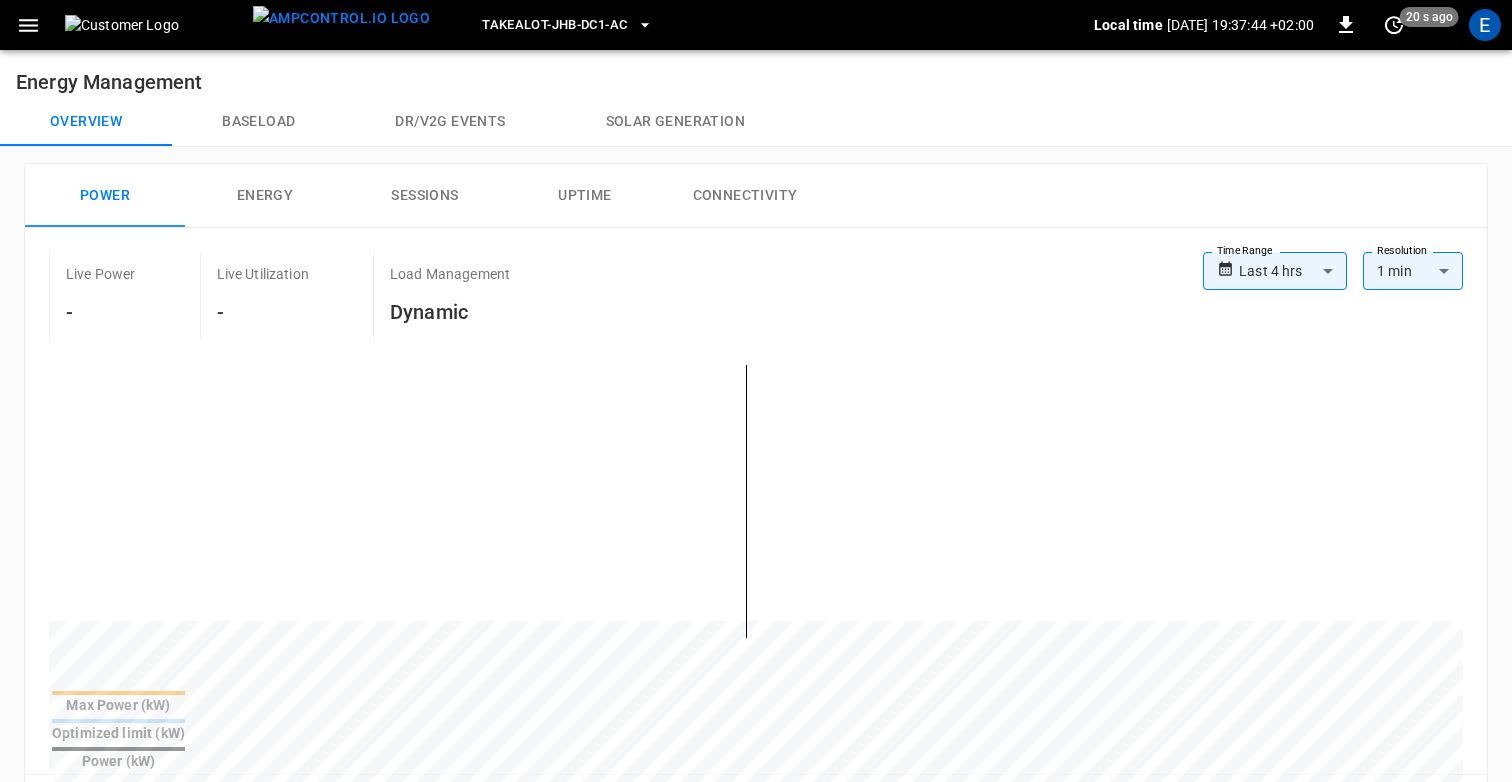 click 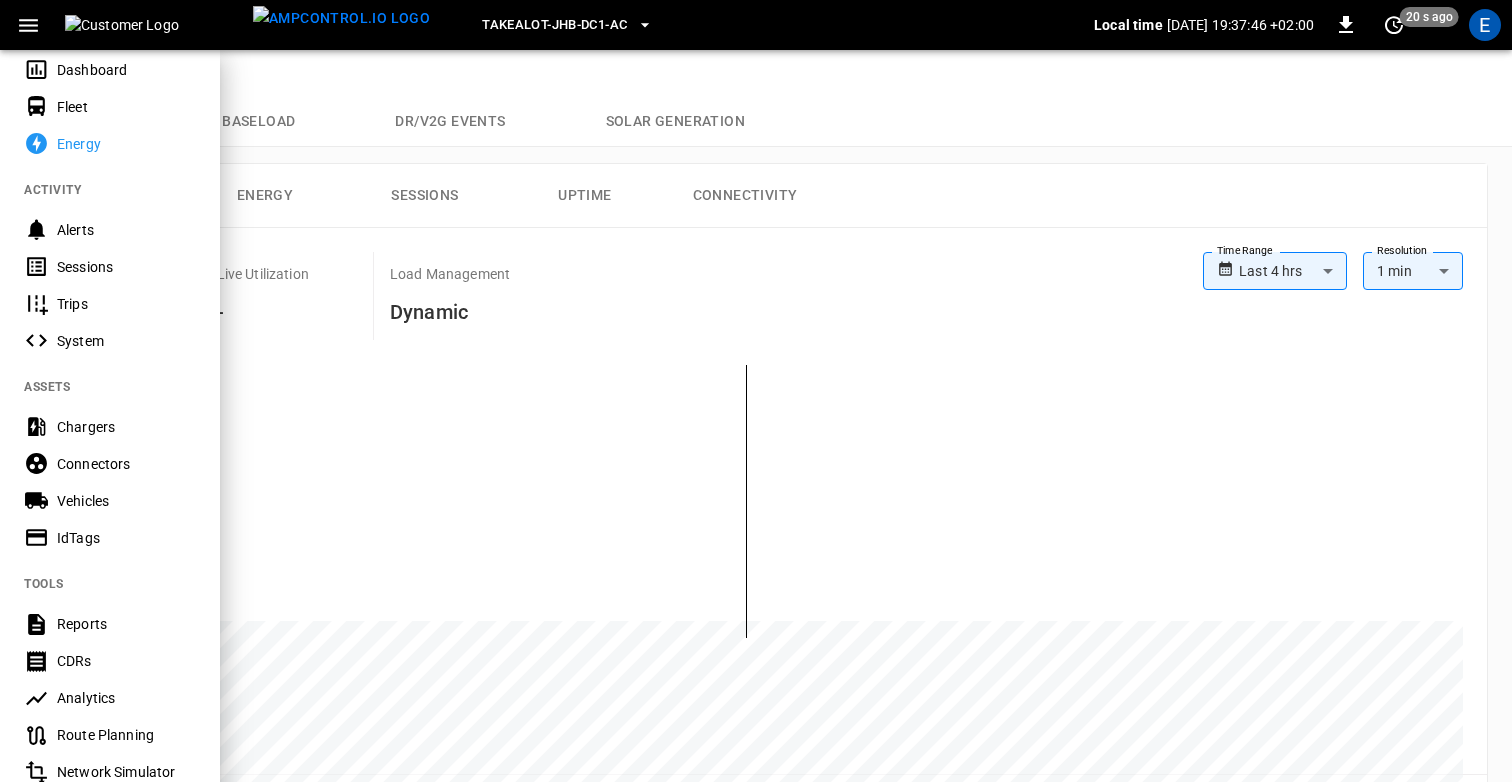 scroll, scrollTop: 102, scrollLeft: 0, axis: vertical 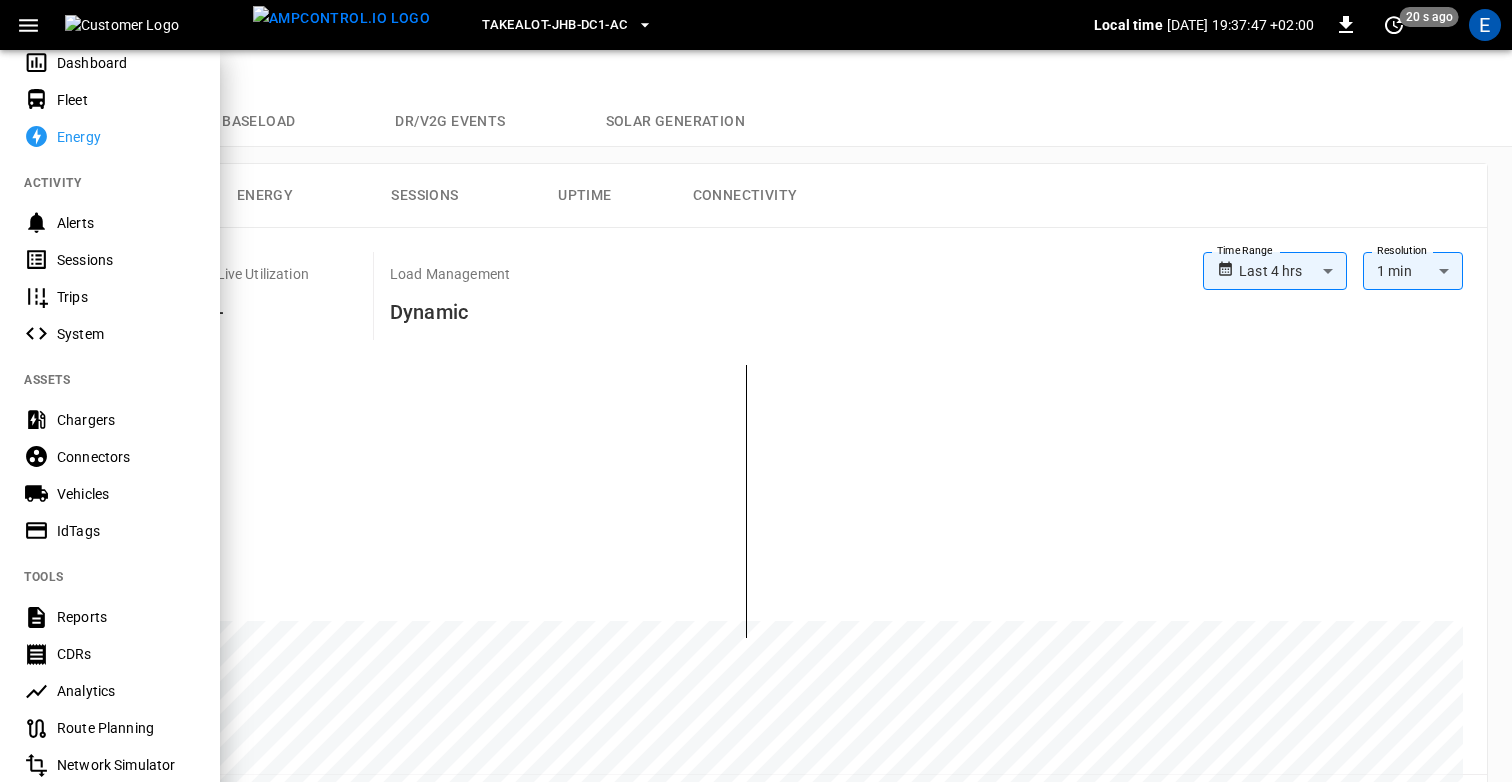click on "Analytics" at bounding box center [126, 691] 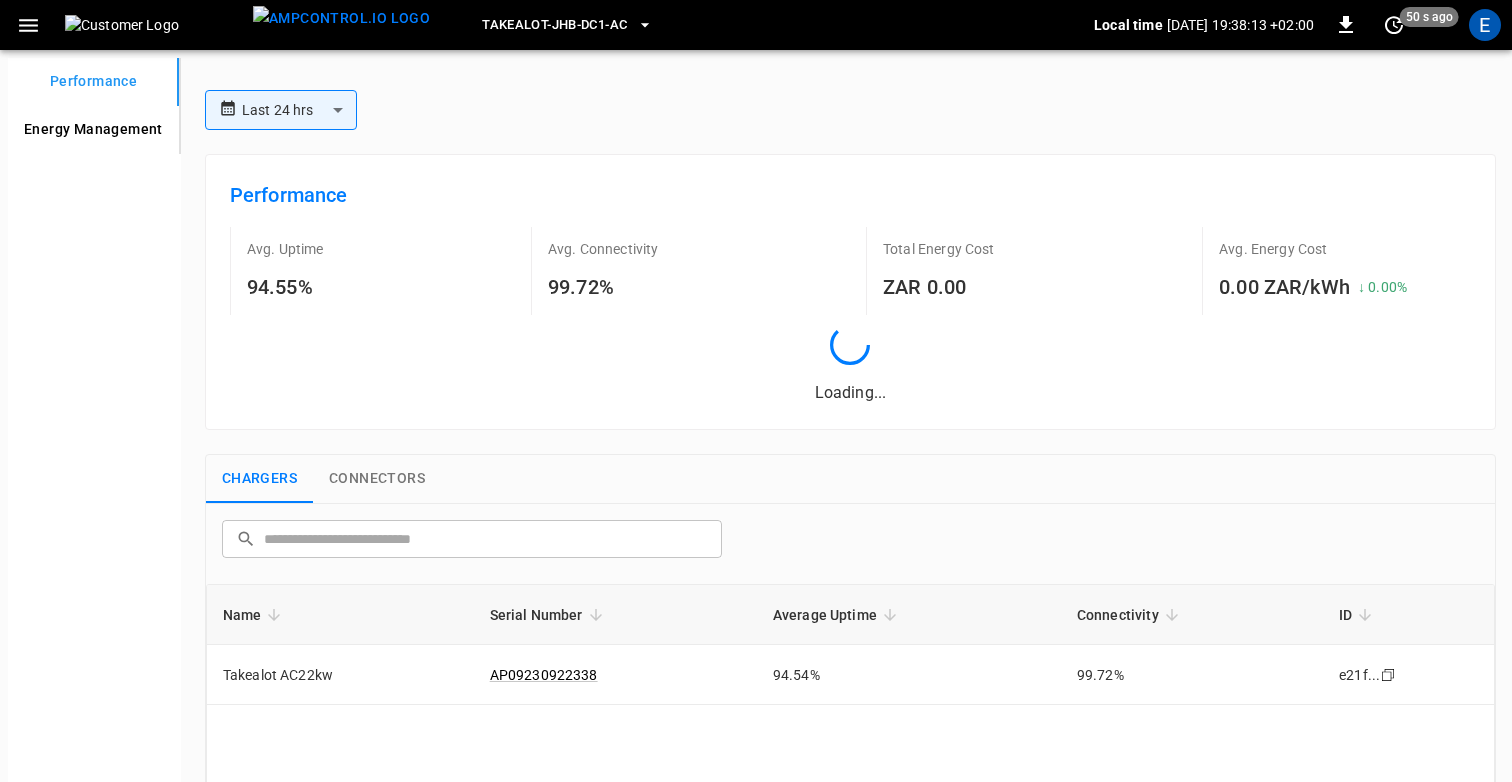 click at bounding box center (28, 25) 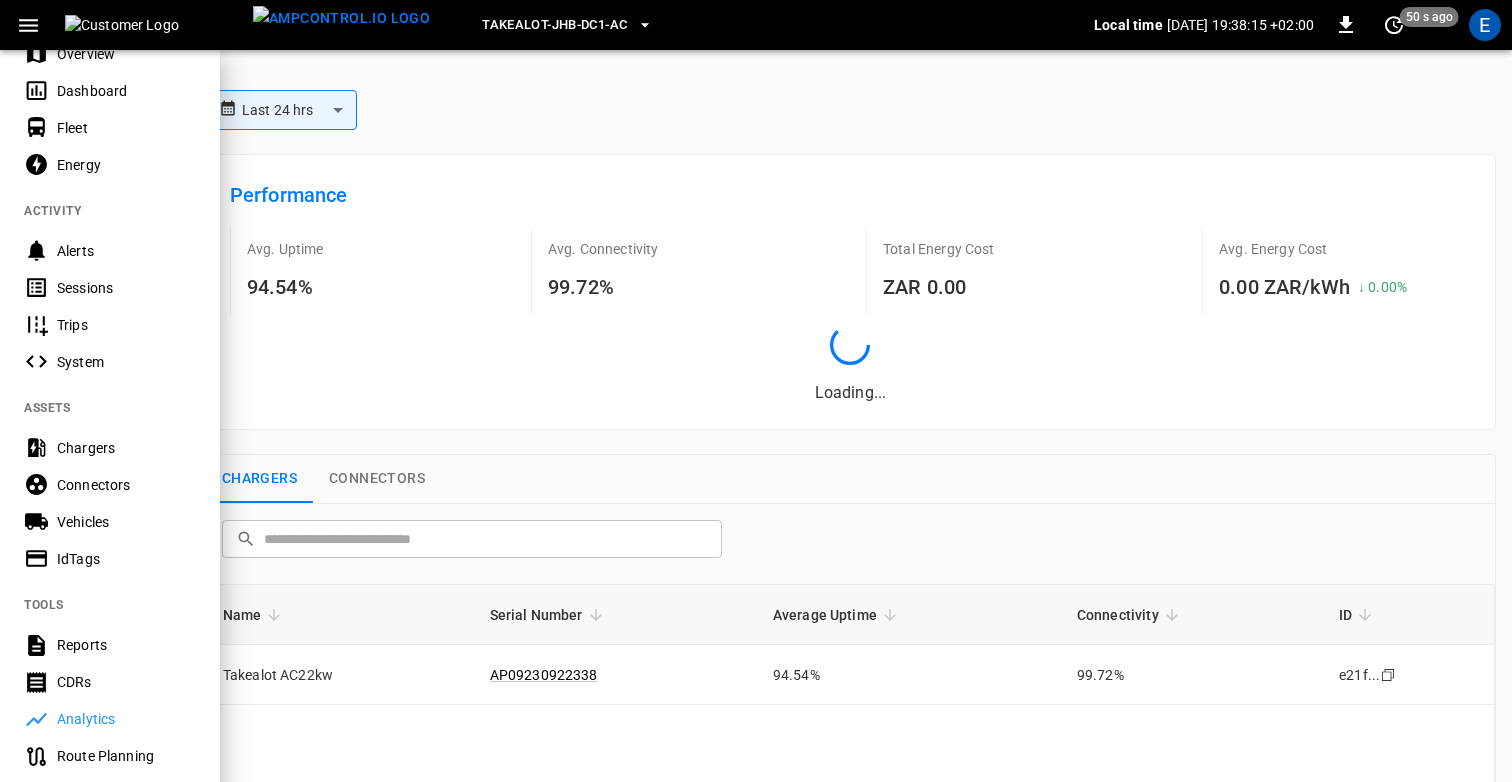 scroll, scrollTop: 90, scrollLeft: 0, axis: vertical 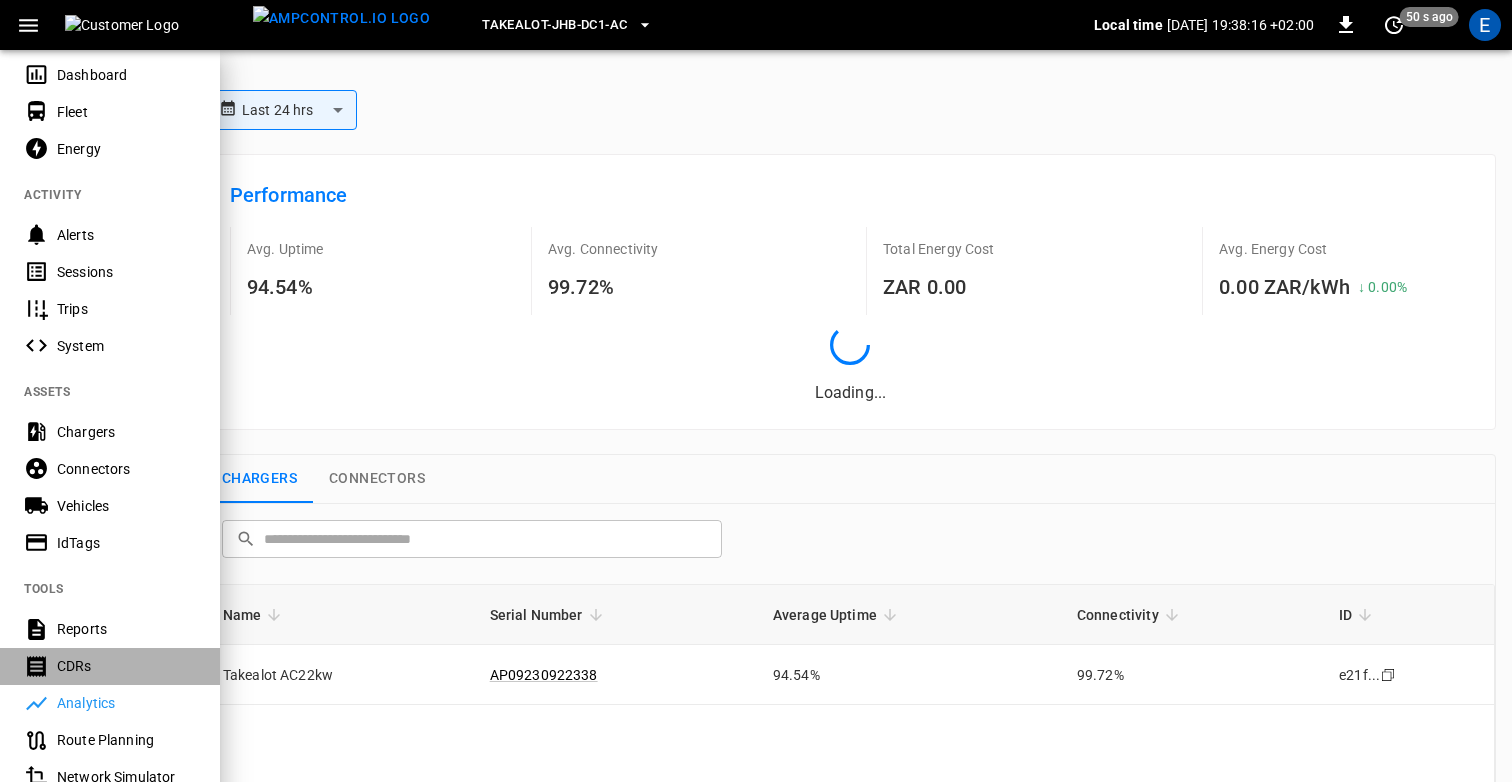 click on "CDRs" at bounding box center [110, 666] 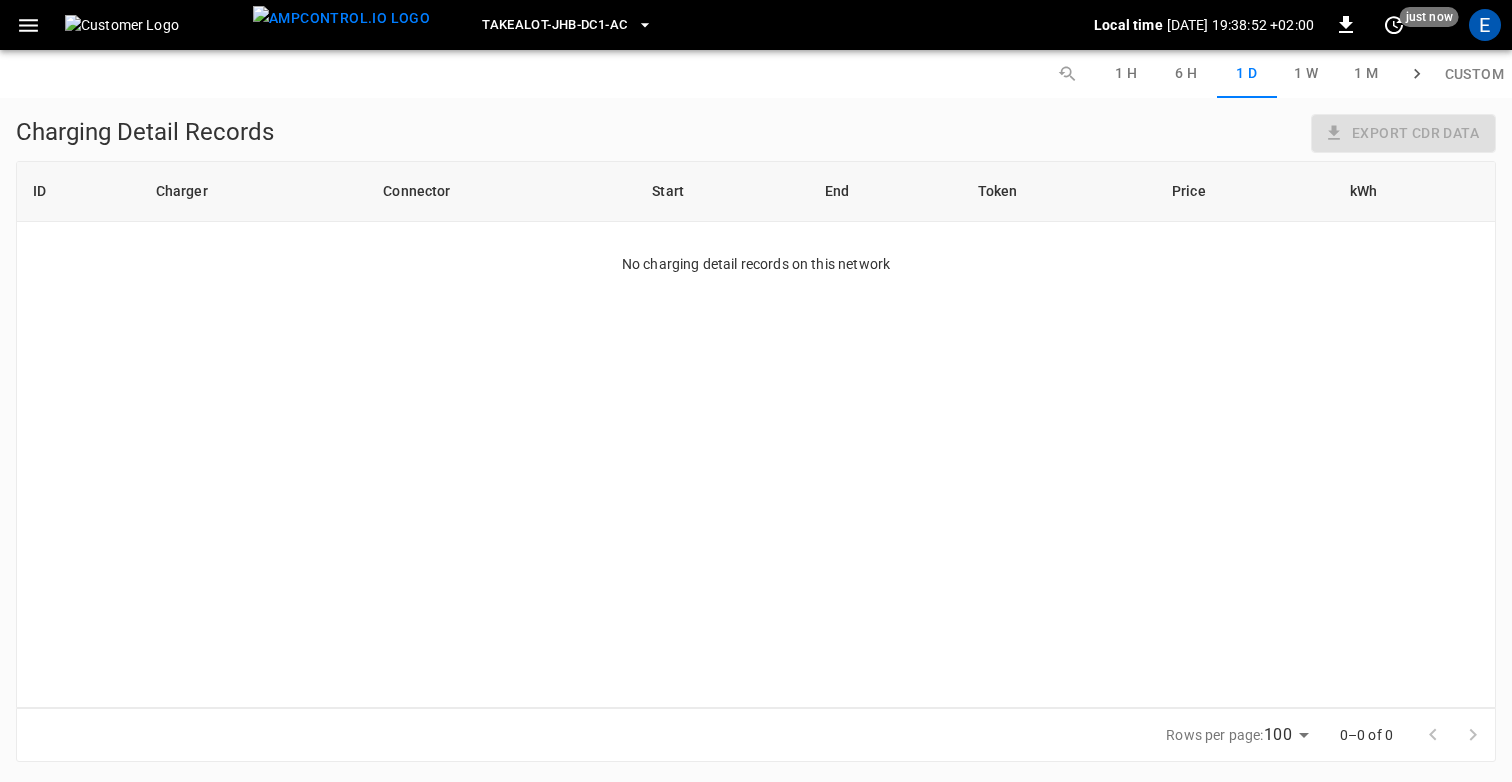 click 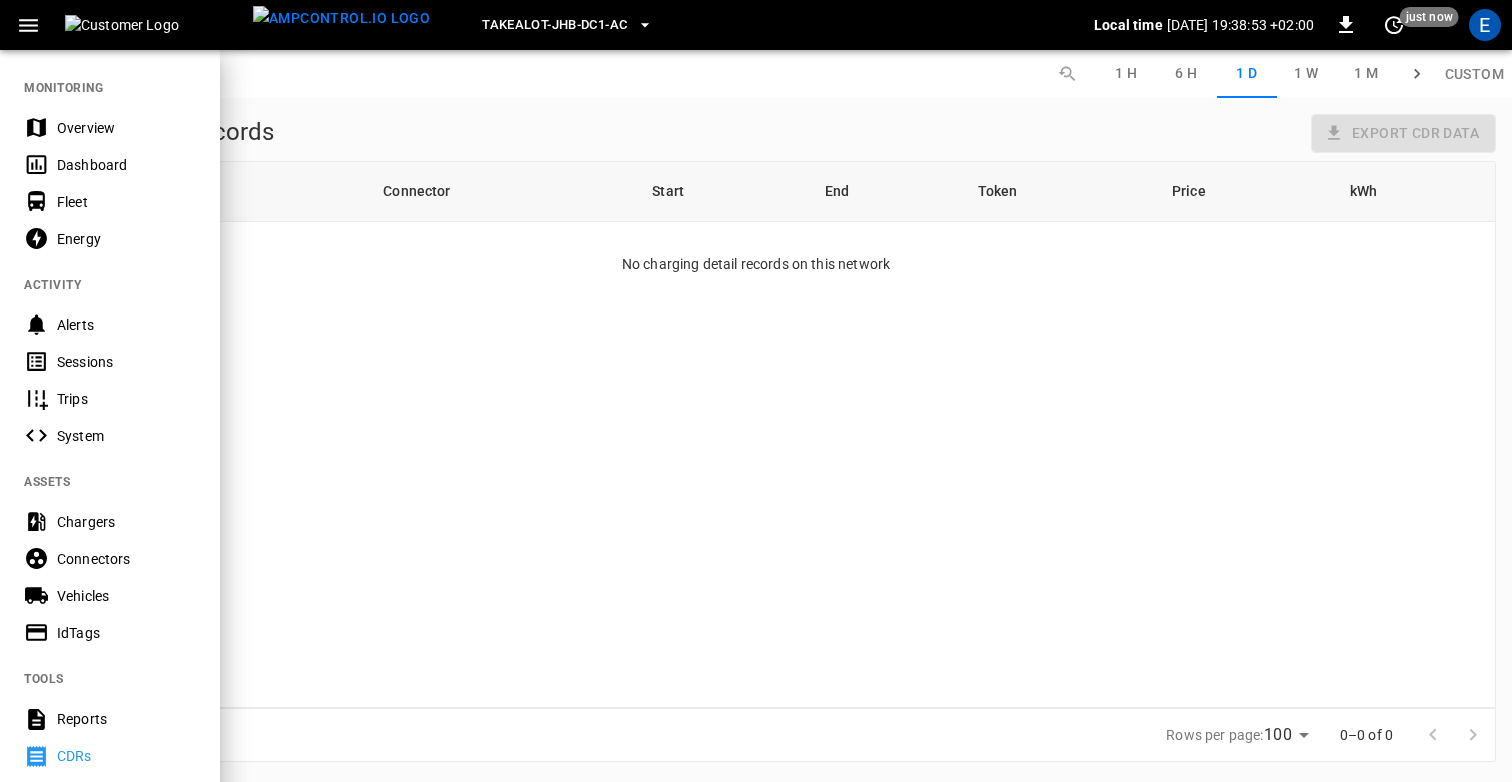 click on "Sessions" at bounding box center [126, 362] 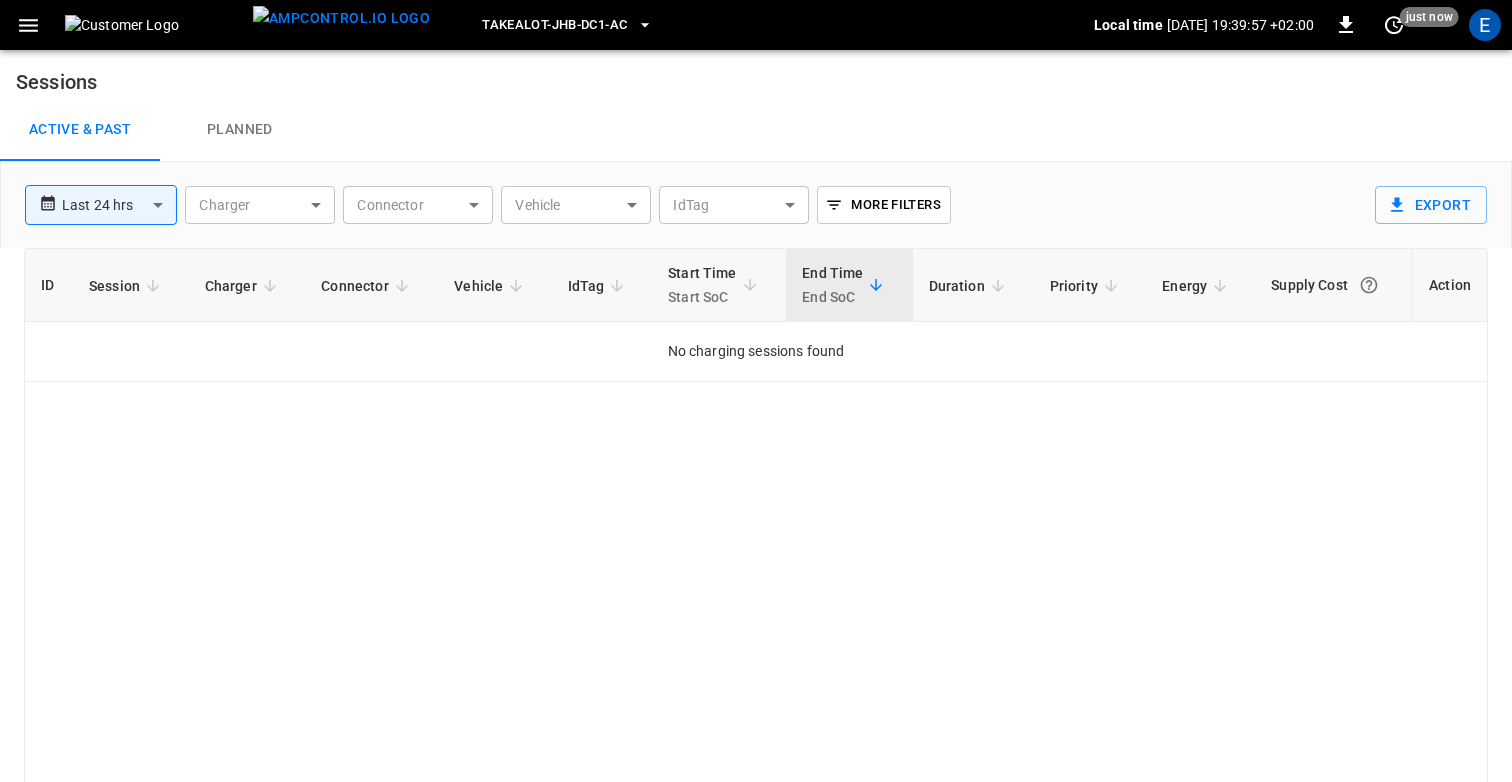 click 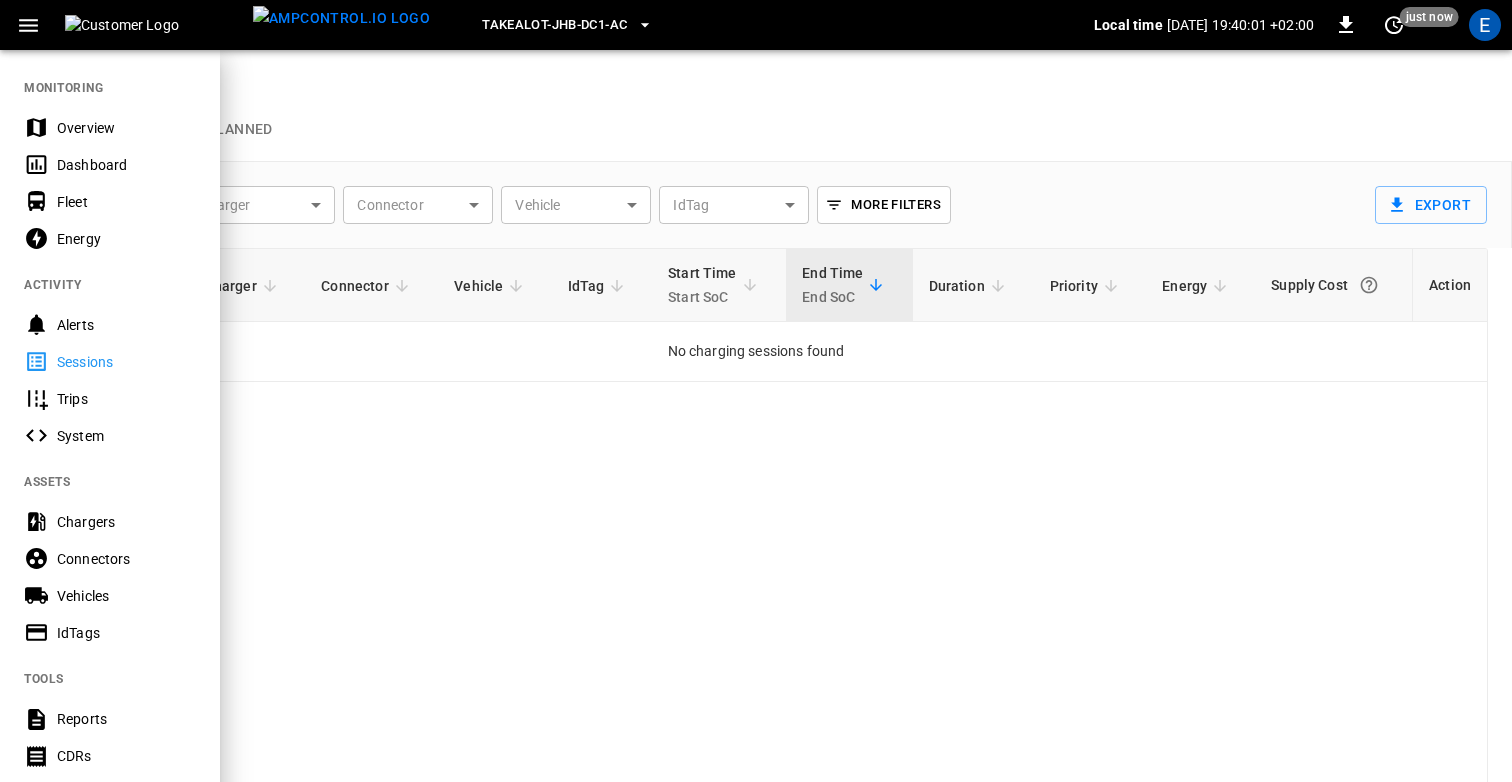 click on "System" at bounding box center (126, 436) 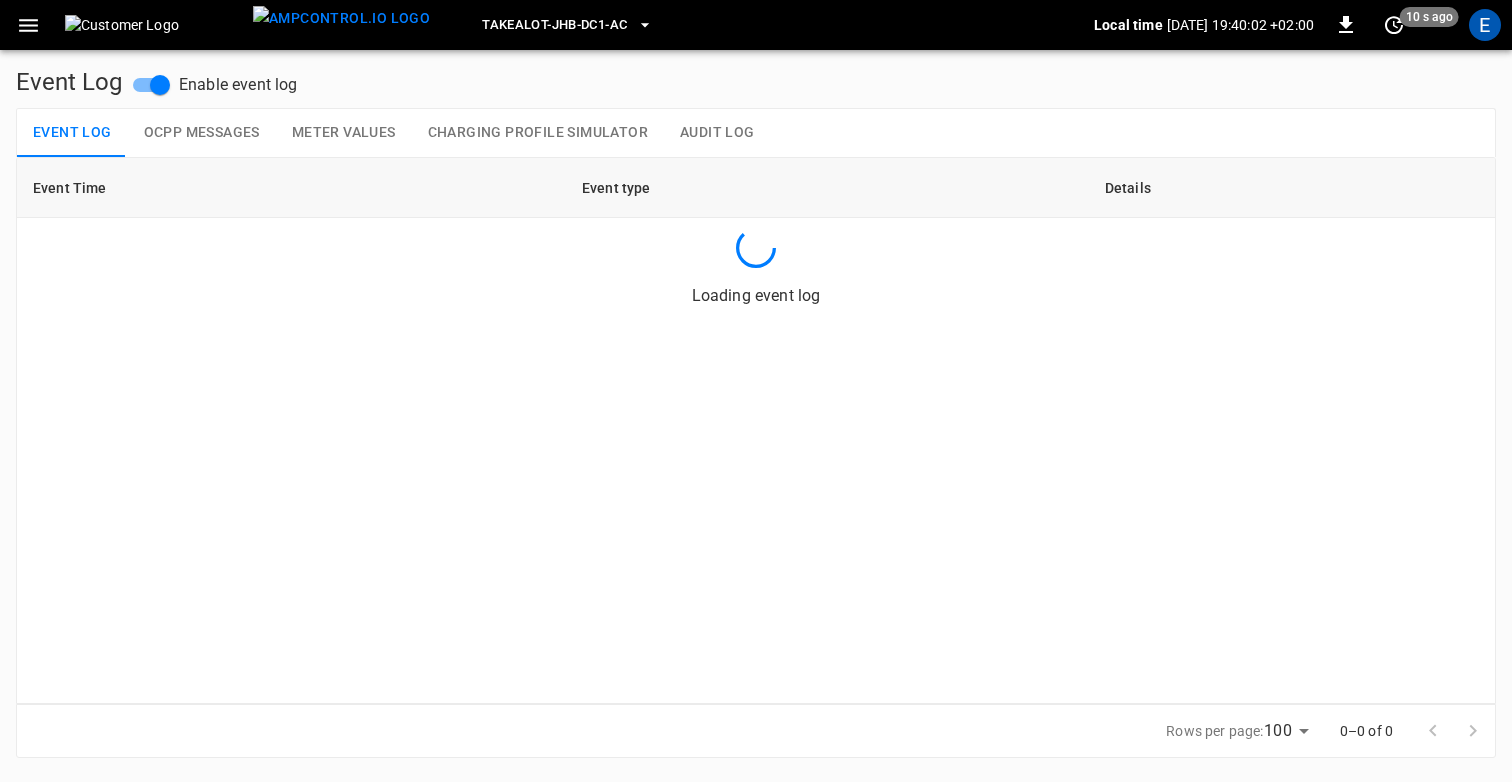 click on "Meter Values" at bounding box center [344, 133] 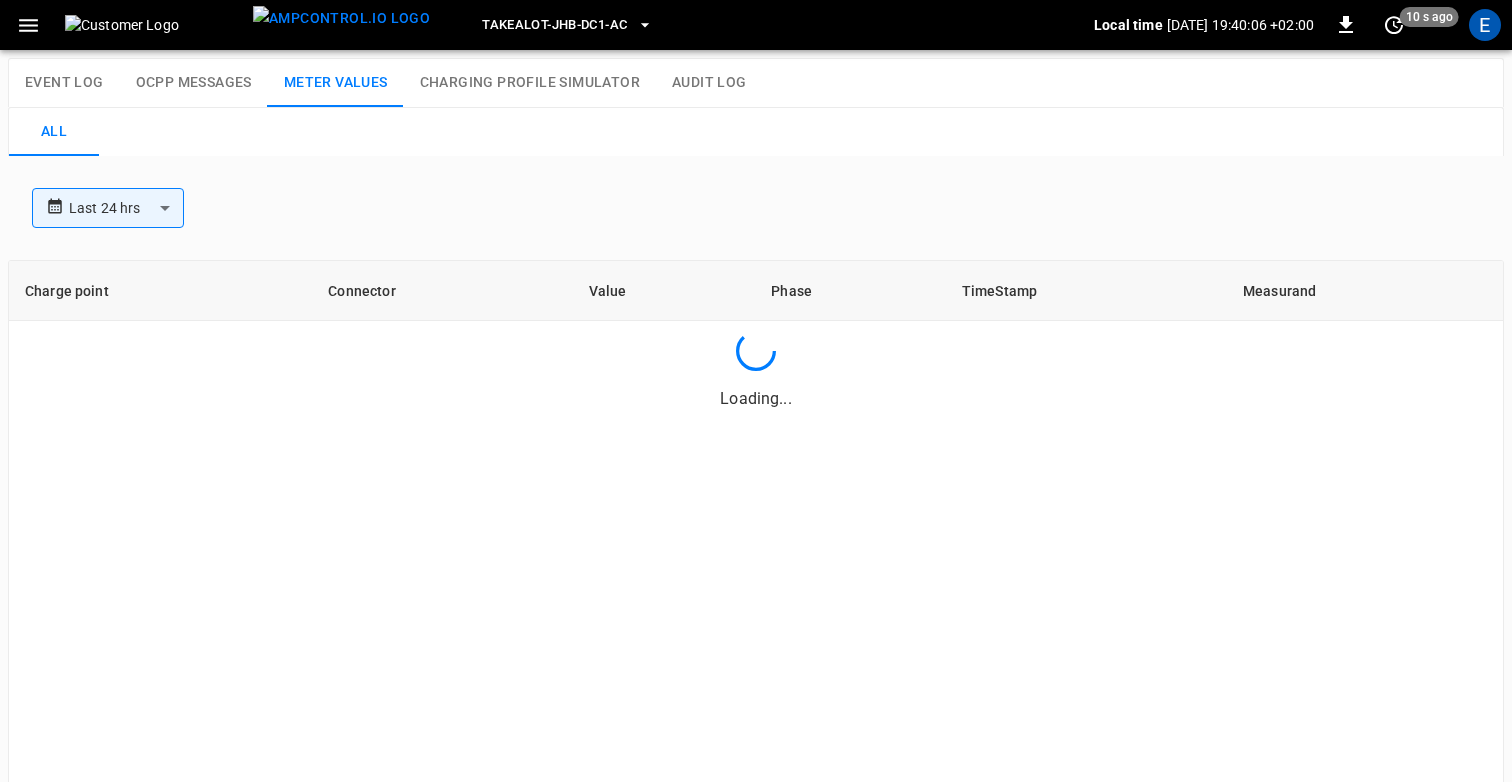 click on "Event Log" at bounding box center (64, 83) 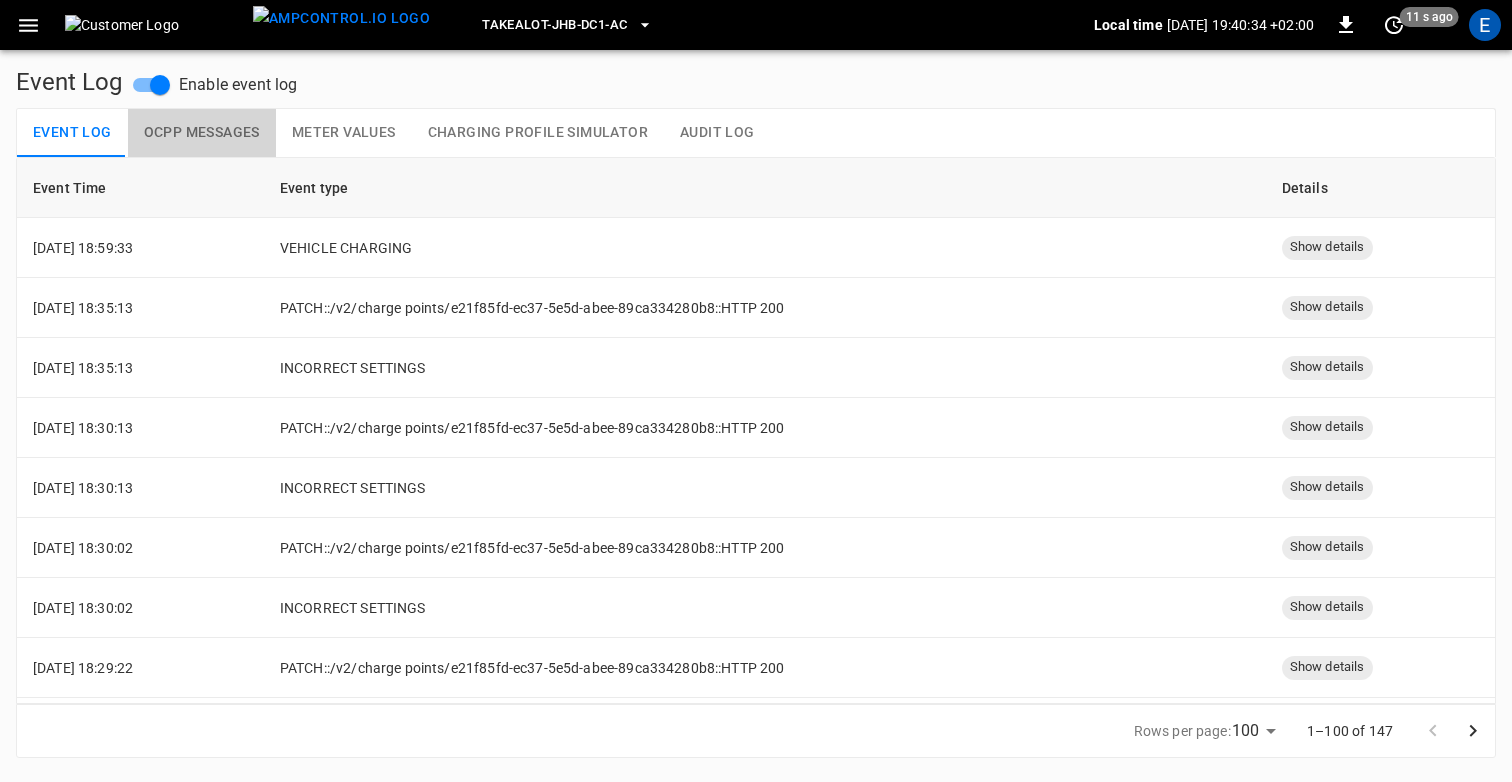 click on "OCPP Messages" at bounding box center [202, 133] 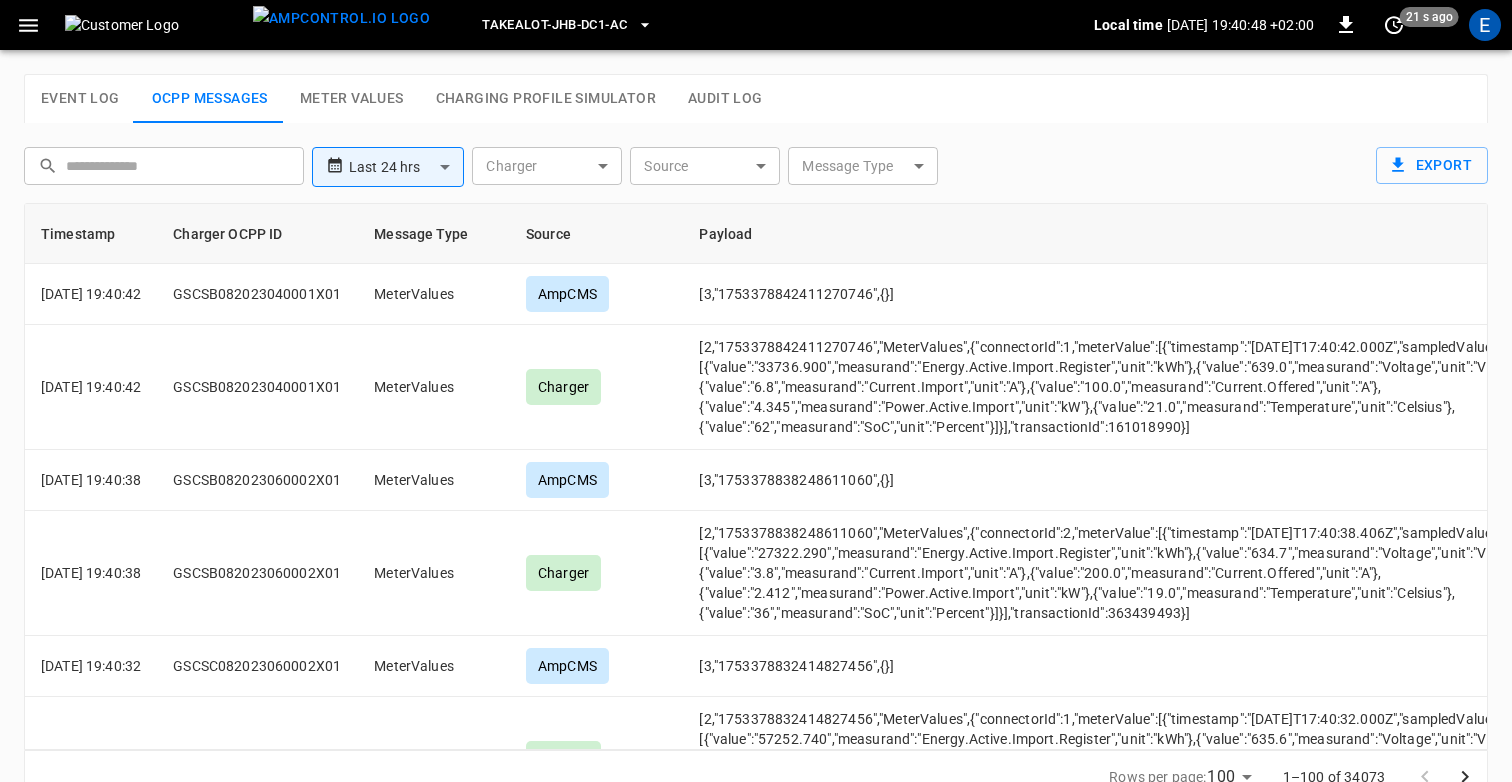 click on "Meter Values" at bounding box center [352, 99] 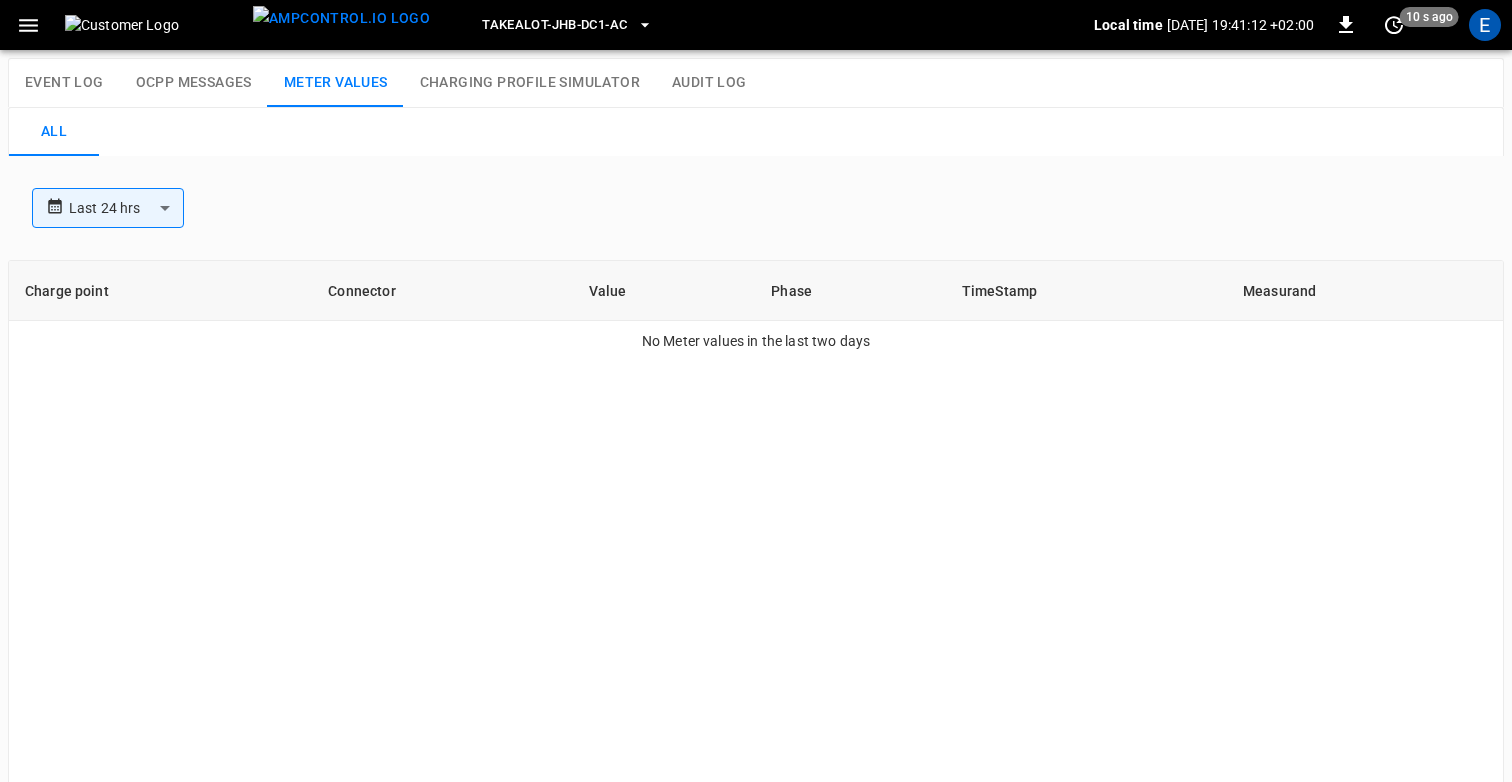 click on "Charging Profile Simulator" at bounding box center [530, 83] 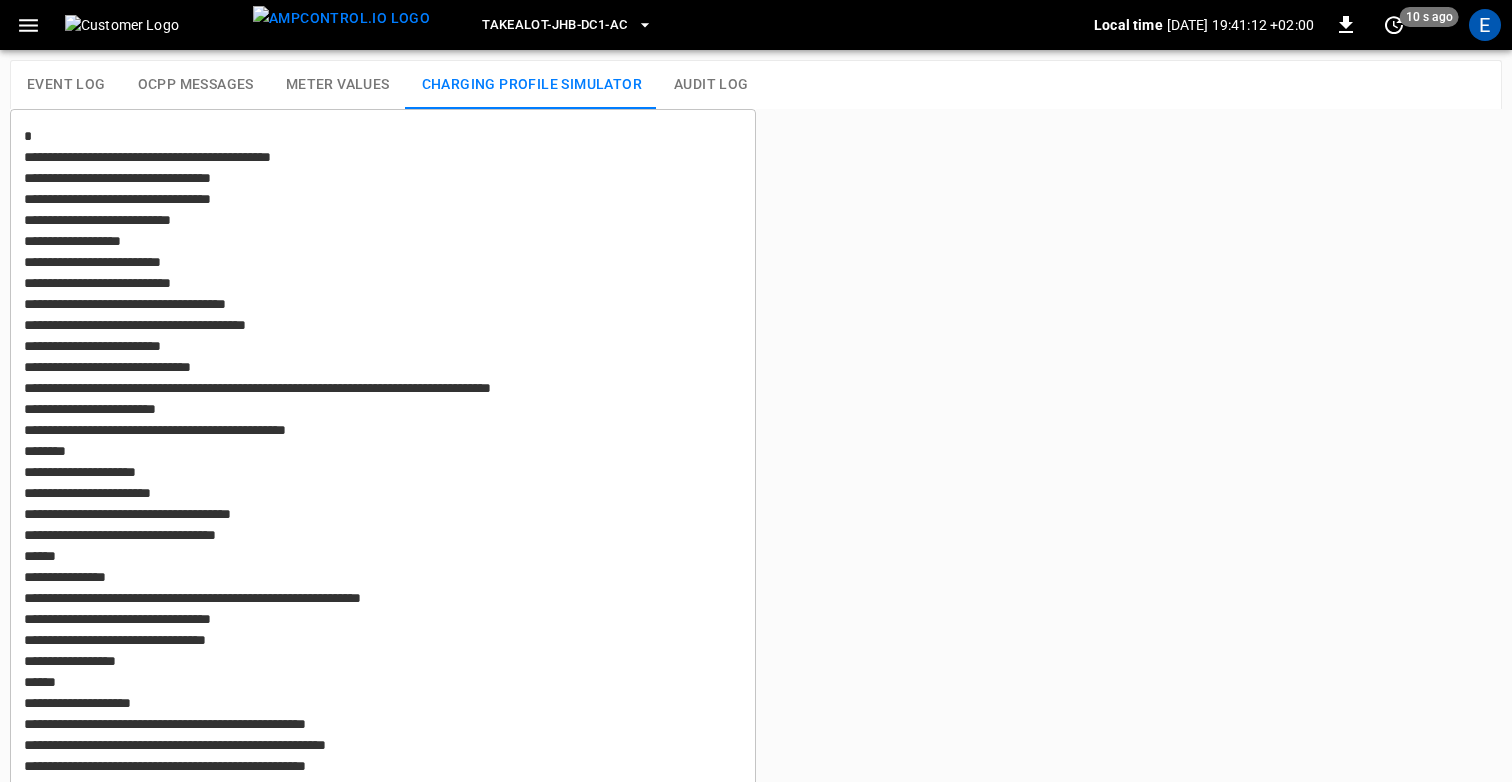 type on "**********" 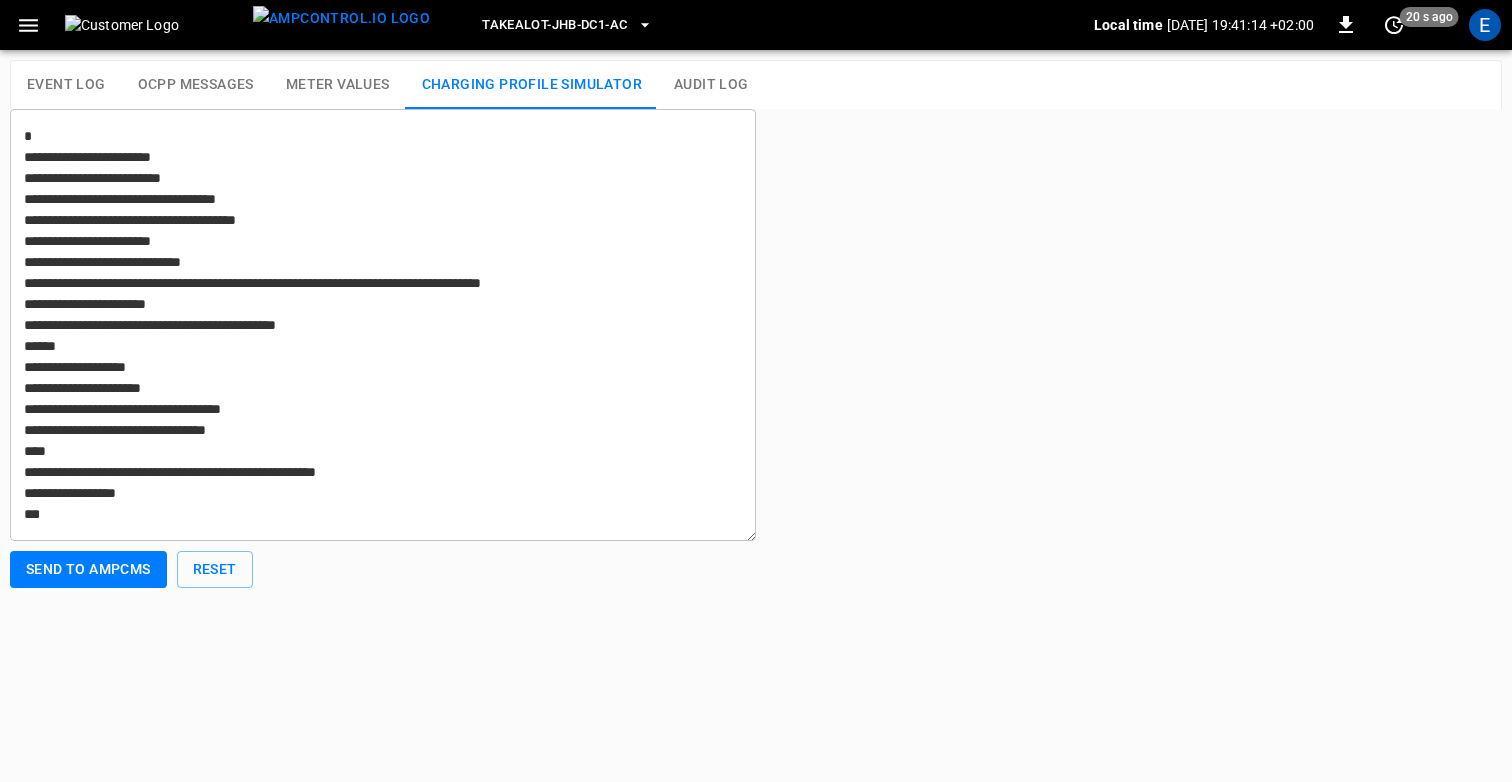 click at bounding box center (155, 25) 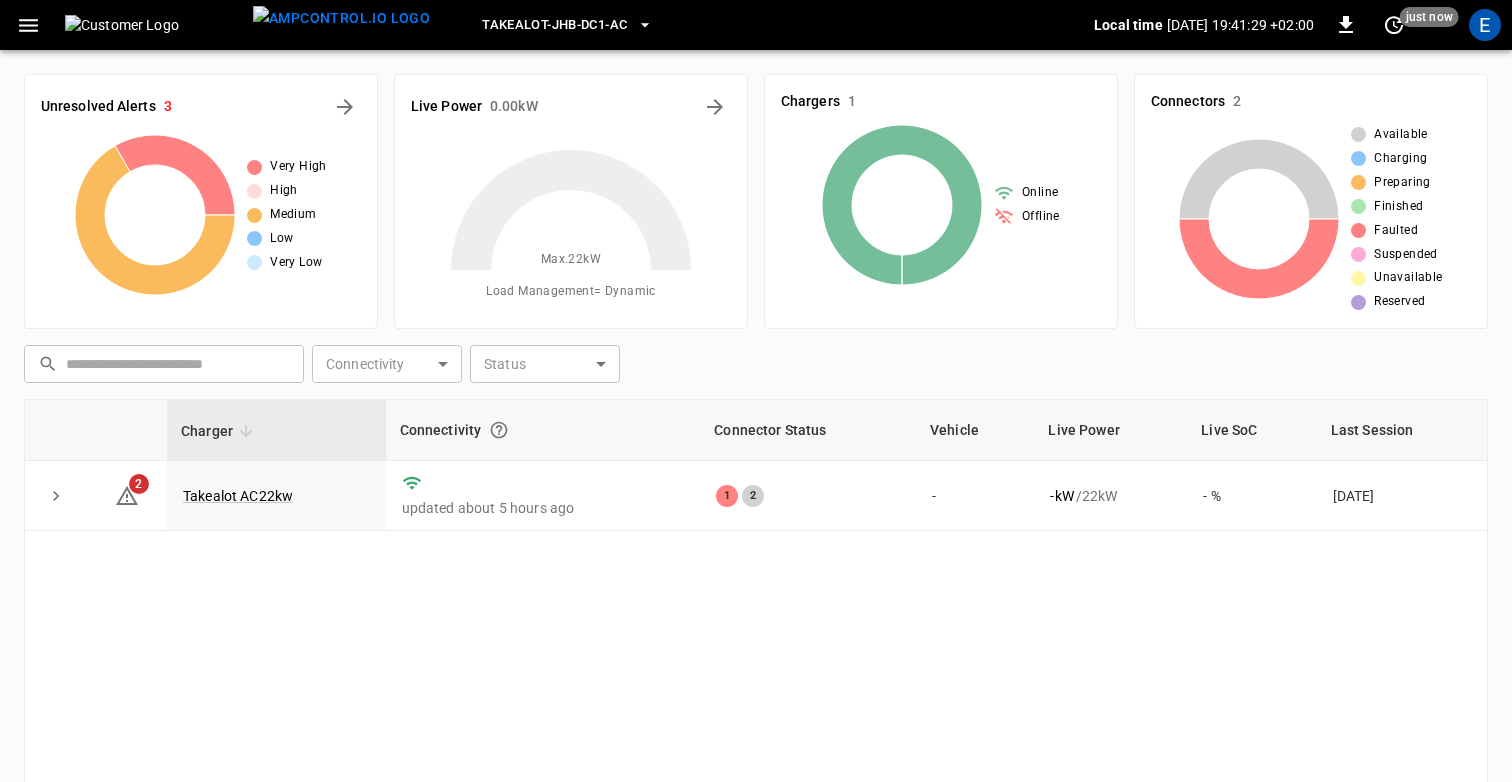 click at bounding box center [28, 25] 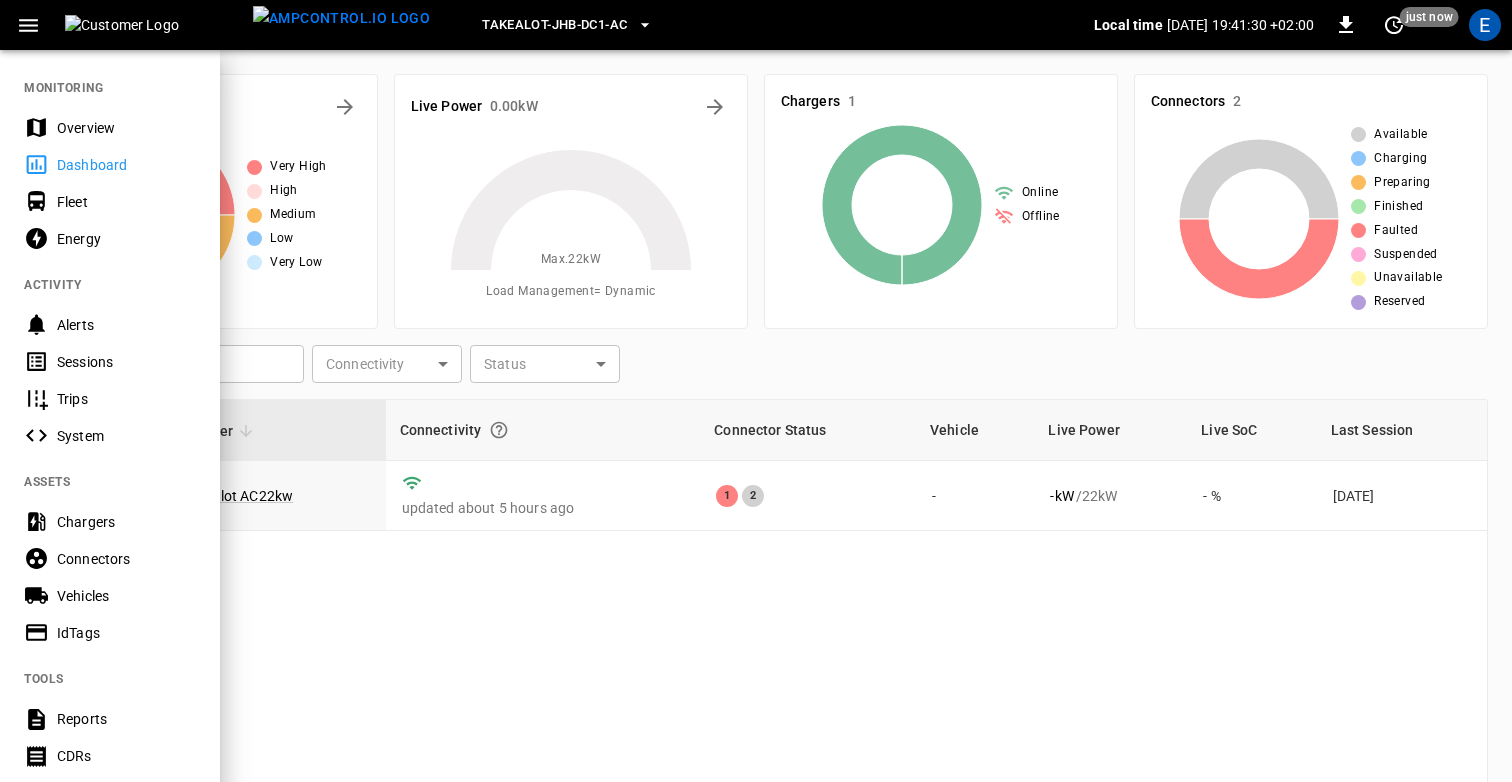 click on "Chargers" at bounding box center (126, 522) 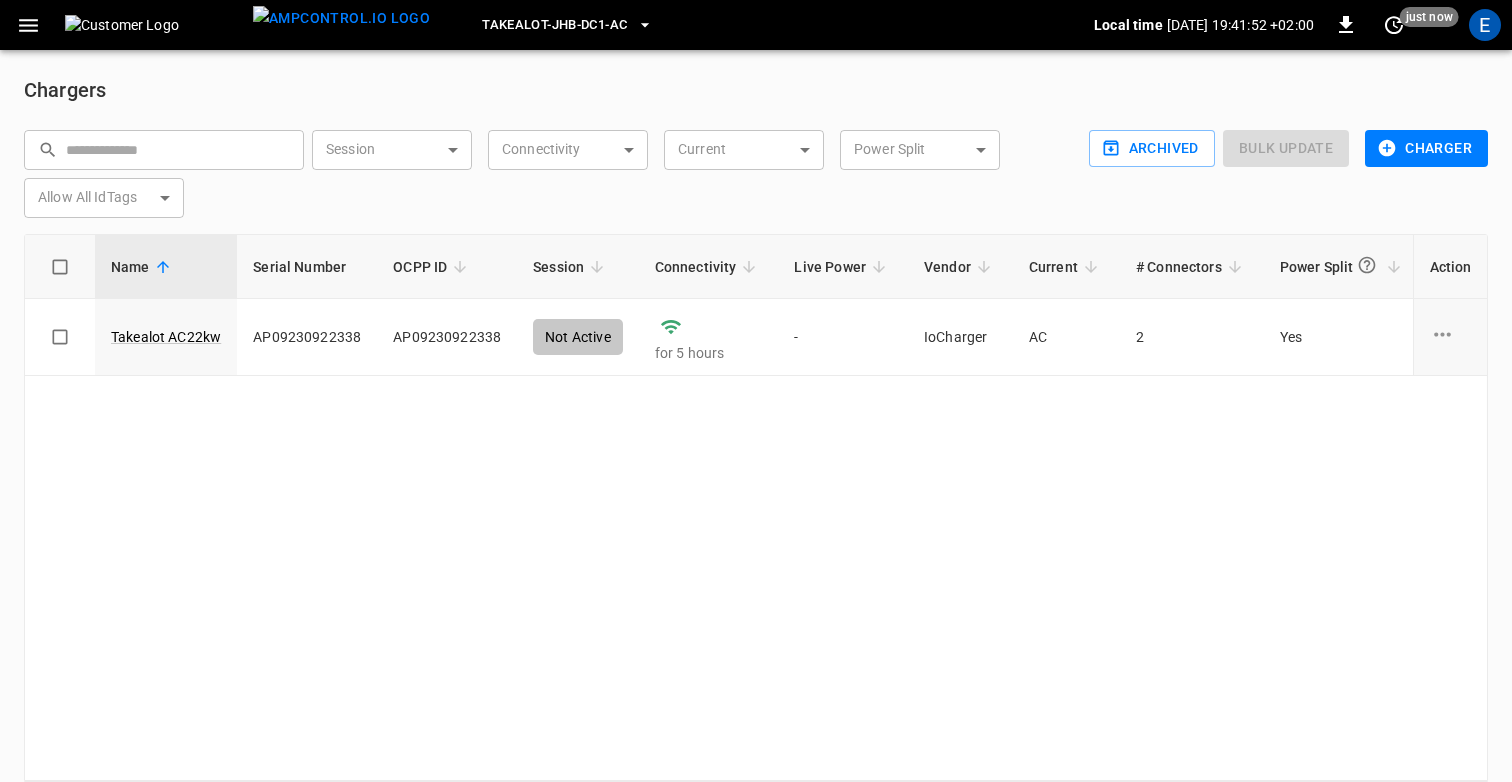 click 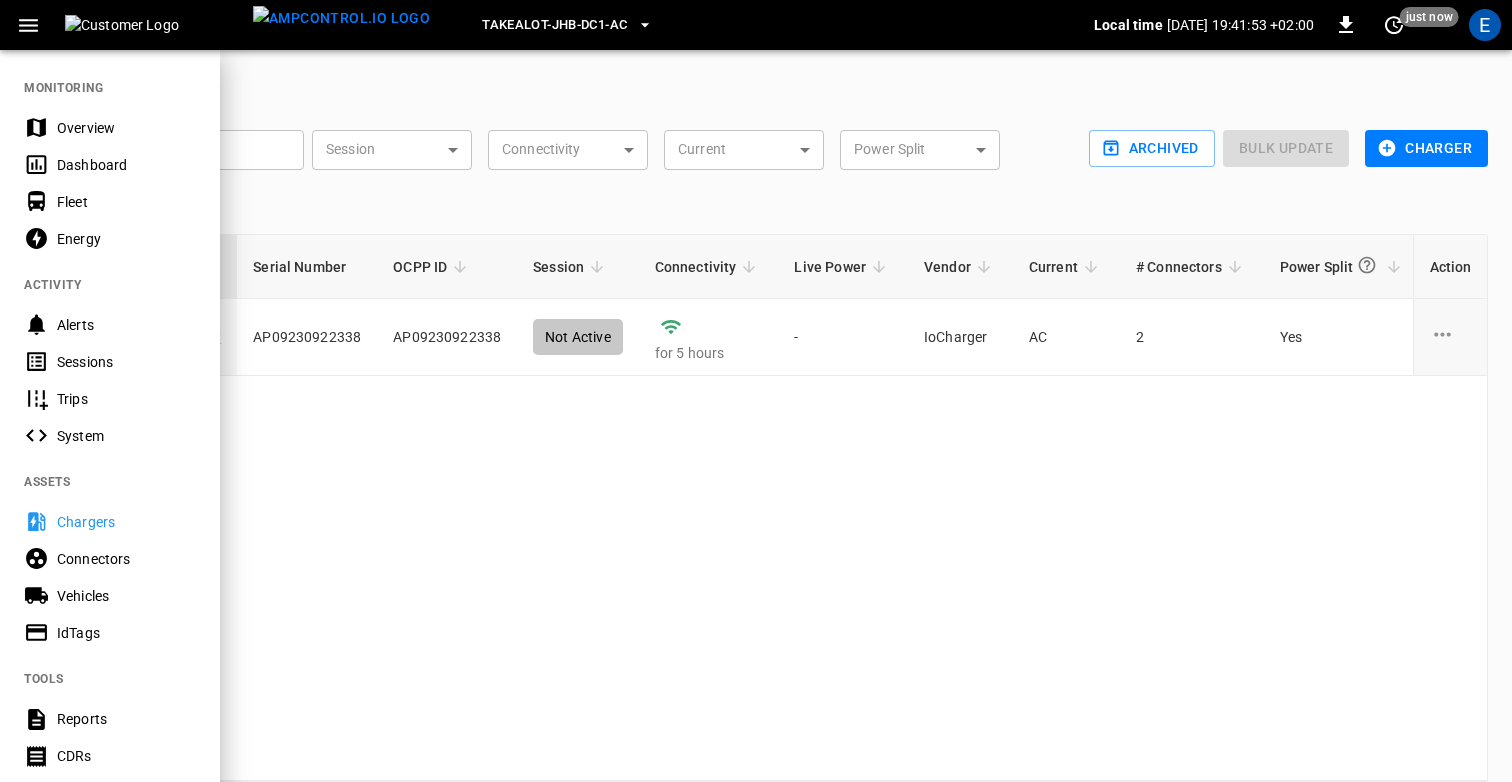 click on "Connectors" at bounding box center (126, 559) 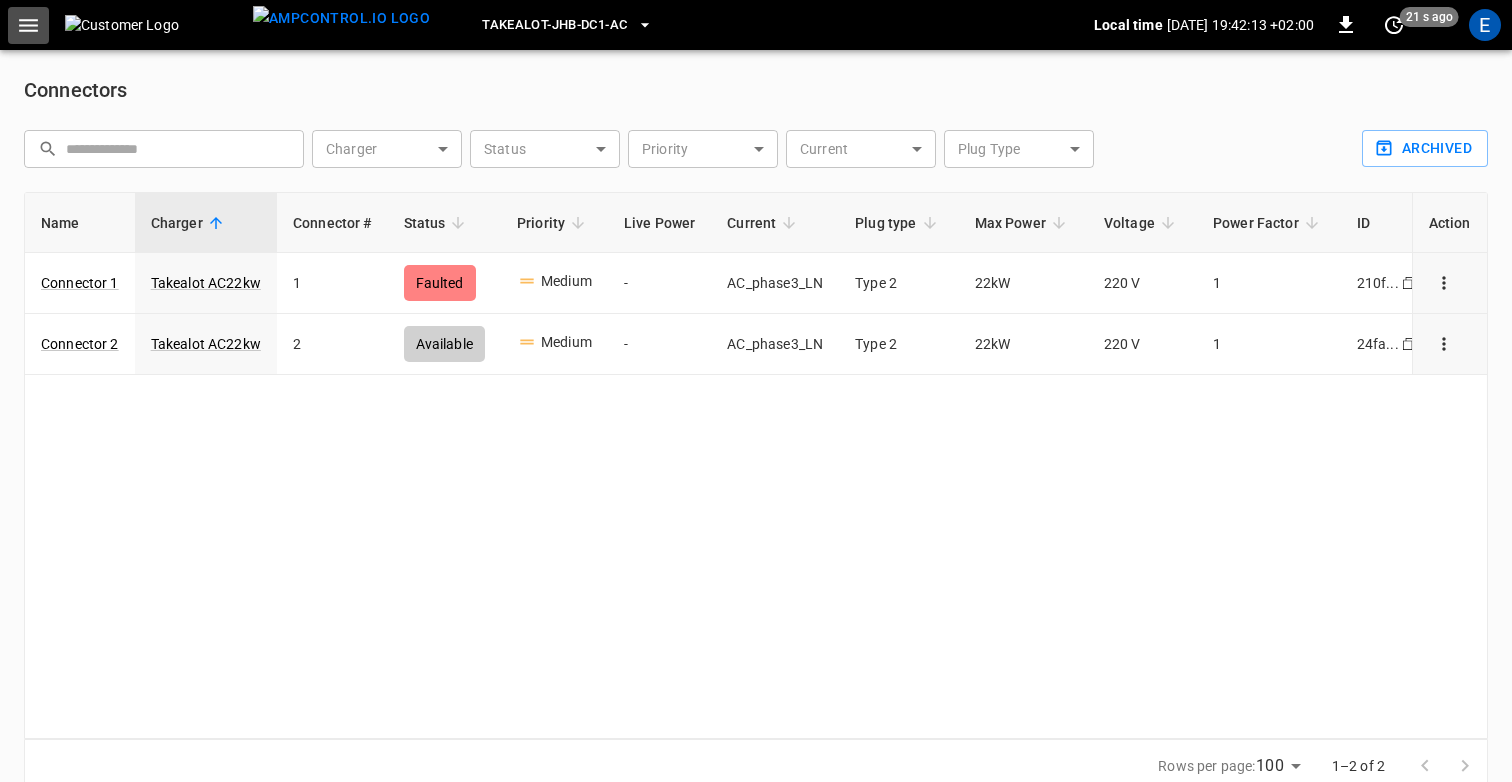click 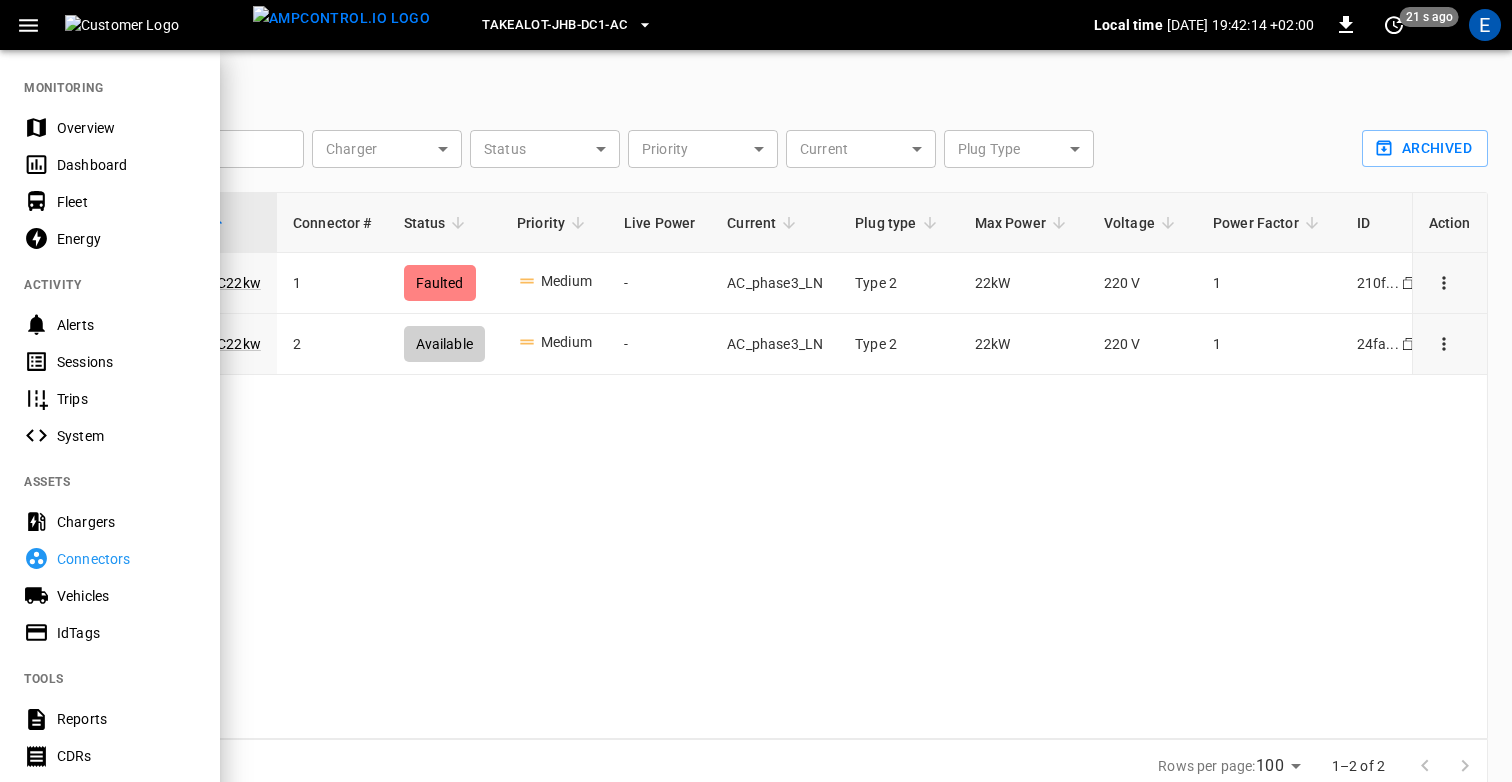 click on "Vehicles" at bounding box center (126, 596) 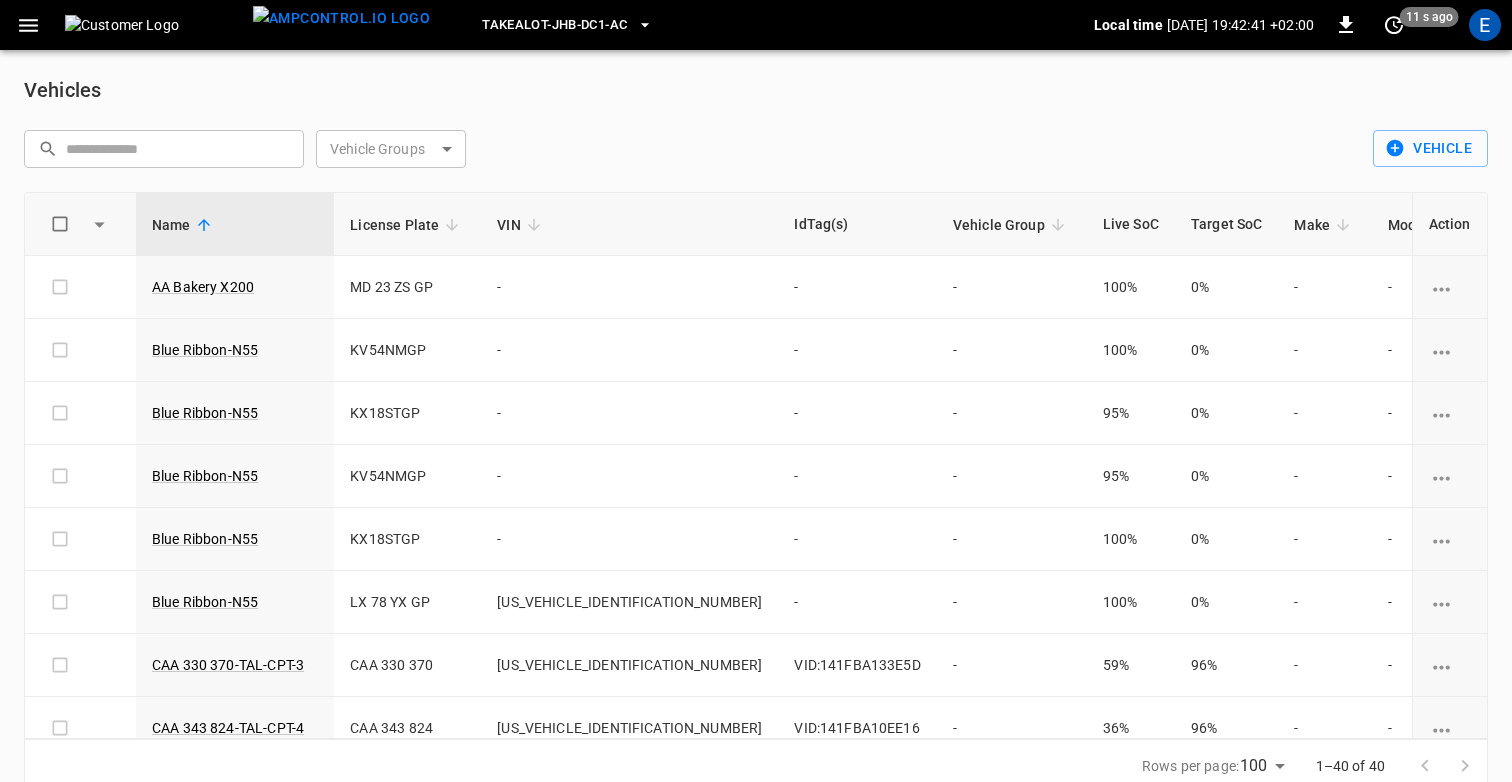click at bounding box center [28, 25] 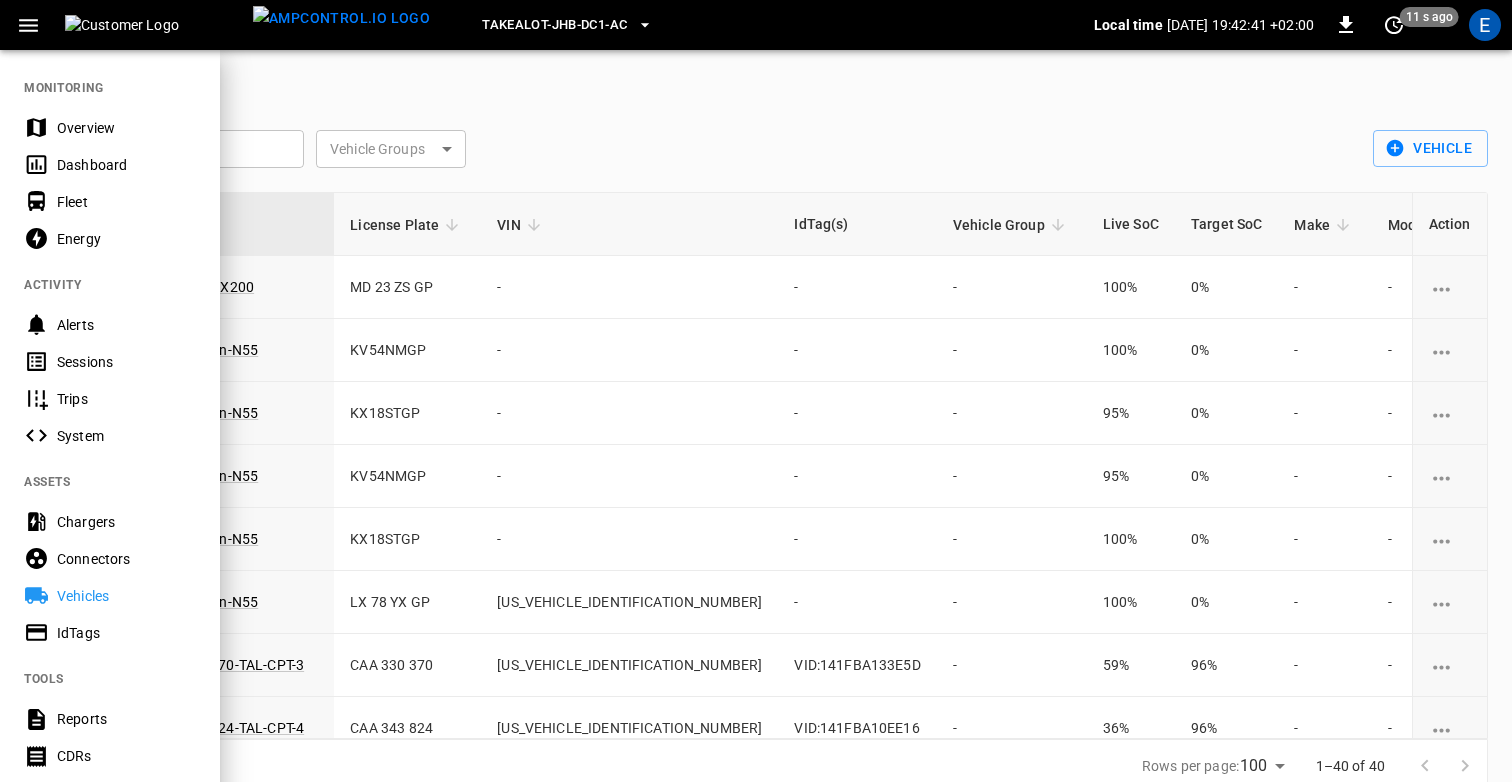 click on "IdTags" at bounding box center (126, 633) 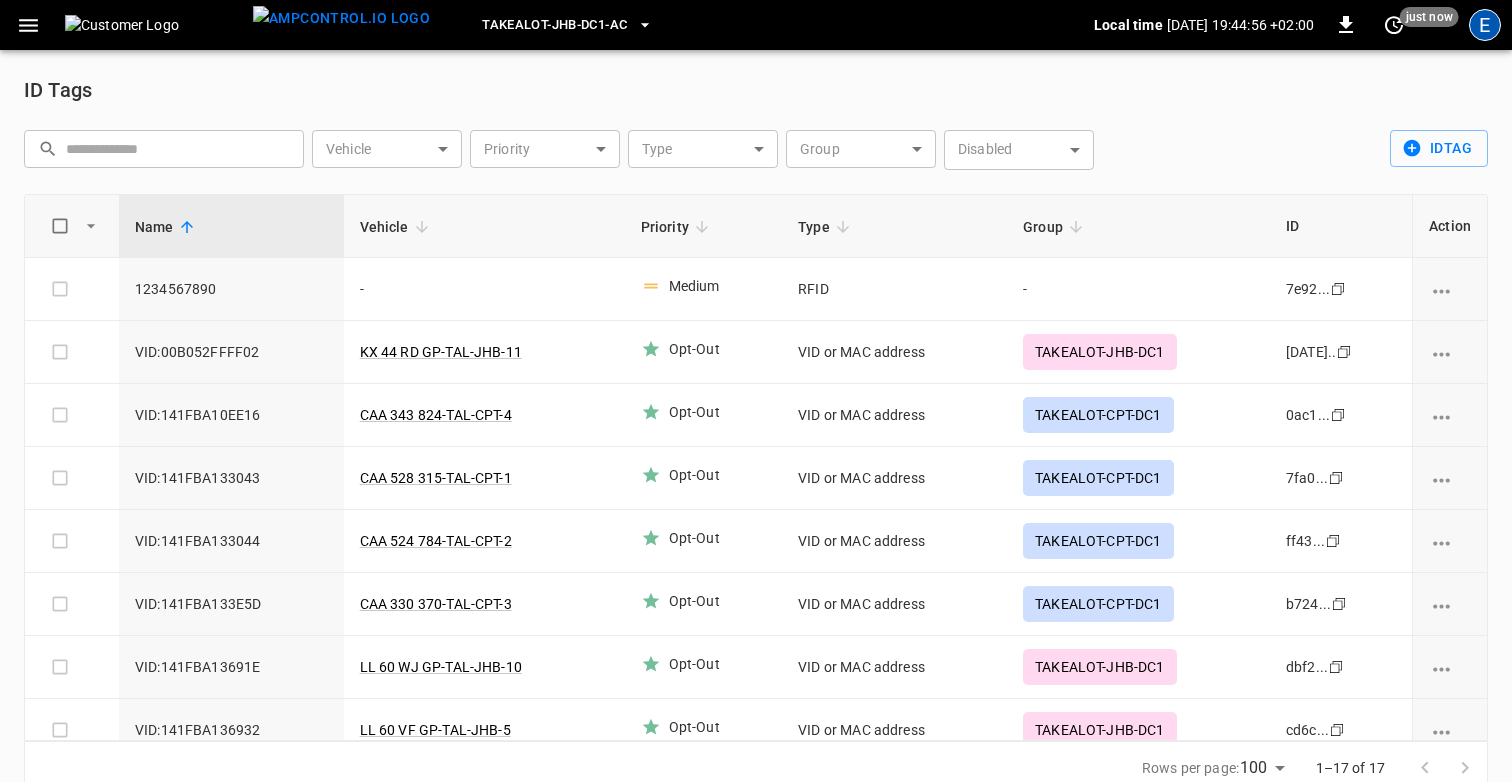 click on "E" at bounding box center [1485, 25] 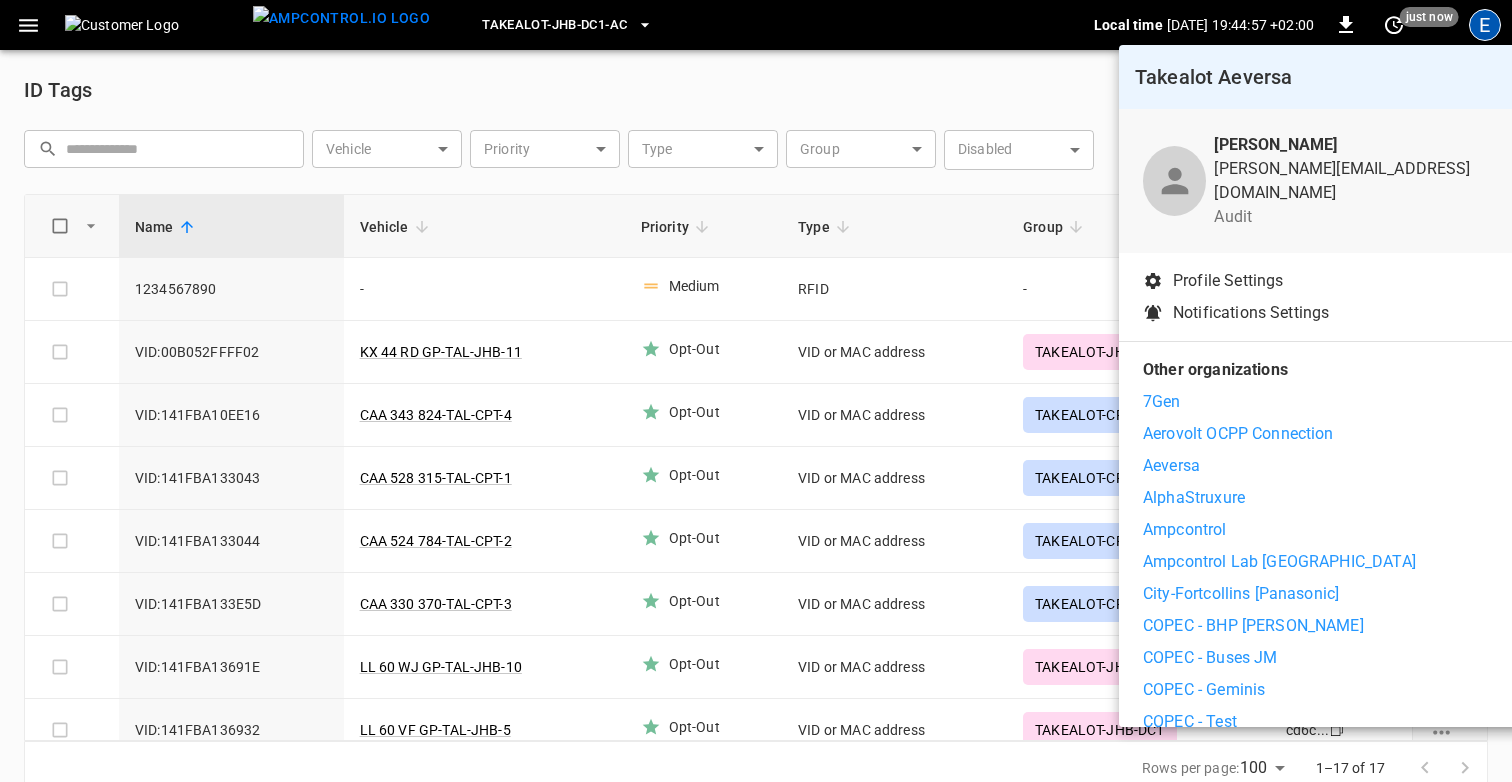 click on "Ampcontrol" at bounding box center (1185, 530) 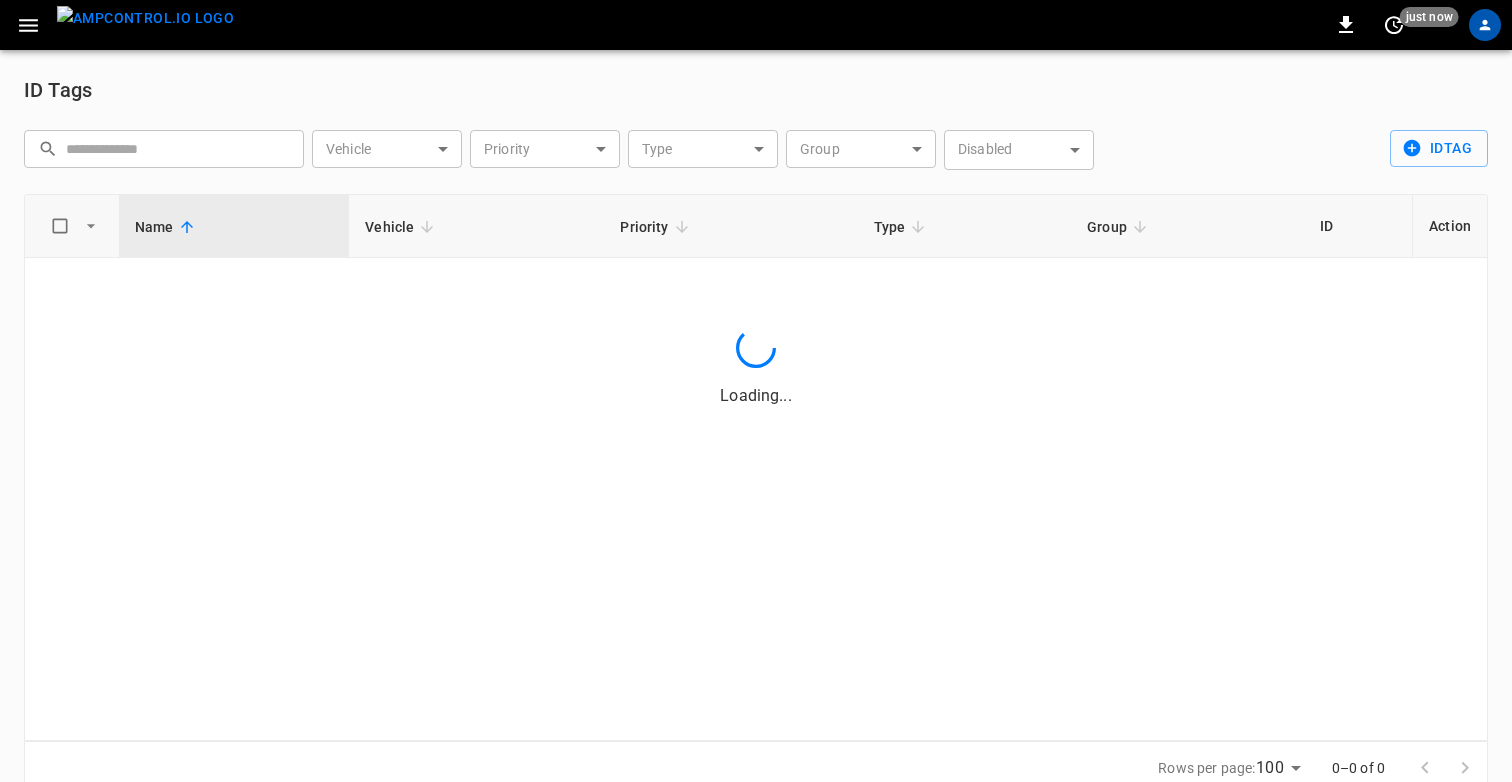 click 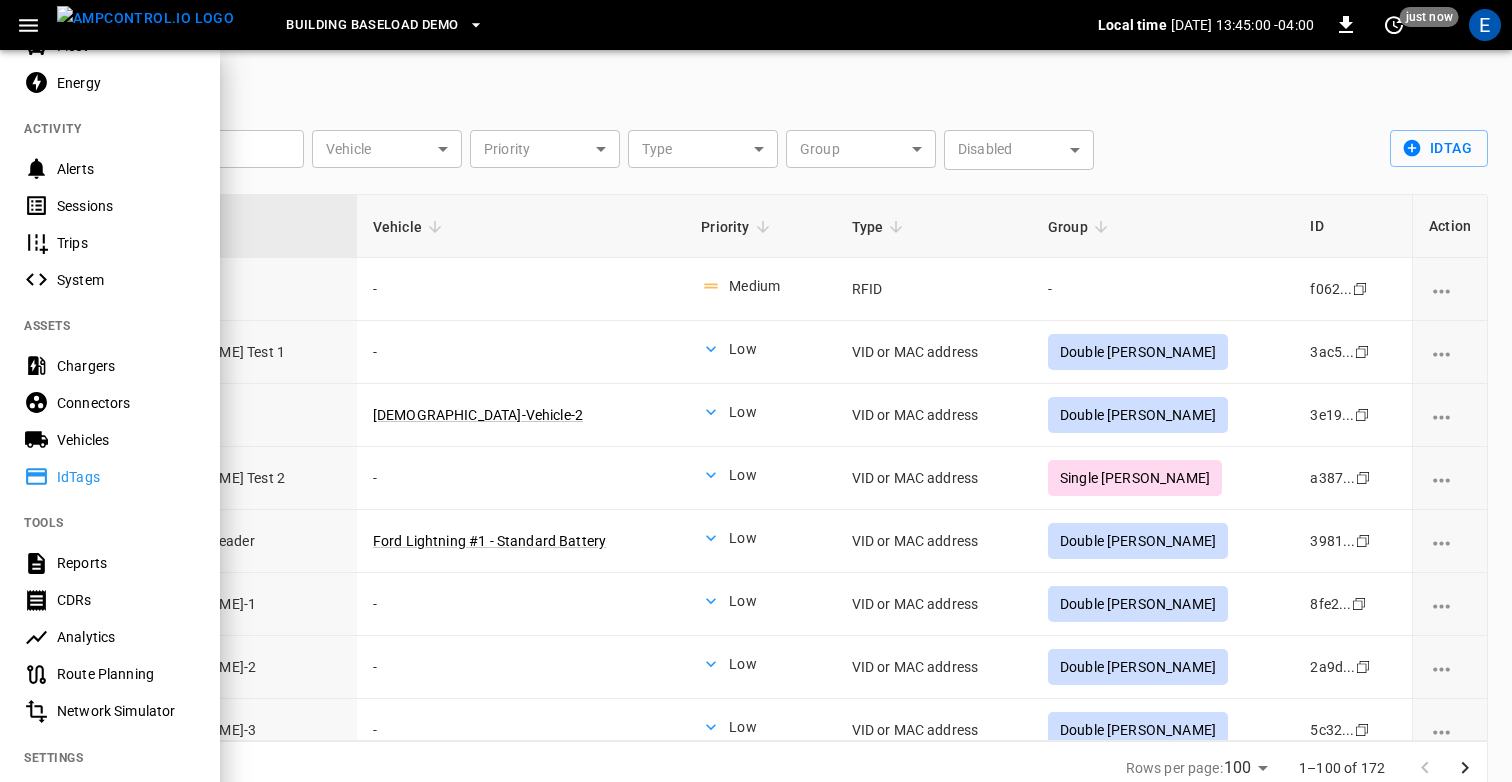 scroll, scrollTop: 376, scrollLeft: 0, axis: vertical 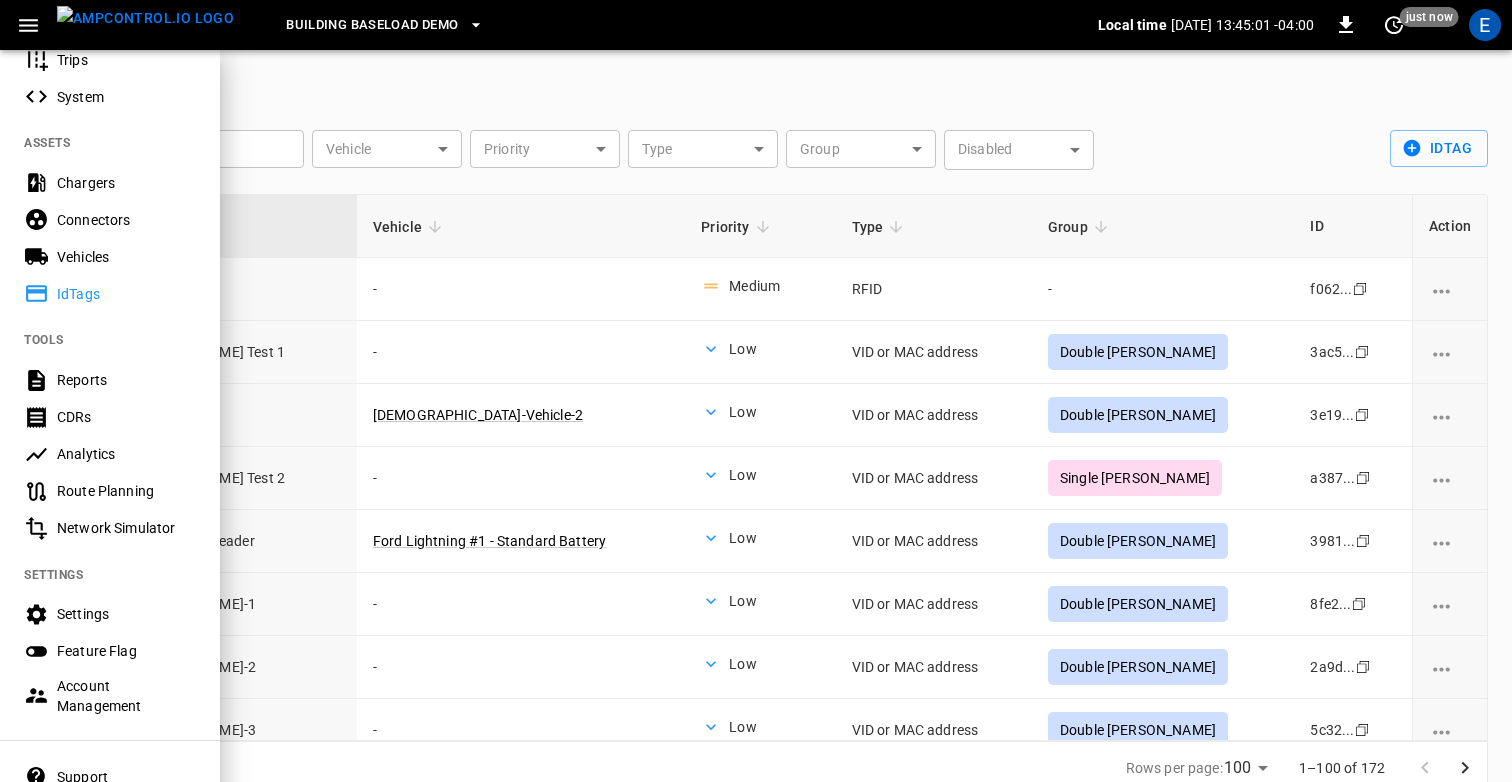 click on "Settings" at bounding box center [110, 614] 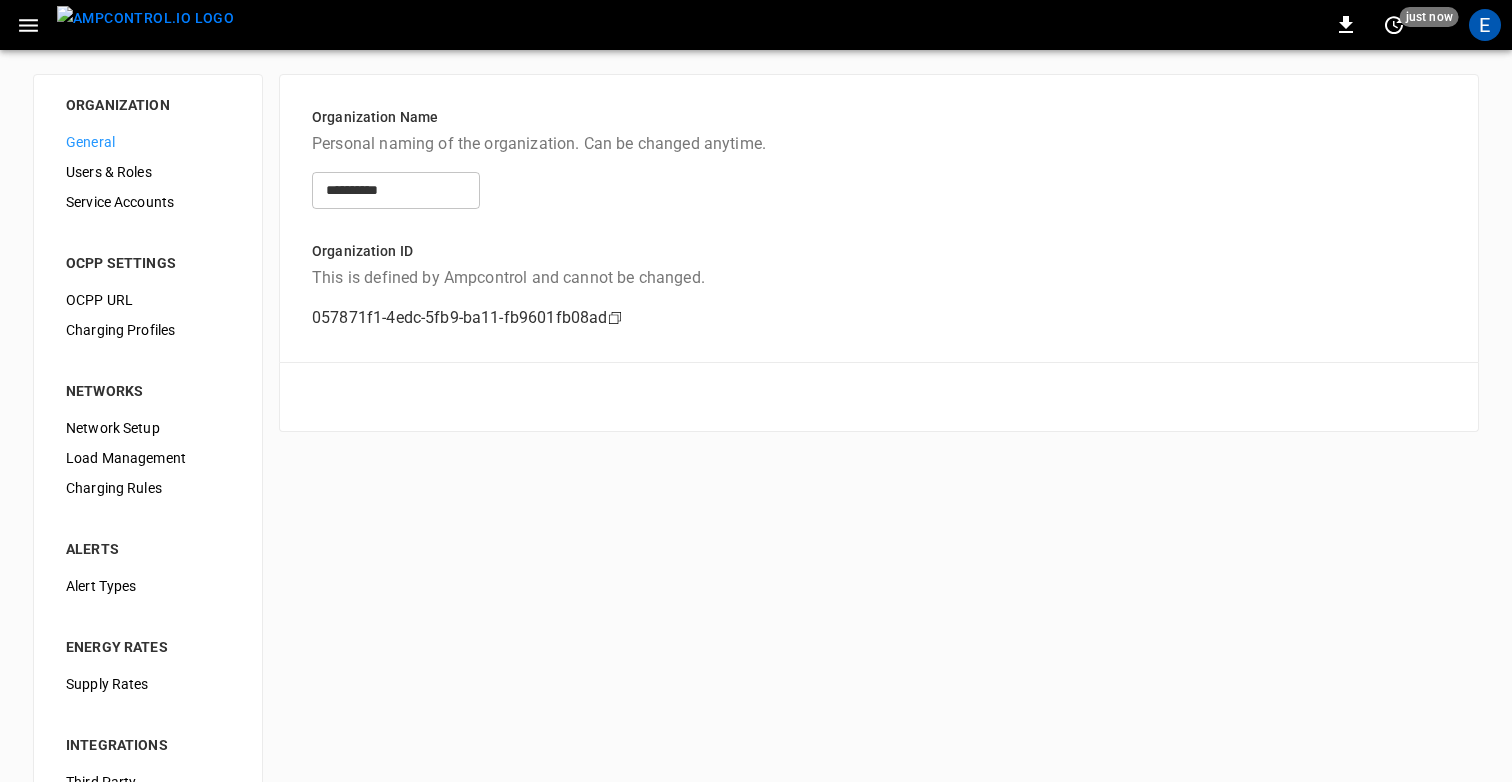 click on "Users & Roles" at bounding box center (148, 172) 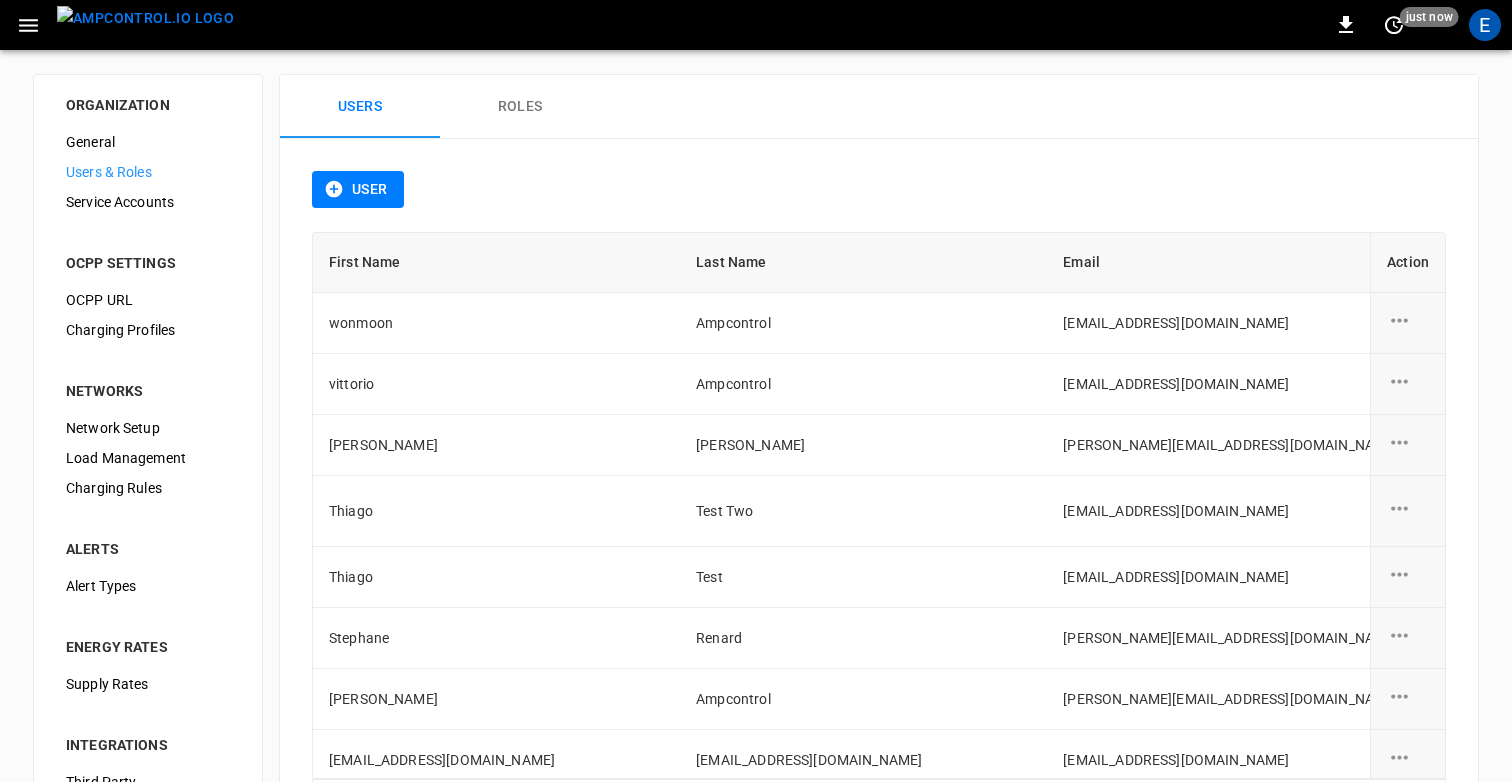 click on "Service Accounts" at bounding box center (148, 202) 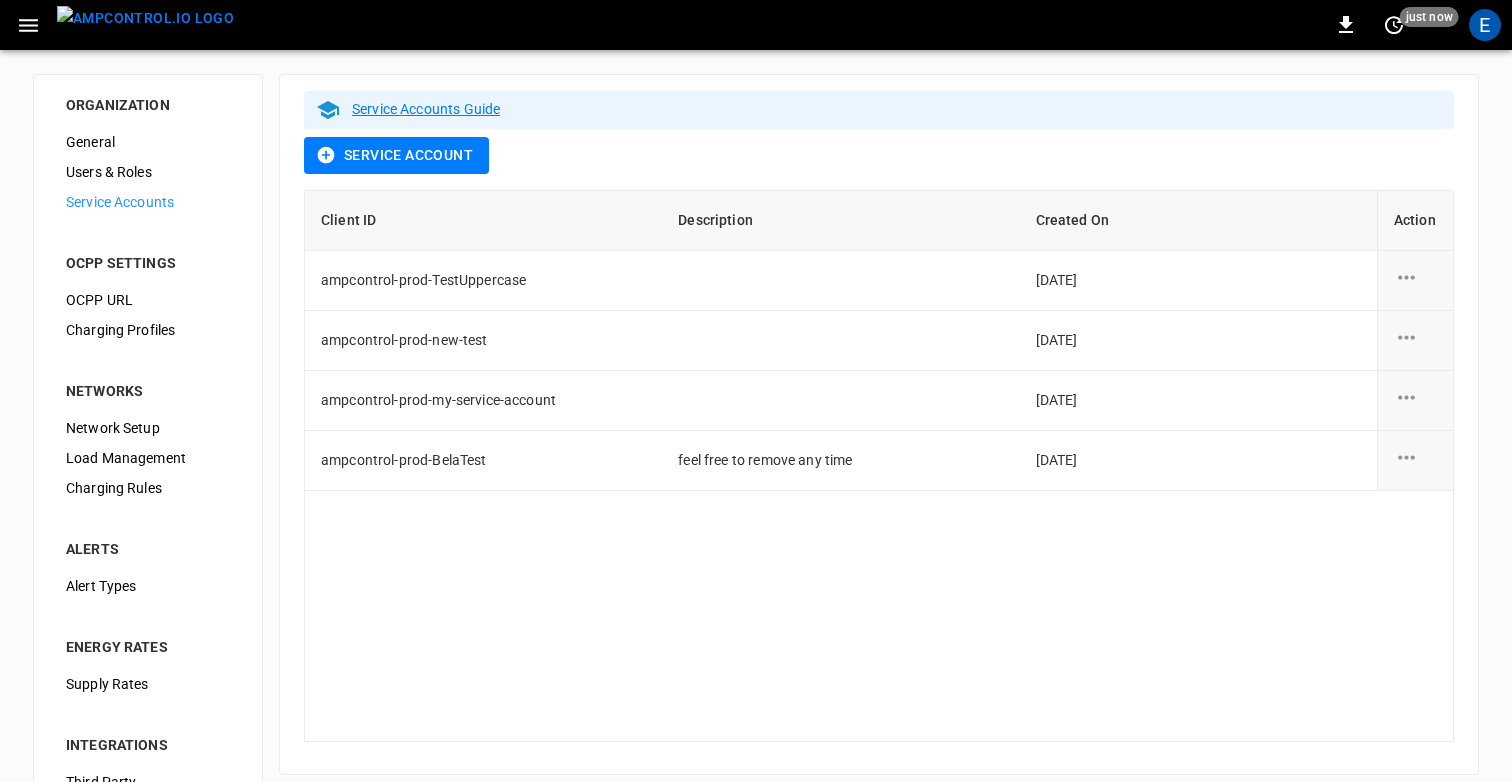 click on "Users & Roles" at bounding box center [148, 172] 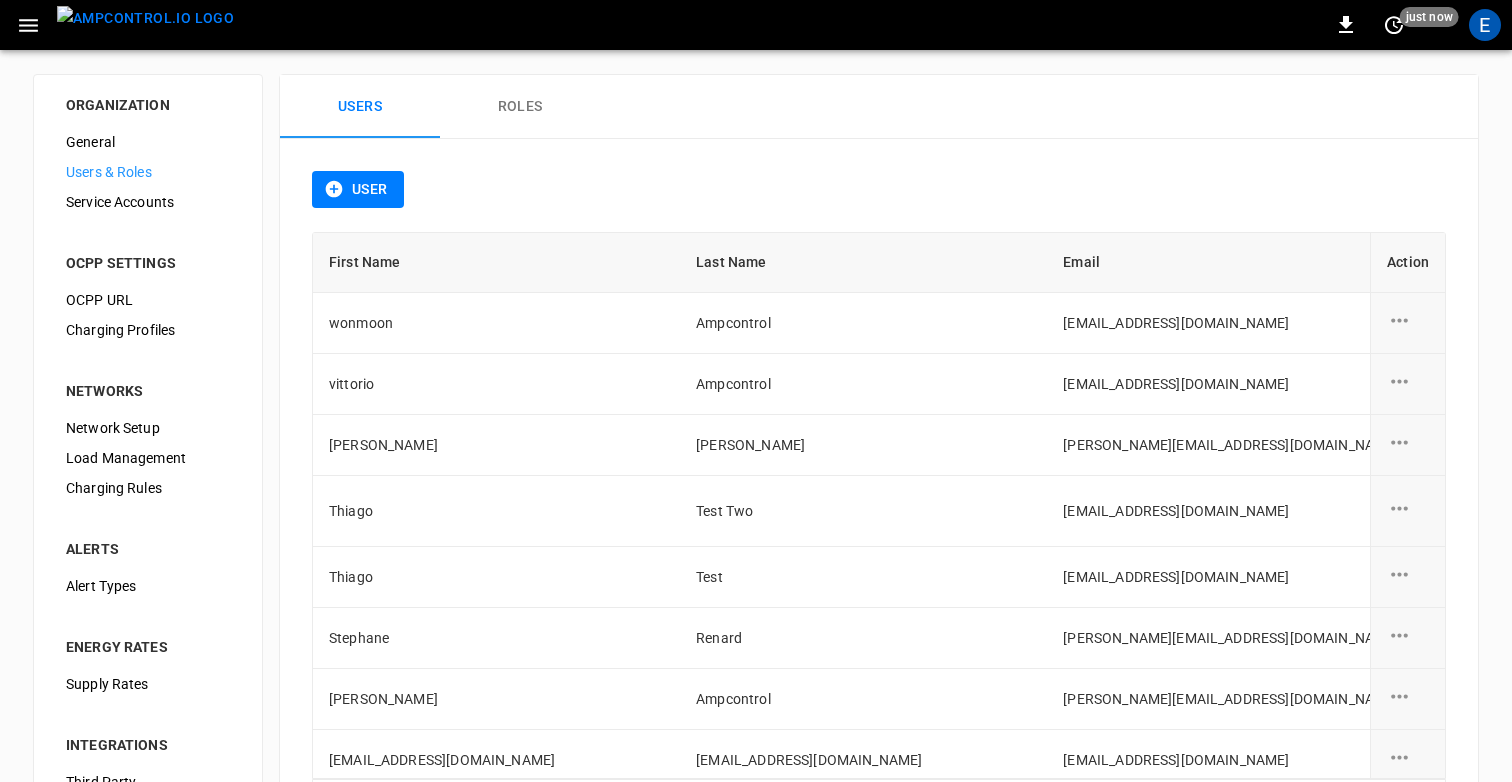 click on "General" at bounding box center (148, 142) 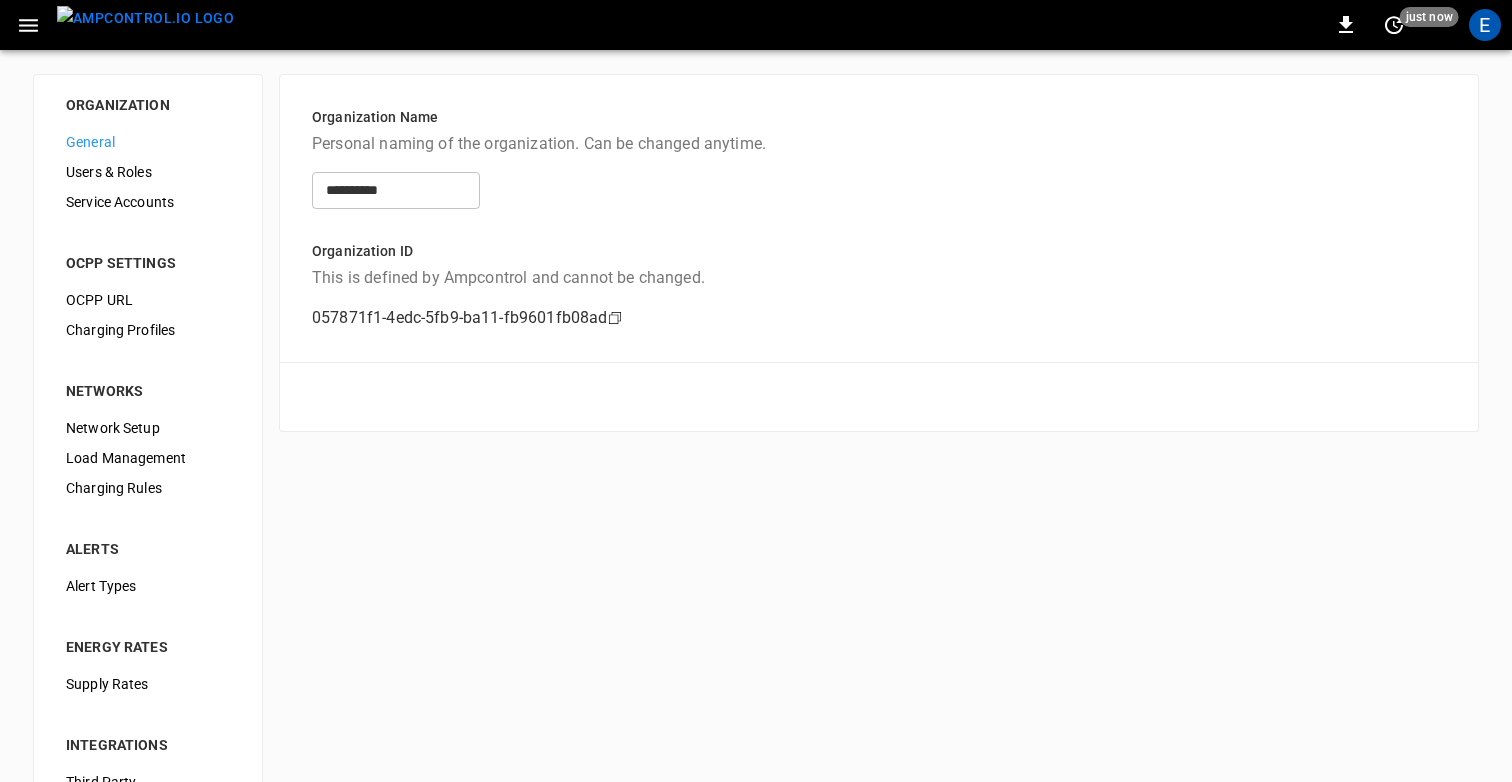 click at bounding box center [28, 25] 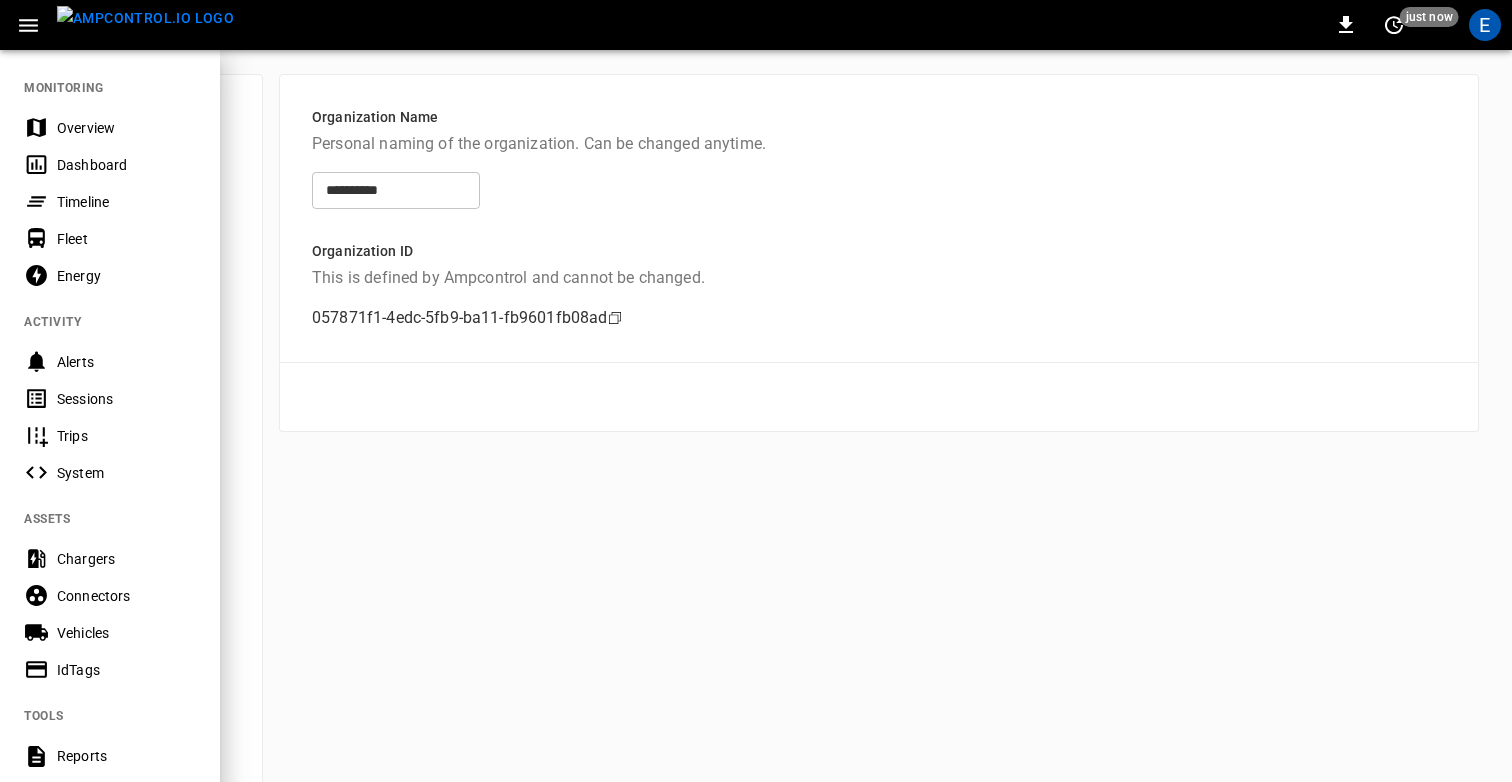 click on "Vehicles" at bounding box center [126, 633] 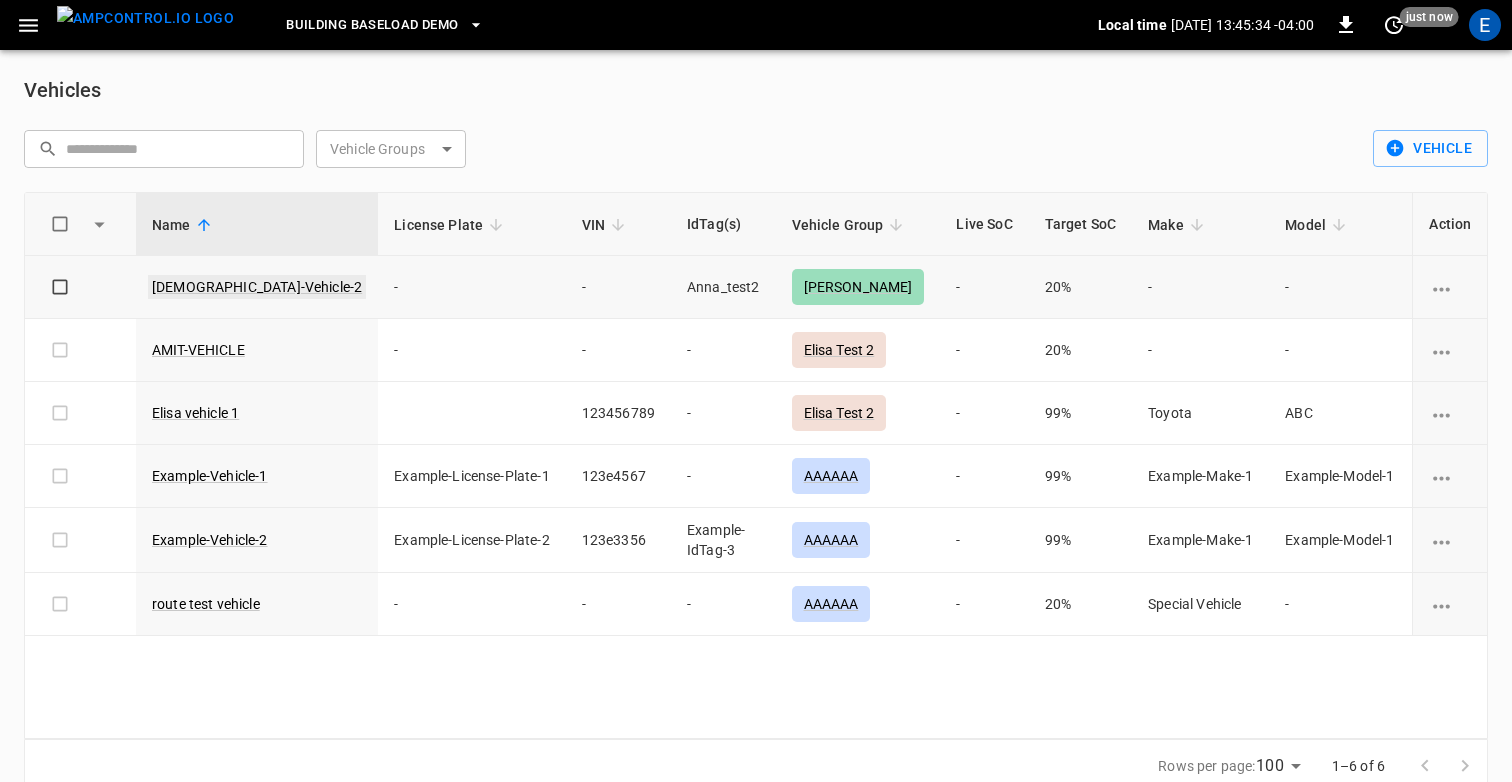 click on "Amit-Test-Vehicle-2" at bounding box center (257, 287) 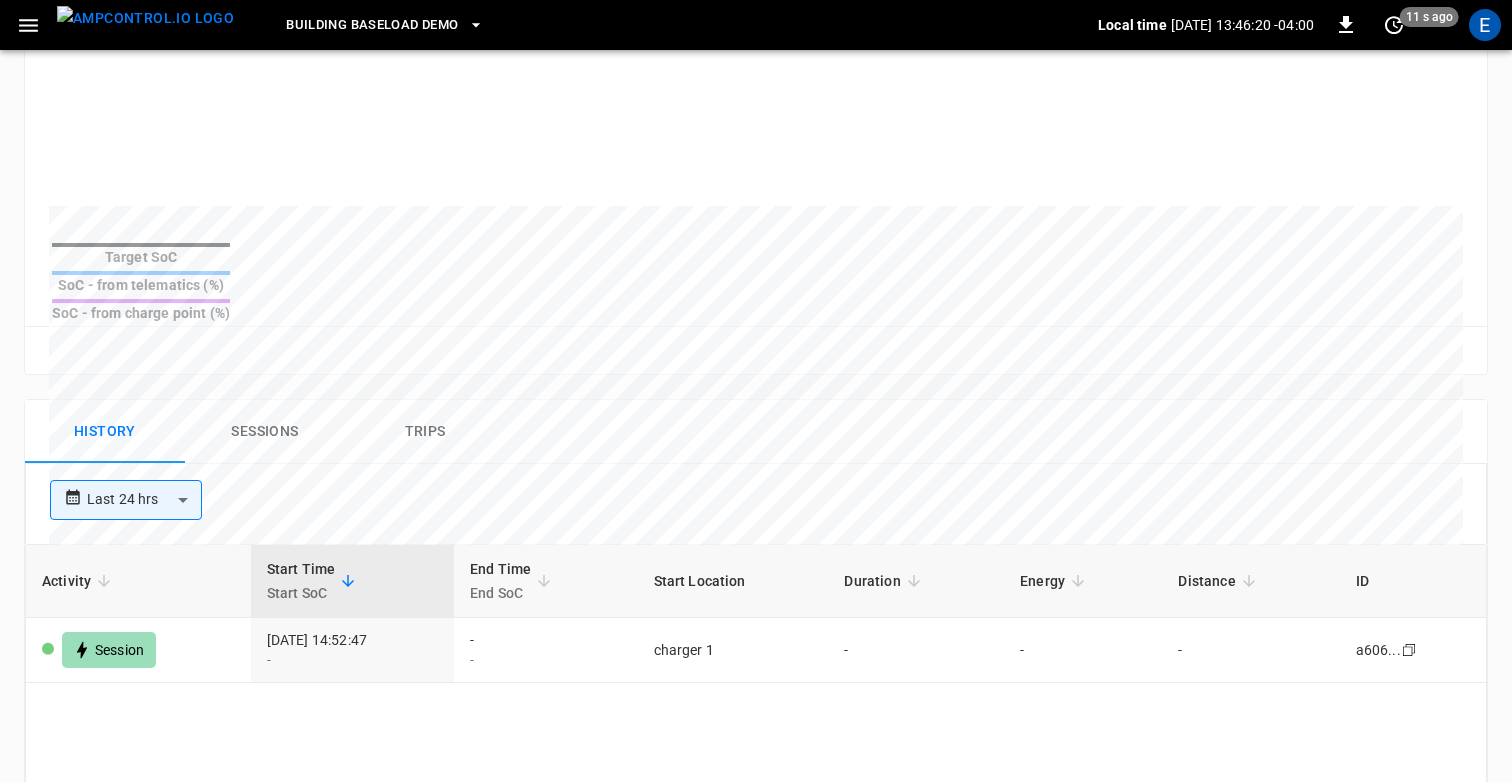 scroll, scrollTop: 741, scrollLeft: 0, axis: vertical 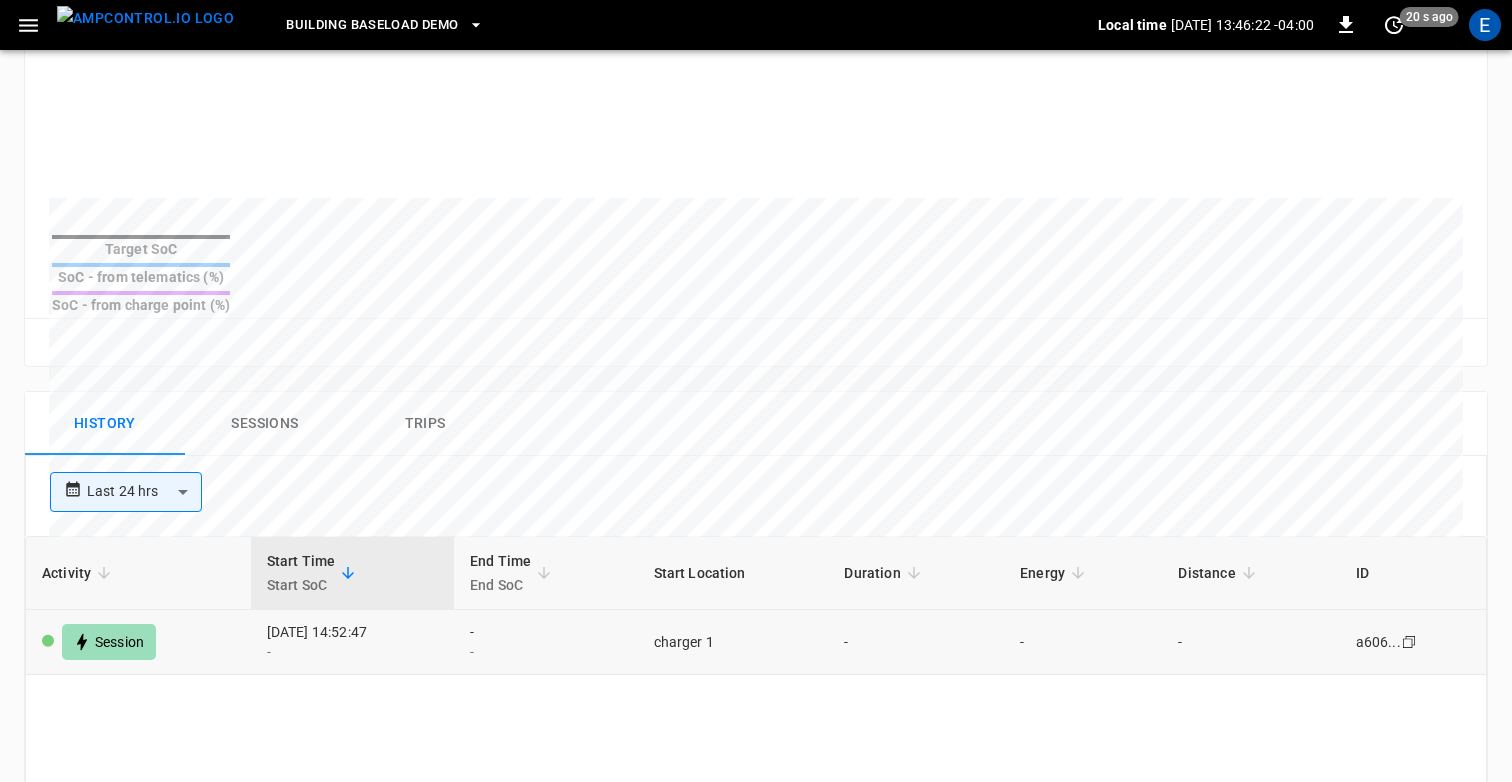 click on "Session" at bounding box center [109, 642] 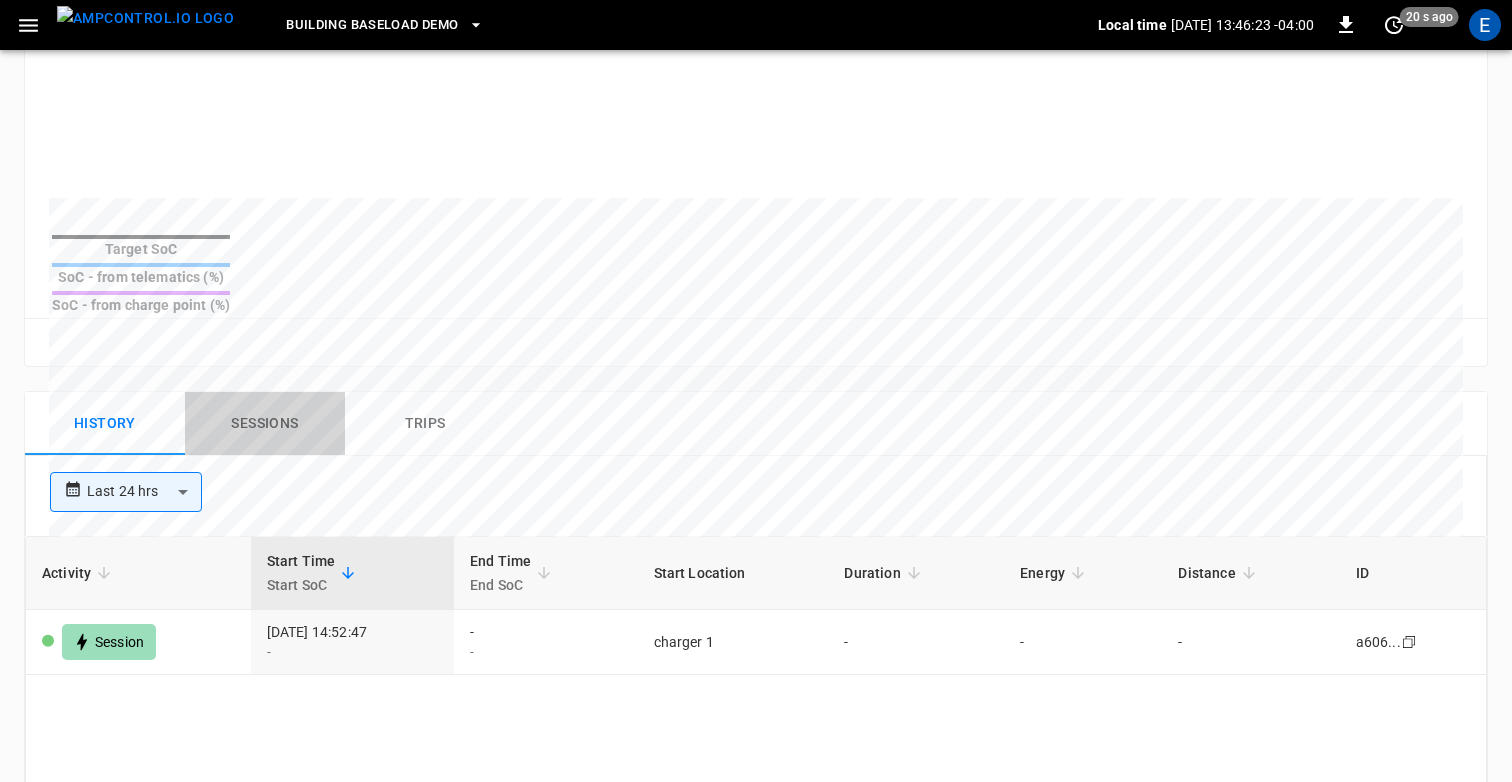 click on "Sessions" at bounding box center [265, 424] 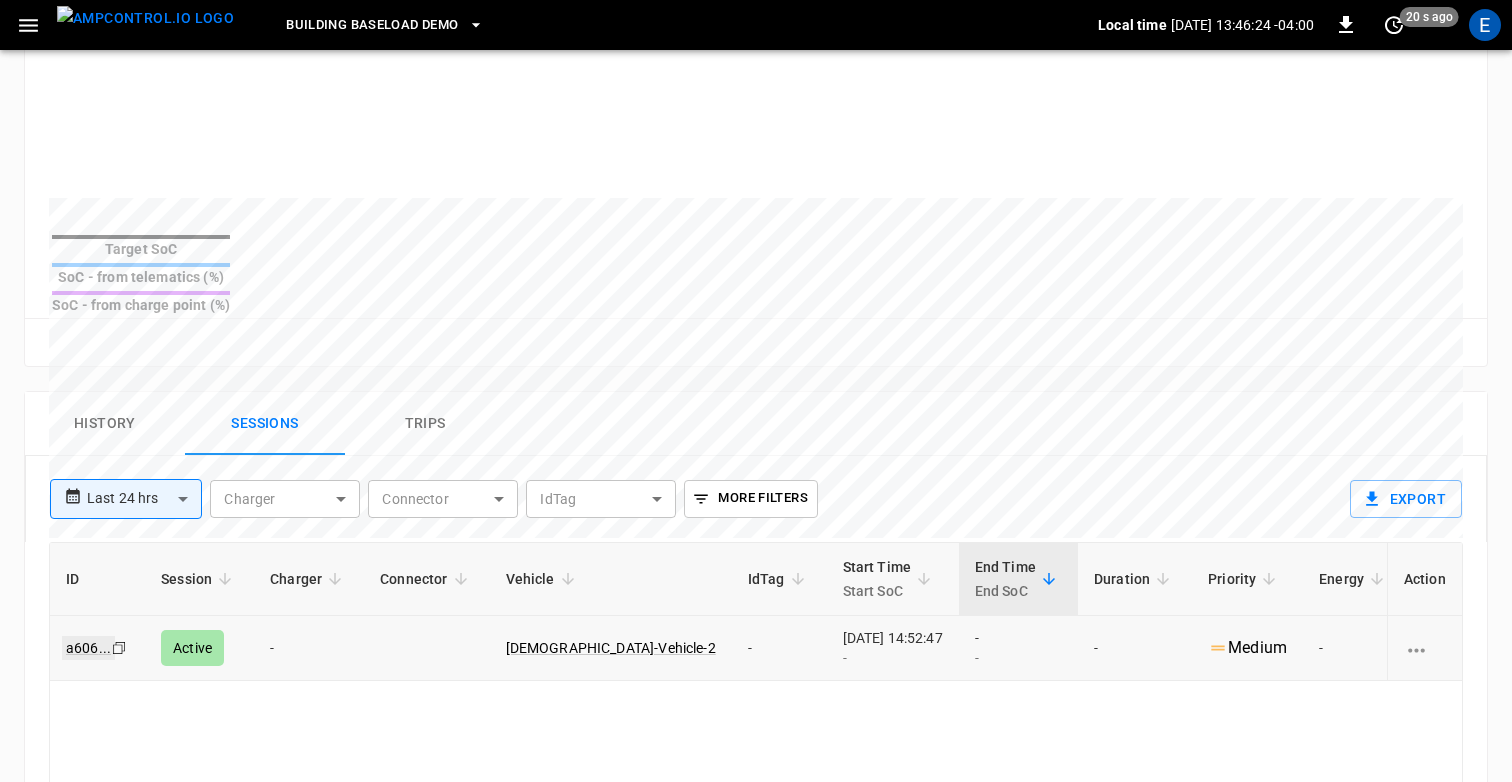 click on "a606 ..." at bounding box center (88, 648) 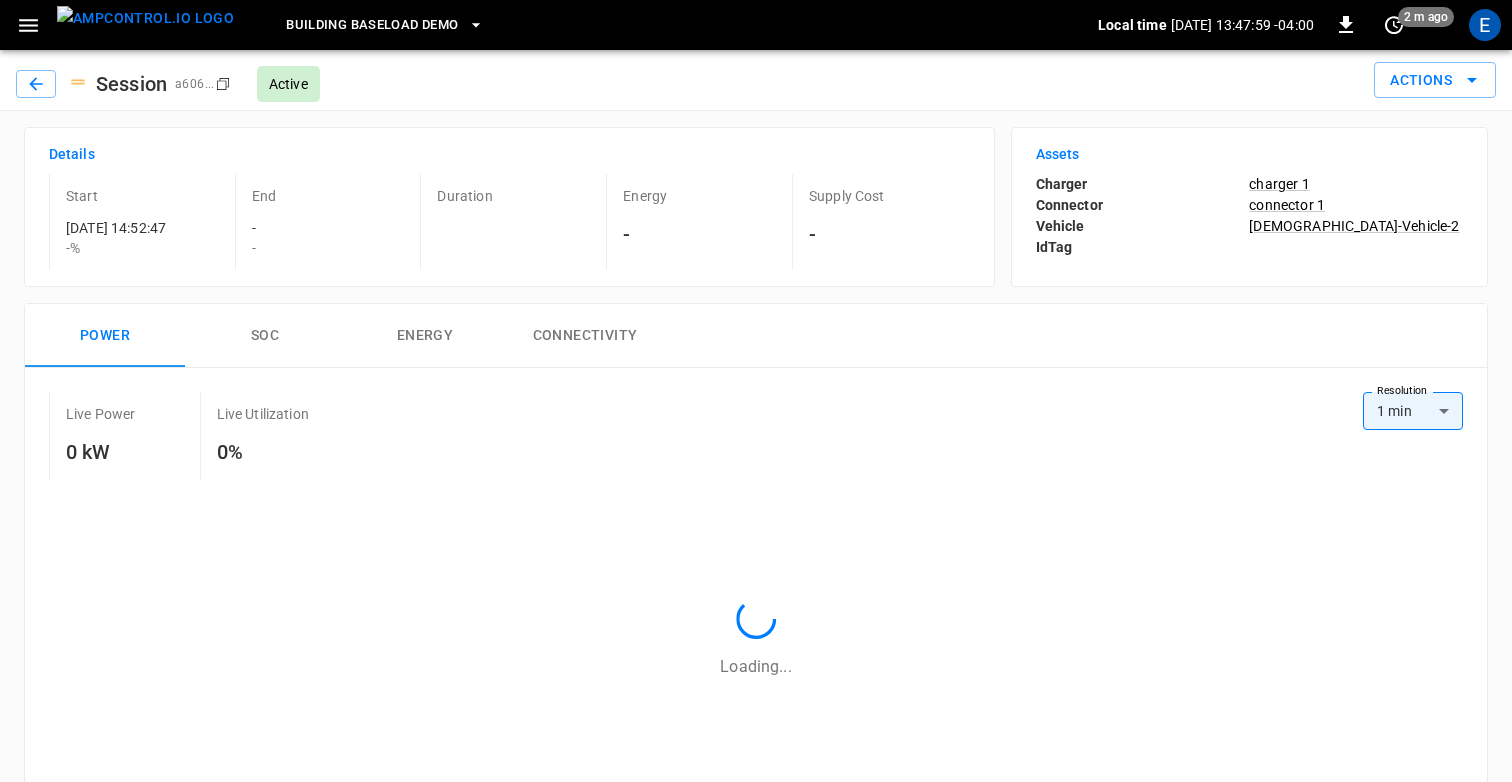 click 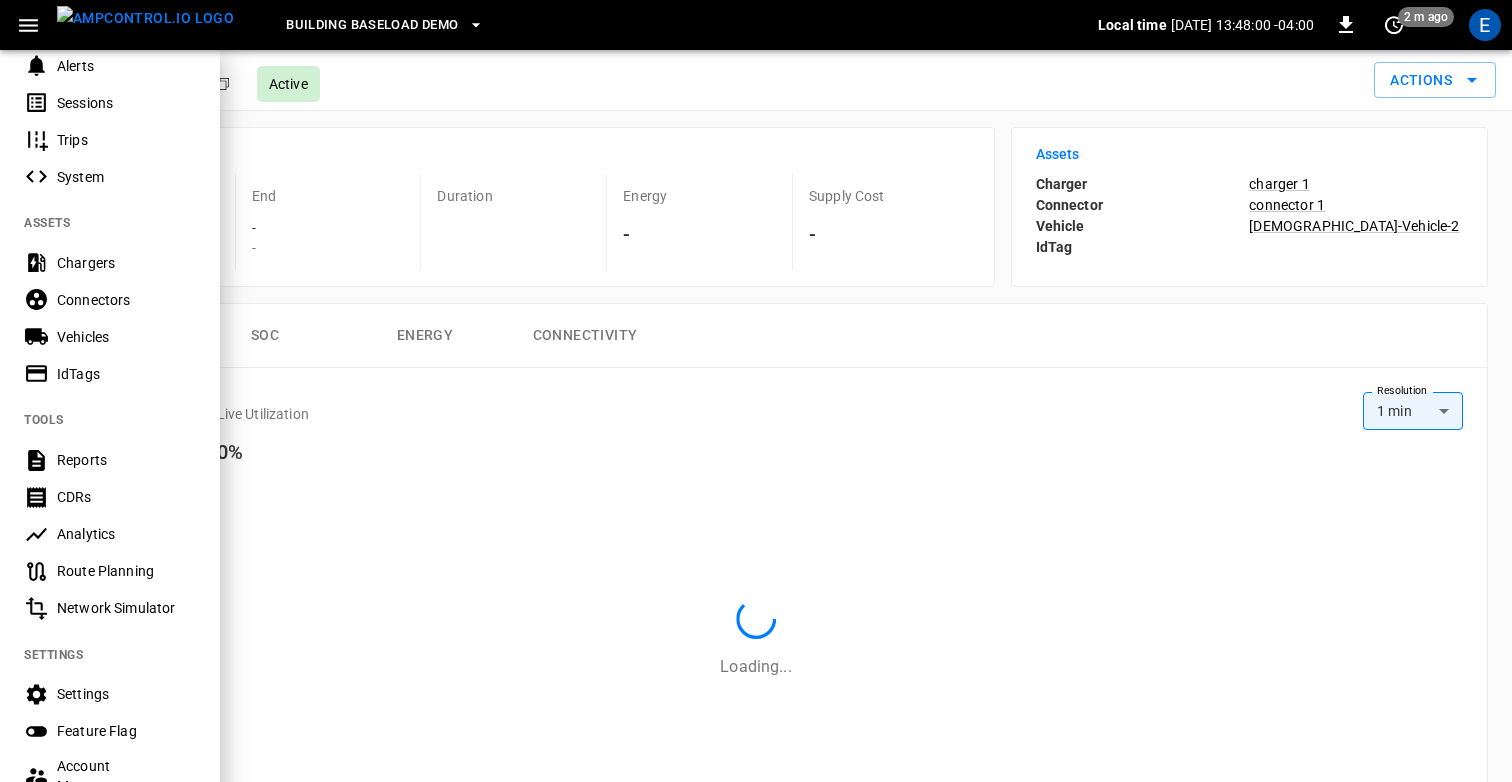 scroll, scrollTop: 411, scrollLeft: 0, axis: vertical 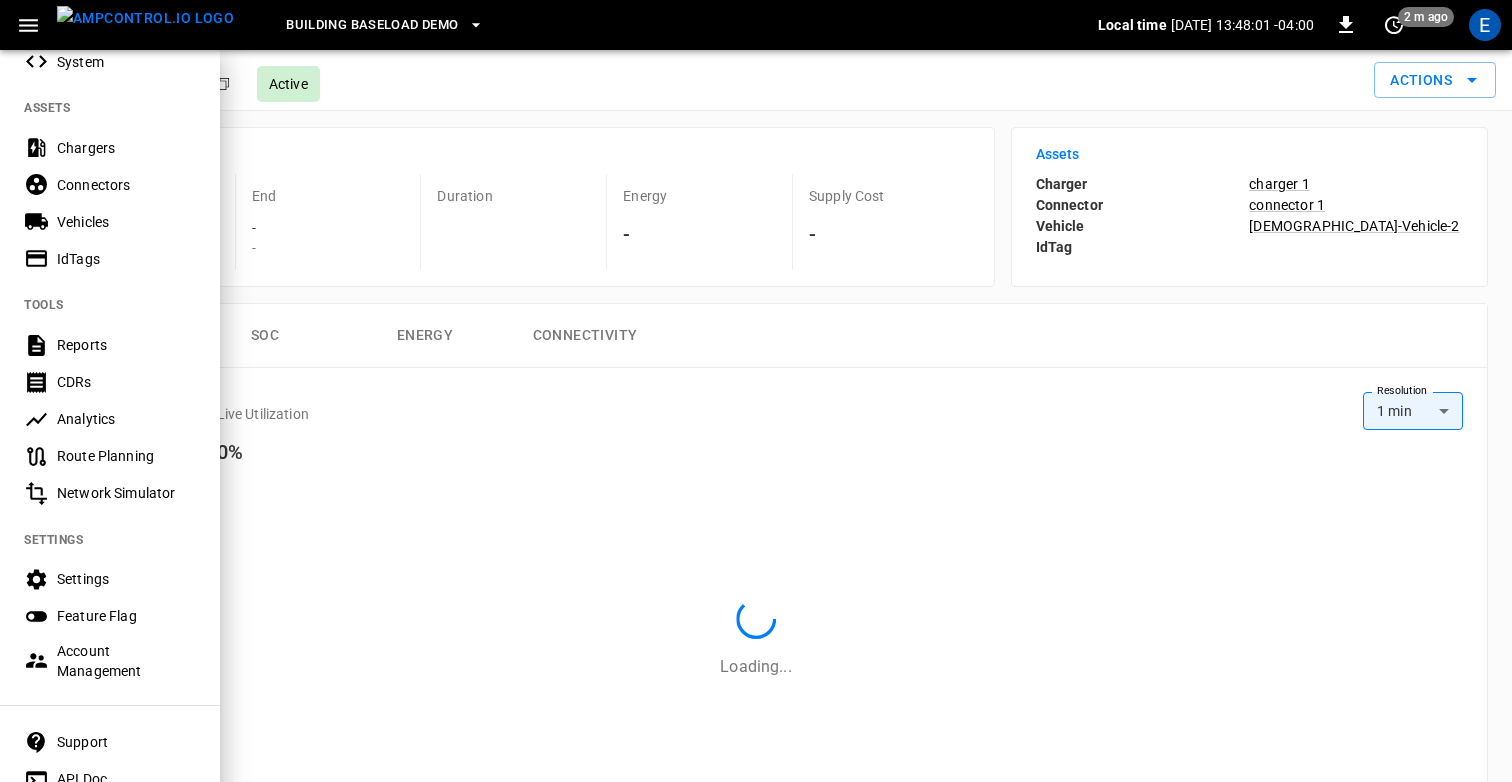 click on "Route Planning" at bounding box center (126, 456) 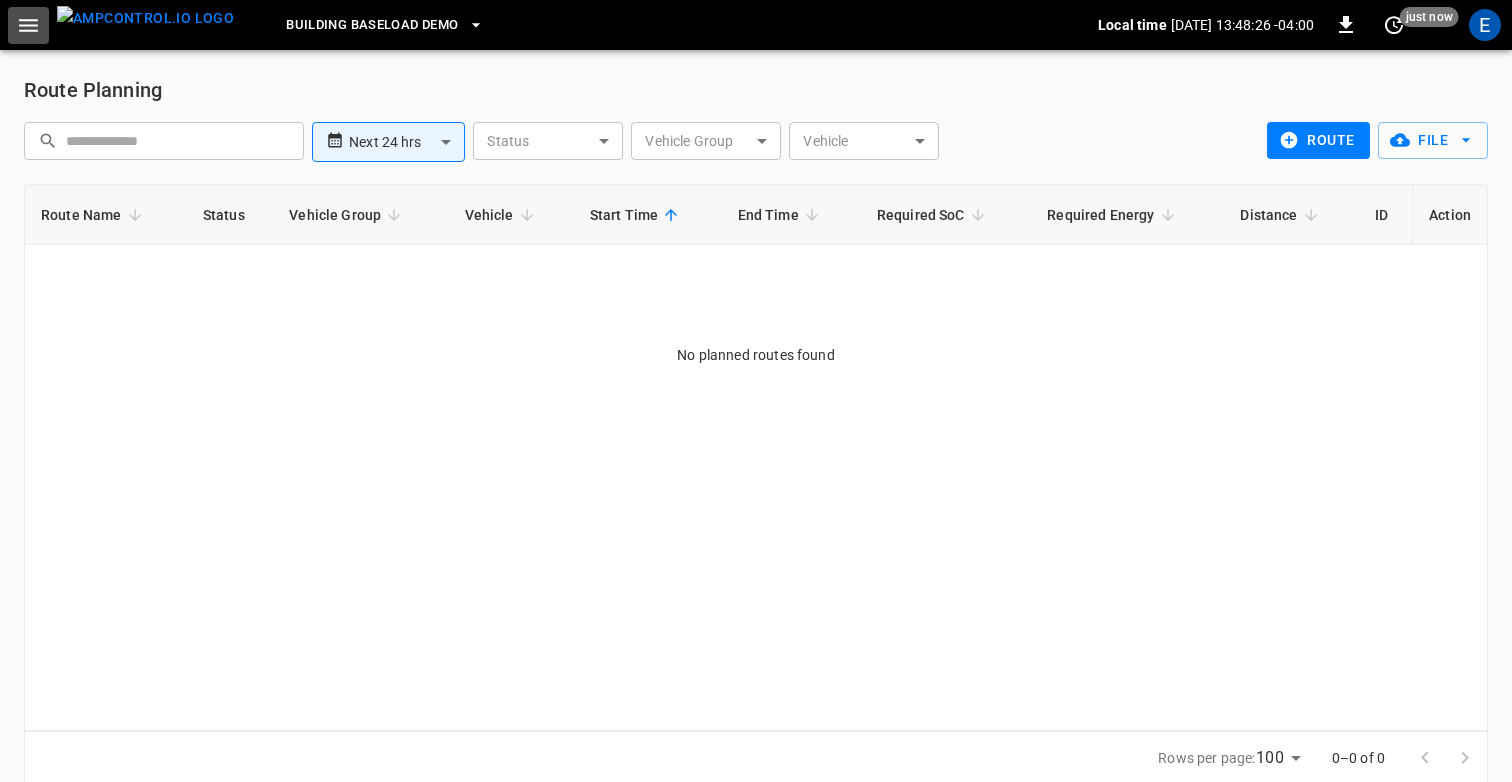 click 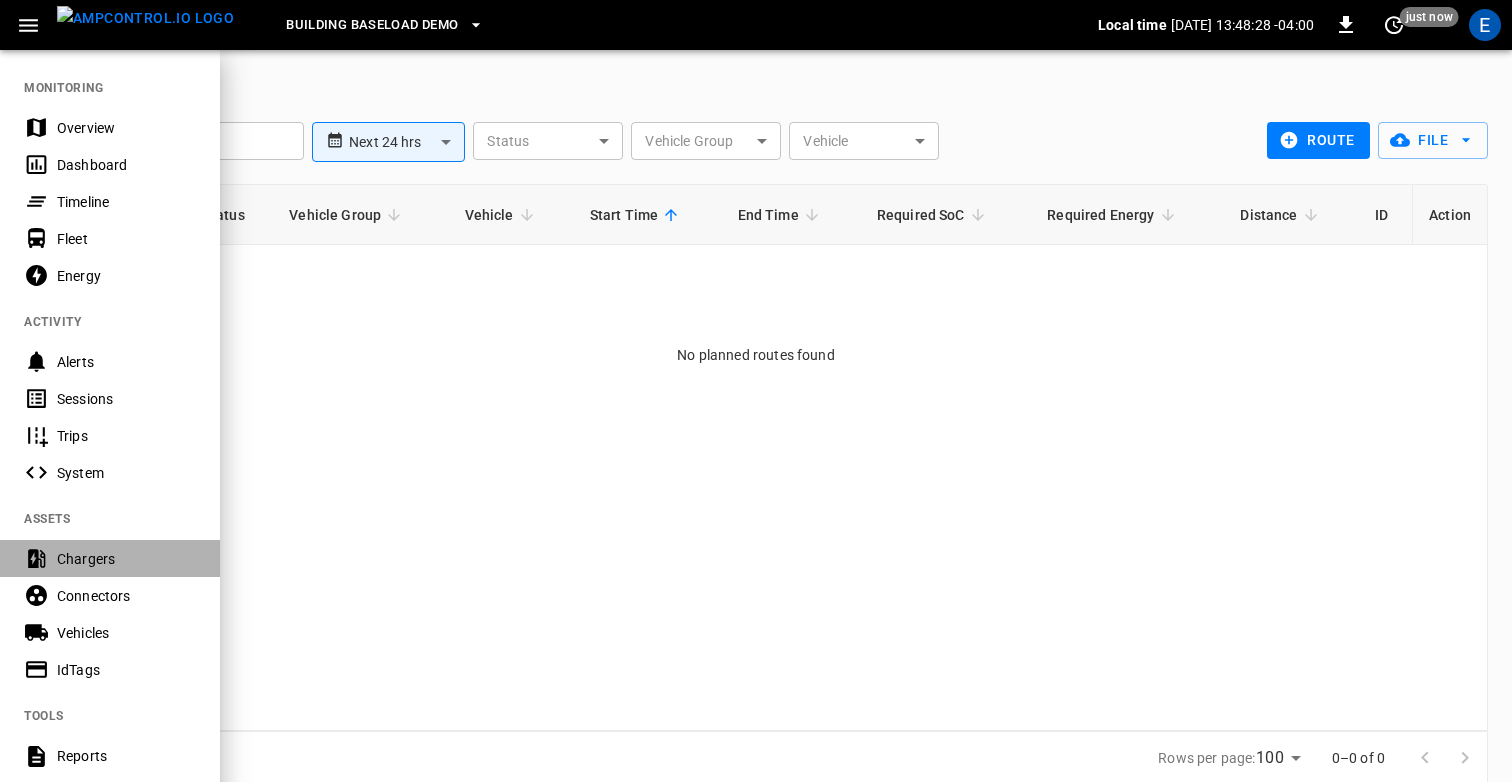 click on "Chargers" at bounding box center [126, 559] 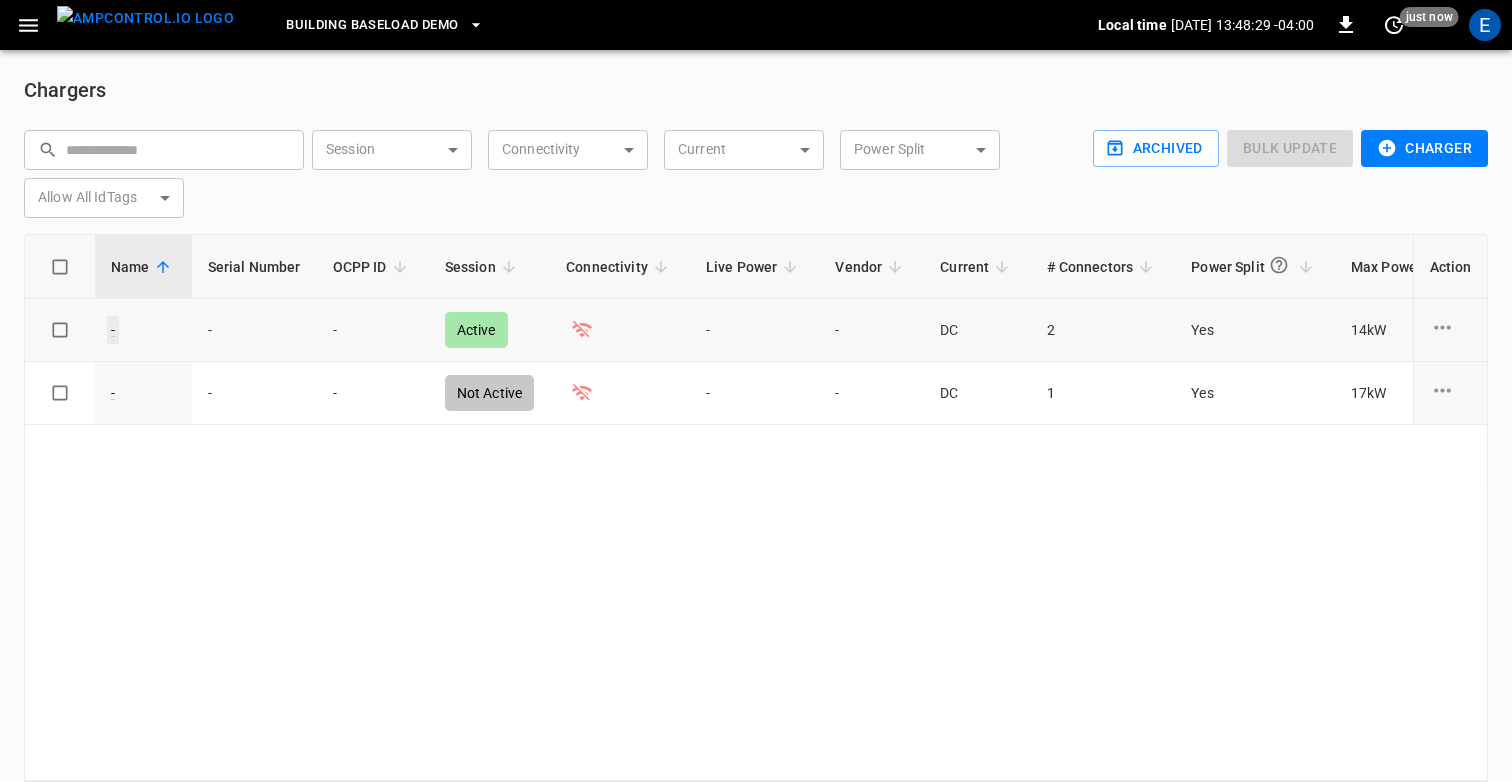 click on "-" at bounding box center (113, 330) 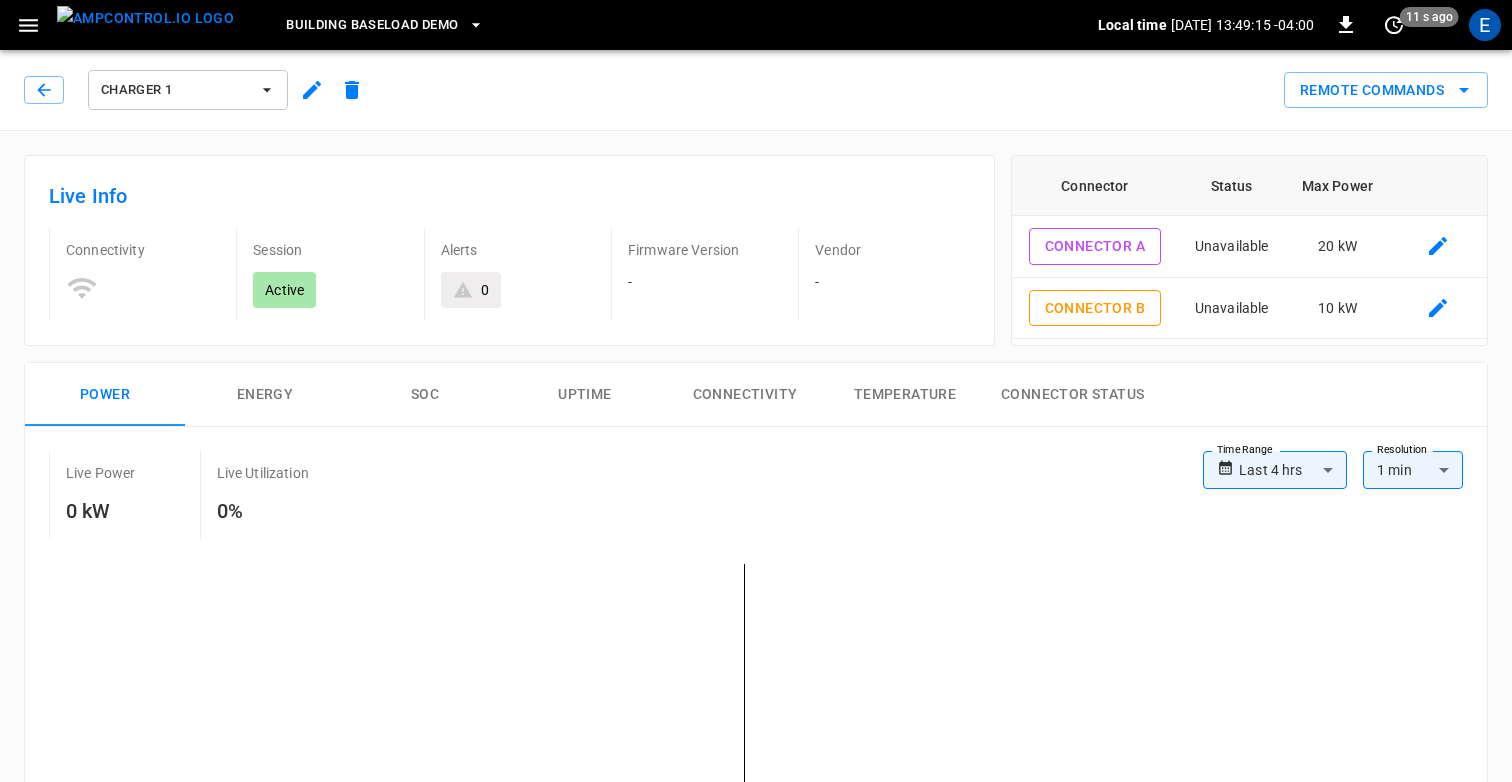 click 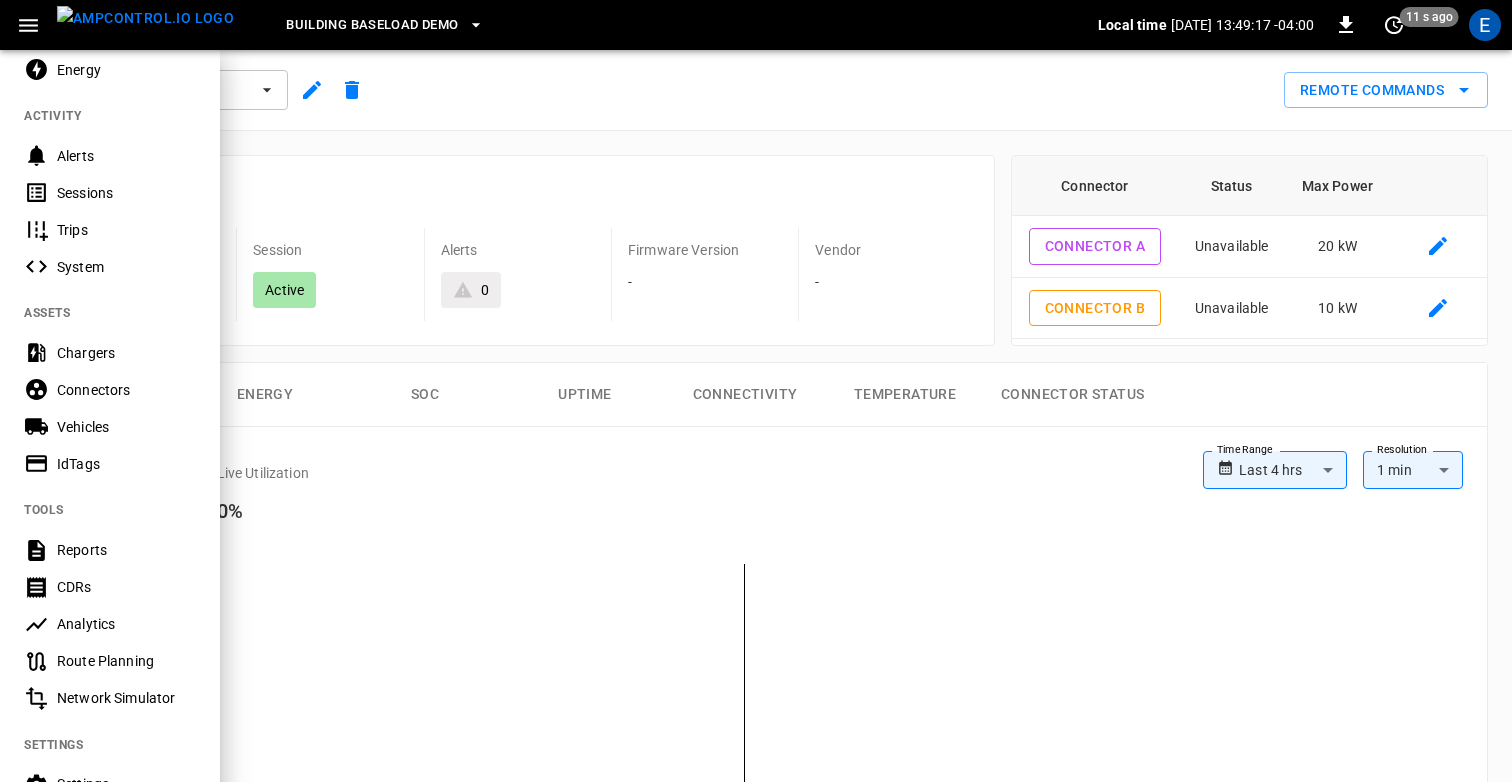 scroll, scrollTop: 421, scrollLeft: 0, axis: vertical 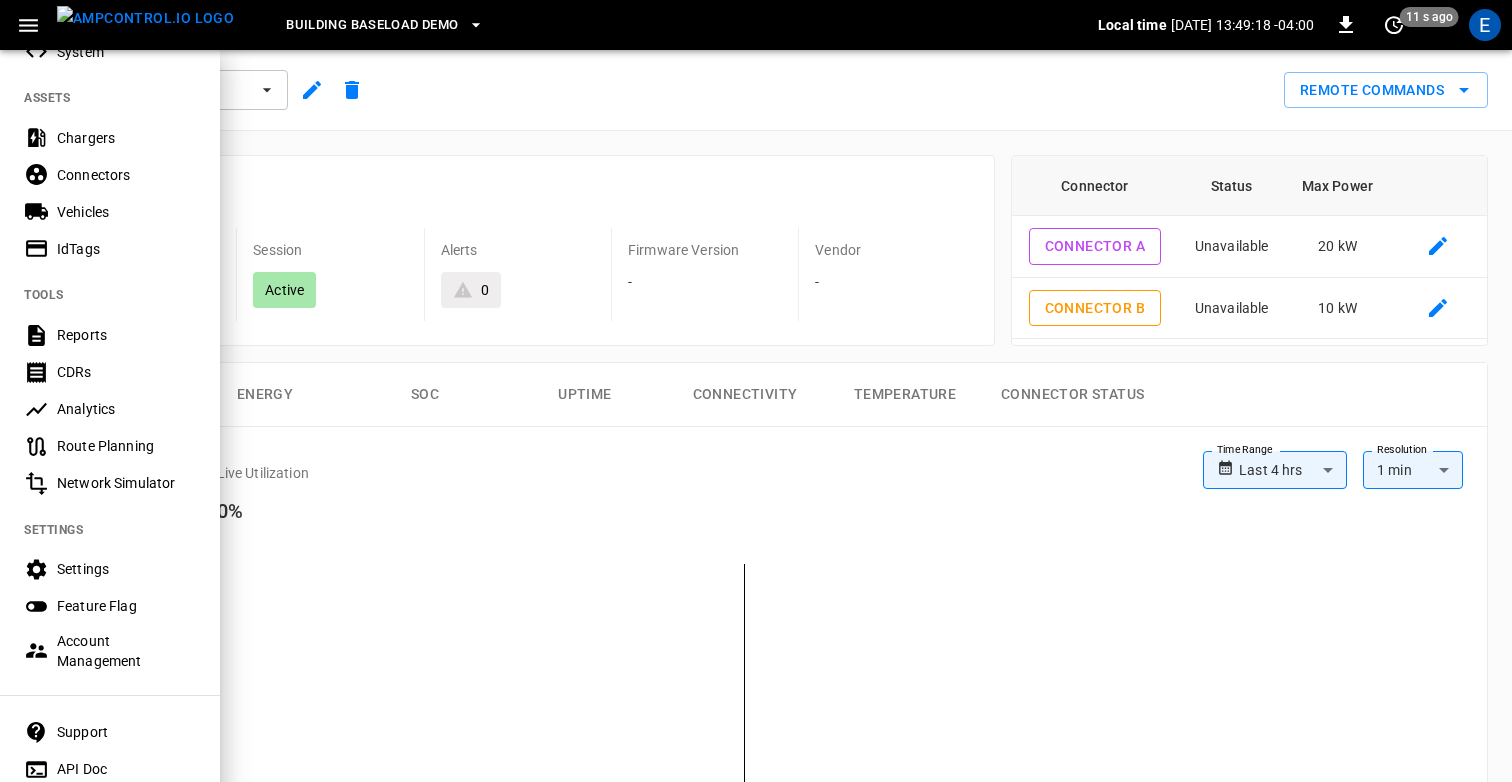click on "Settings" at bounding box center [126, 569] 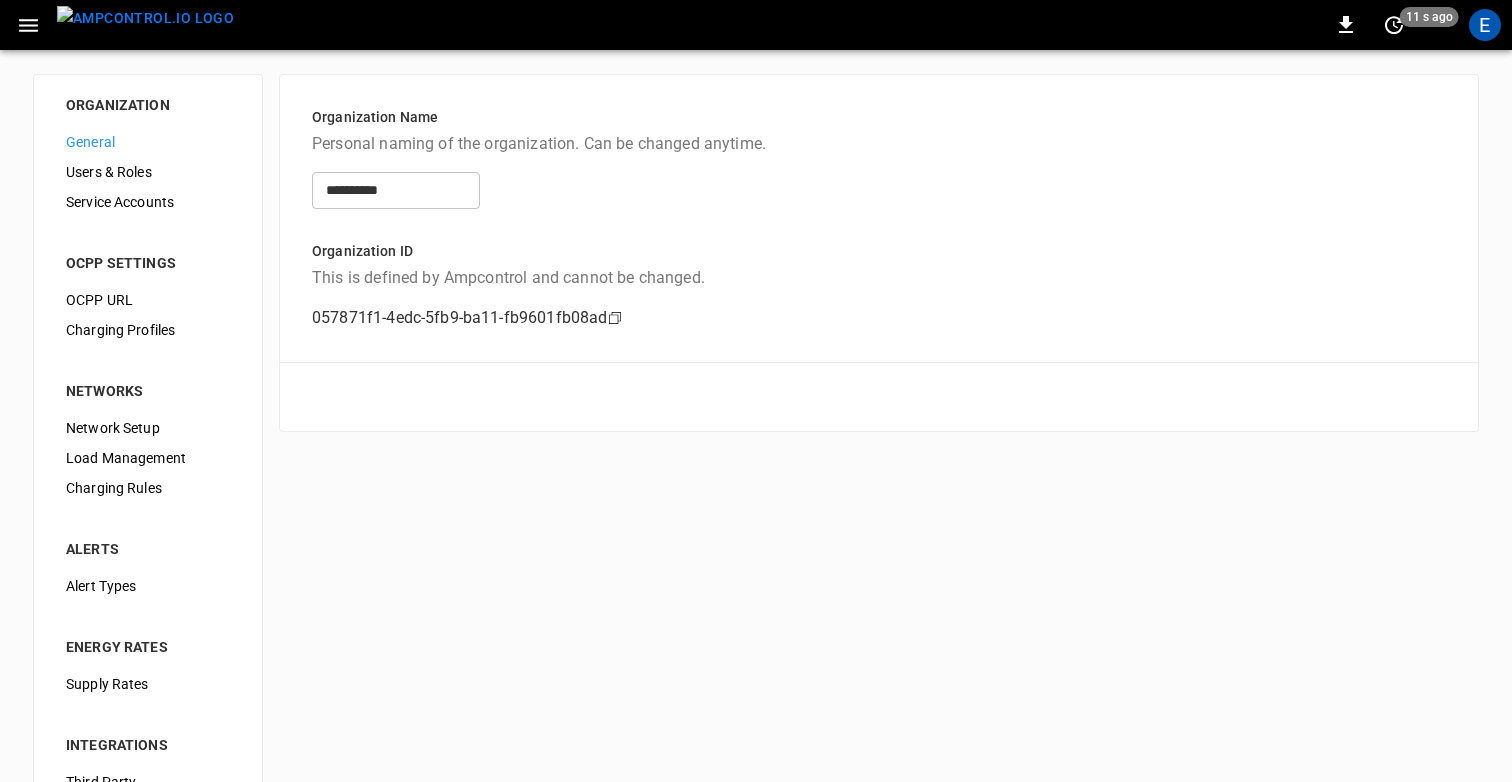 click on "Users & Roles" at bounding box center (148, 172) 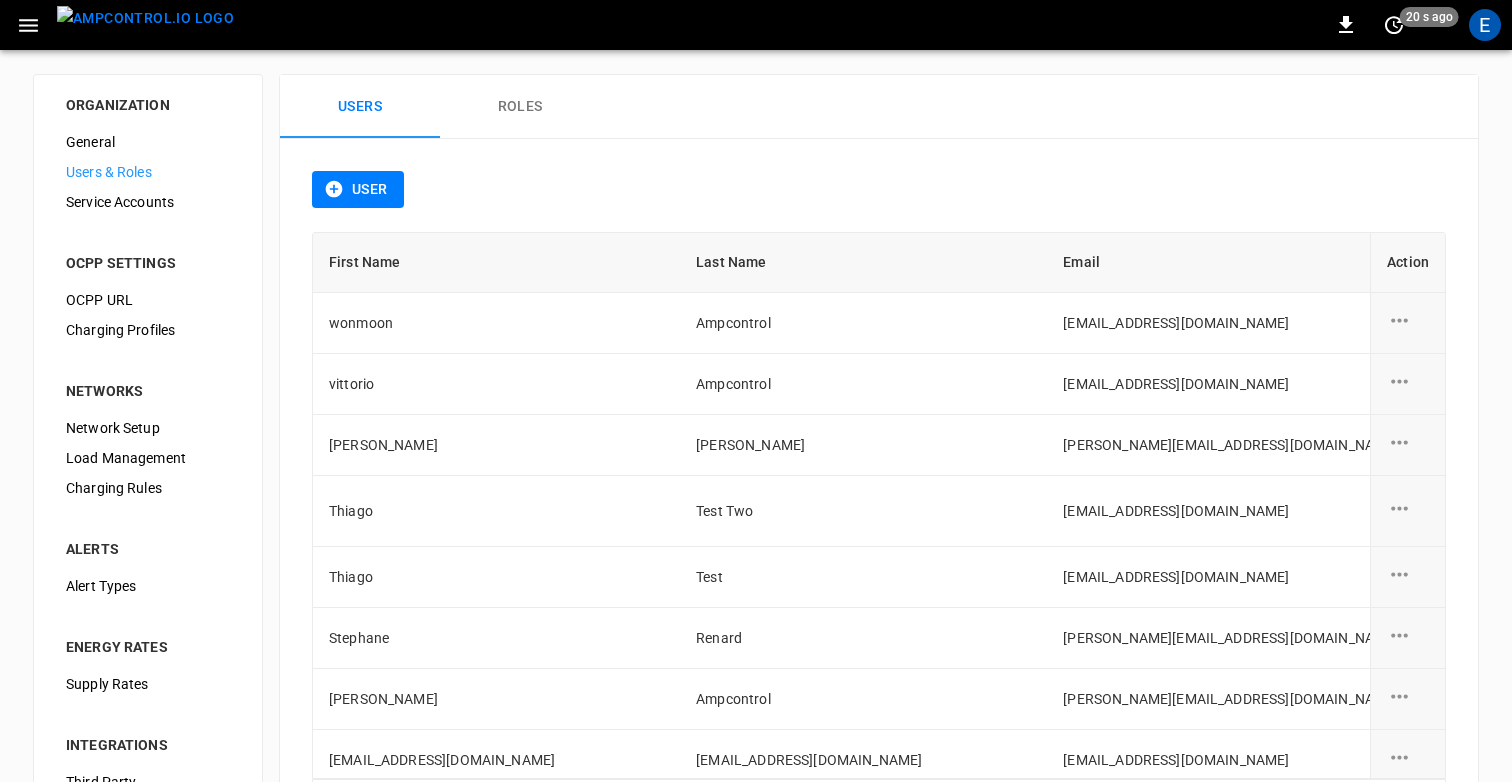 click 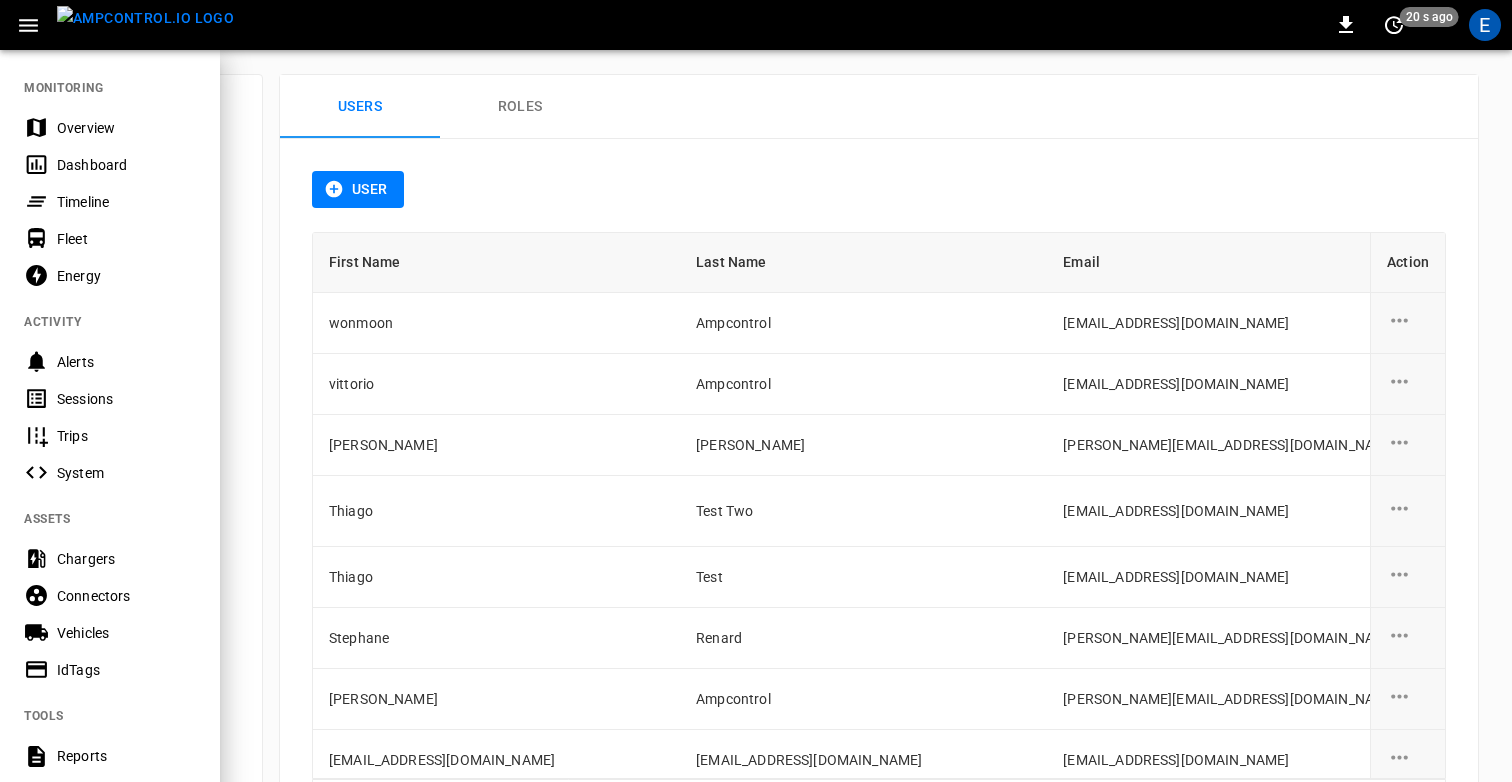 click on "Fleet" at bounding box center [110, 238] 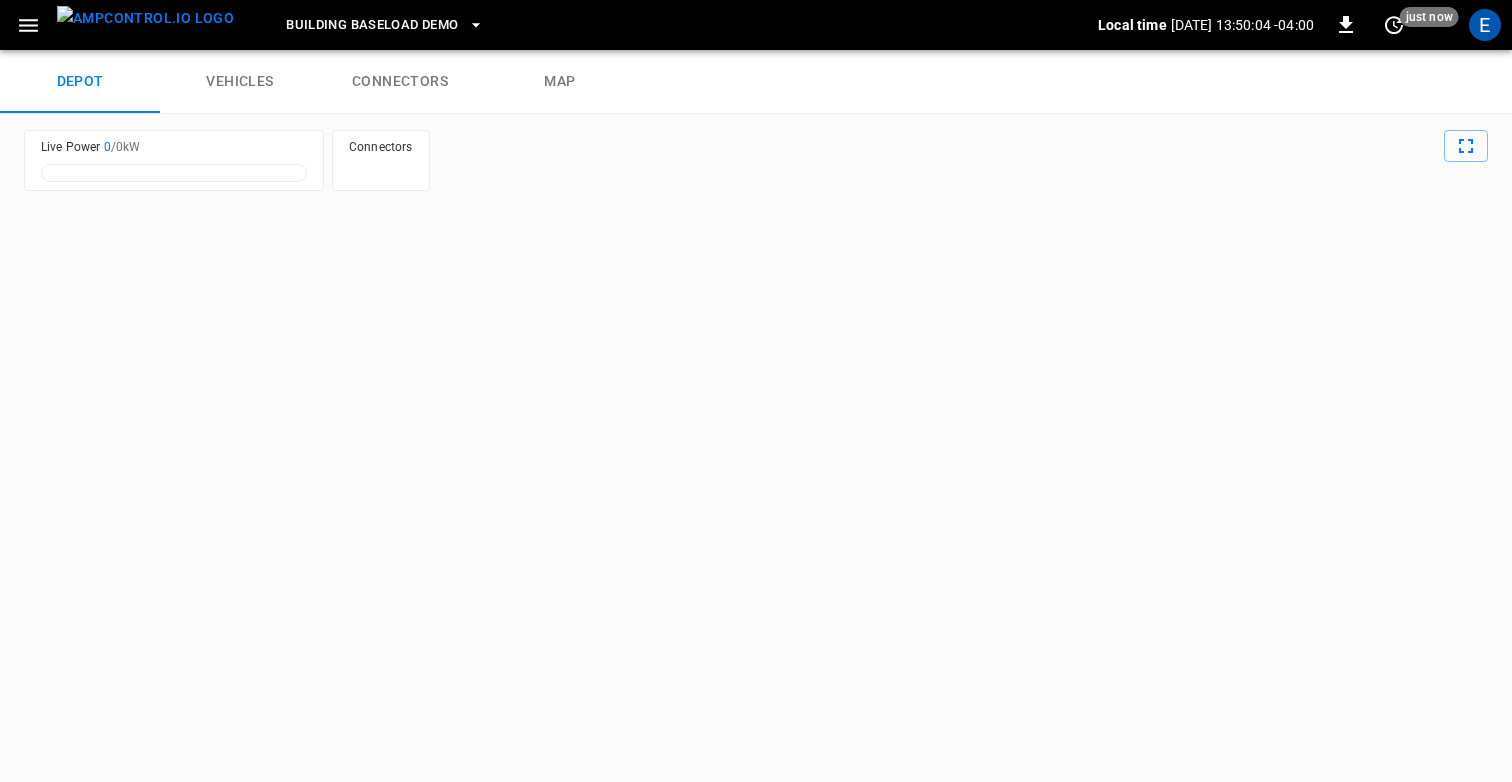 click on "vehicles" at bounding box center (240, 82) 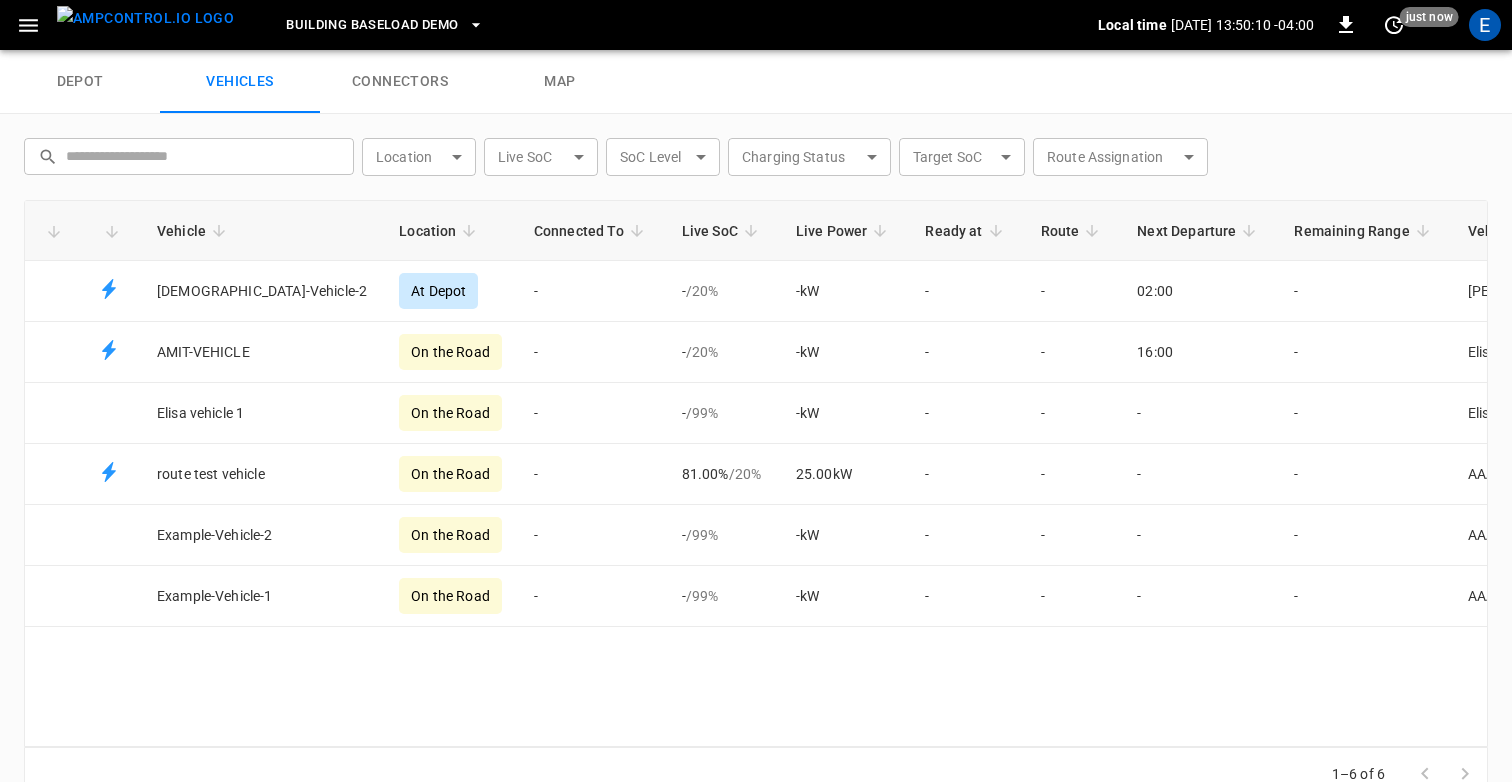 click on "connectors" at bounding box center (400, 82) 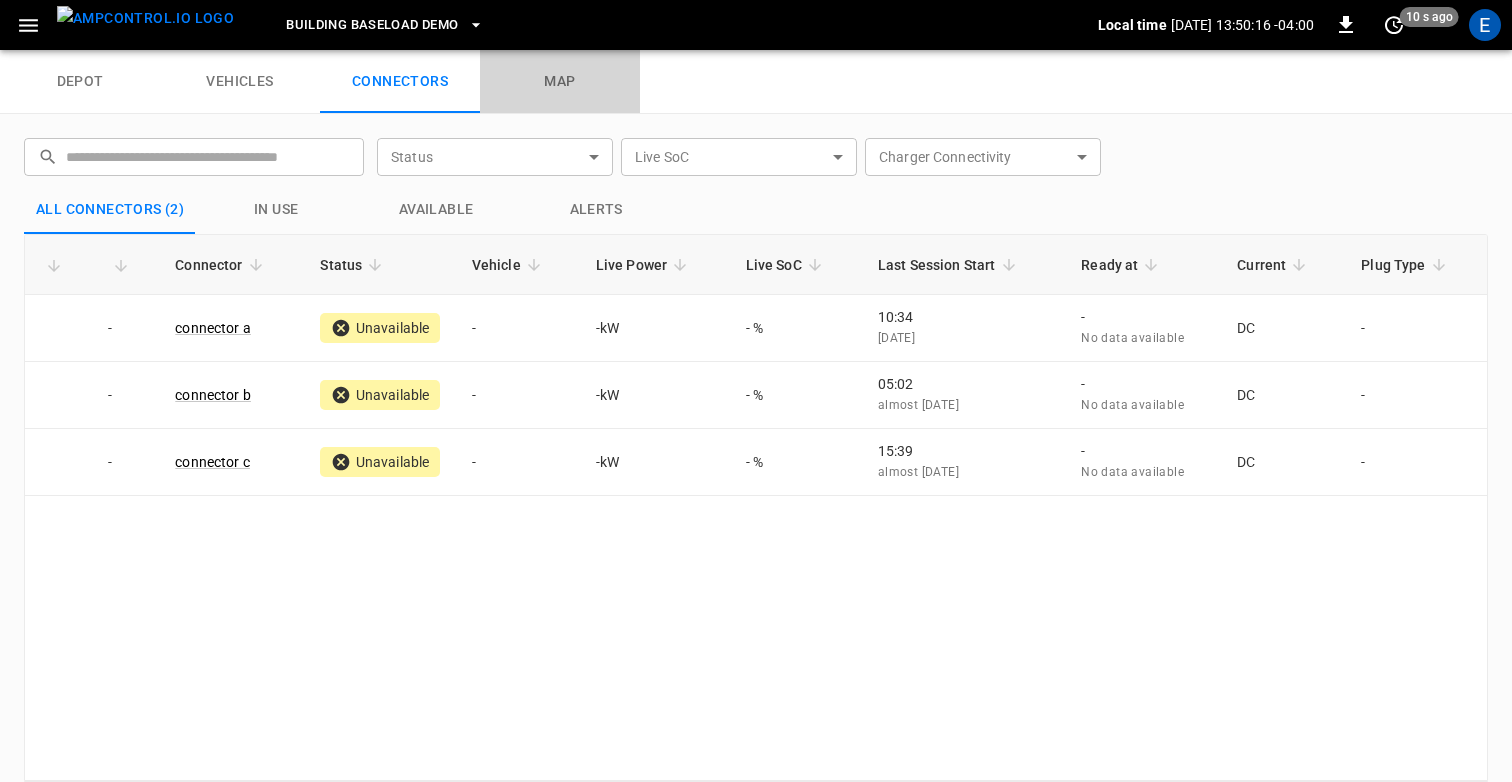 click on "map" at bounding box center [560, 82] 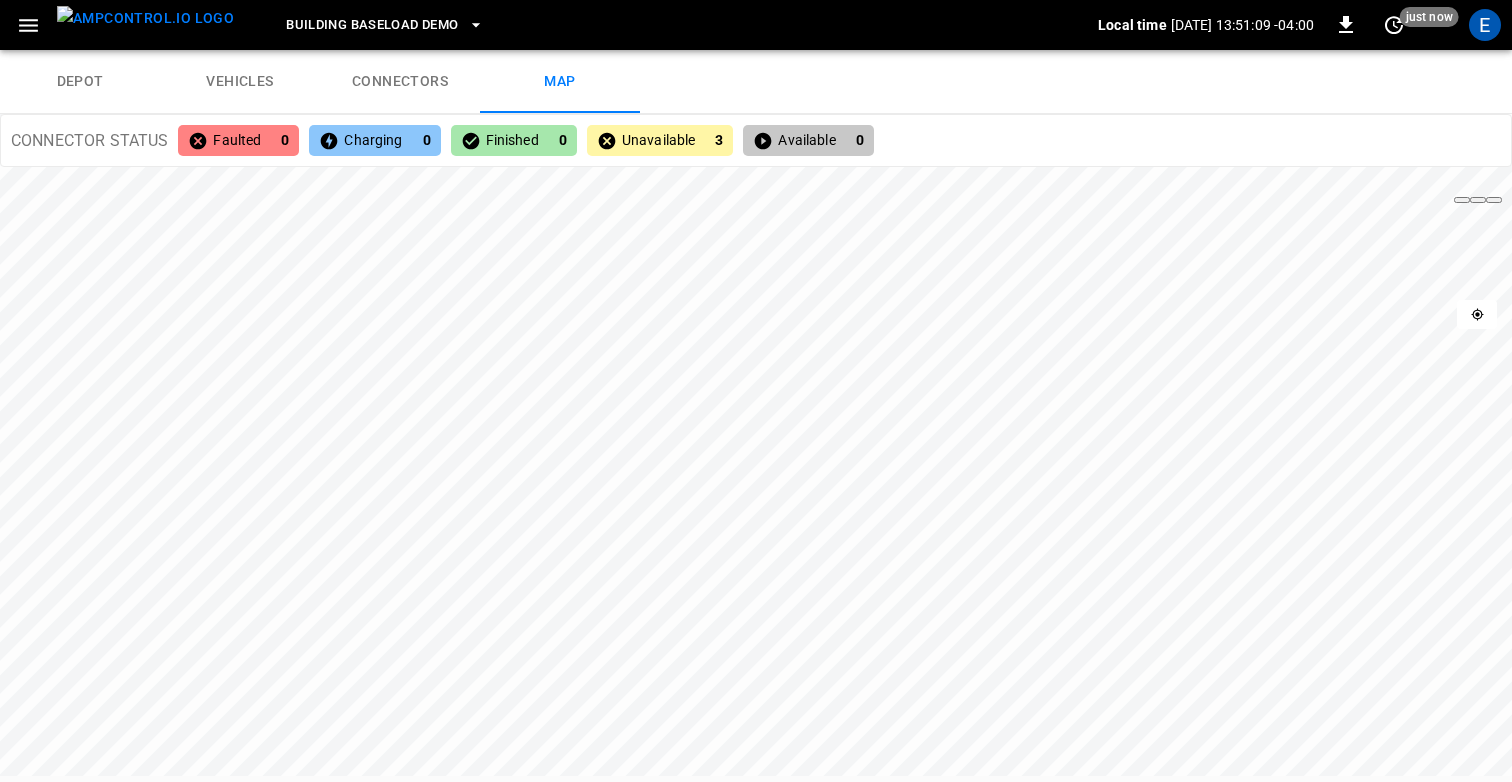 click at bounding box center (145, 18) 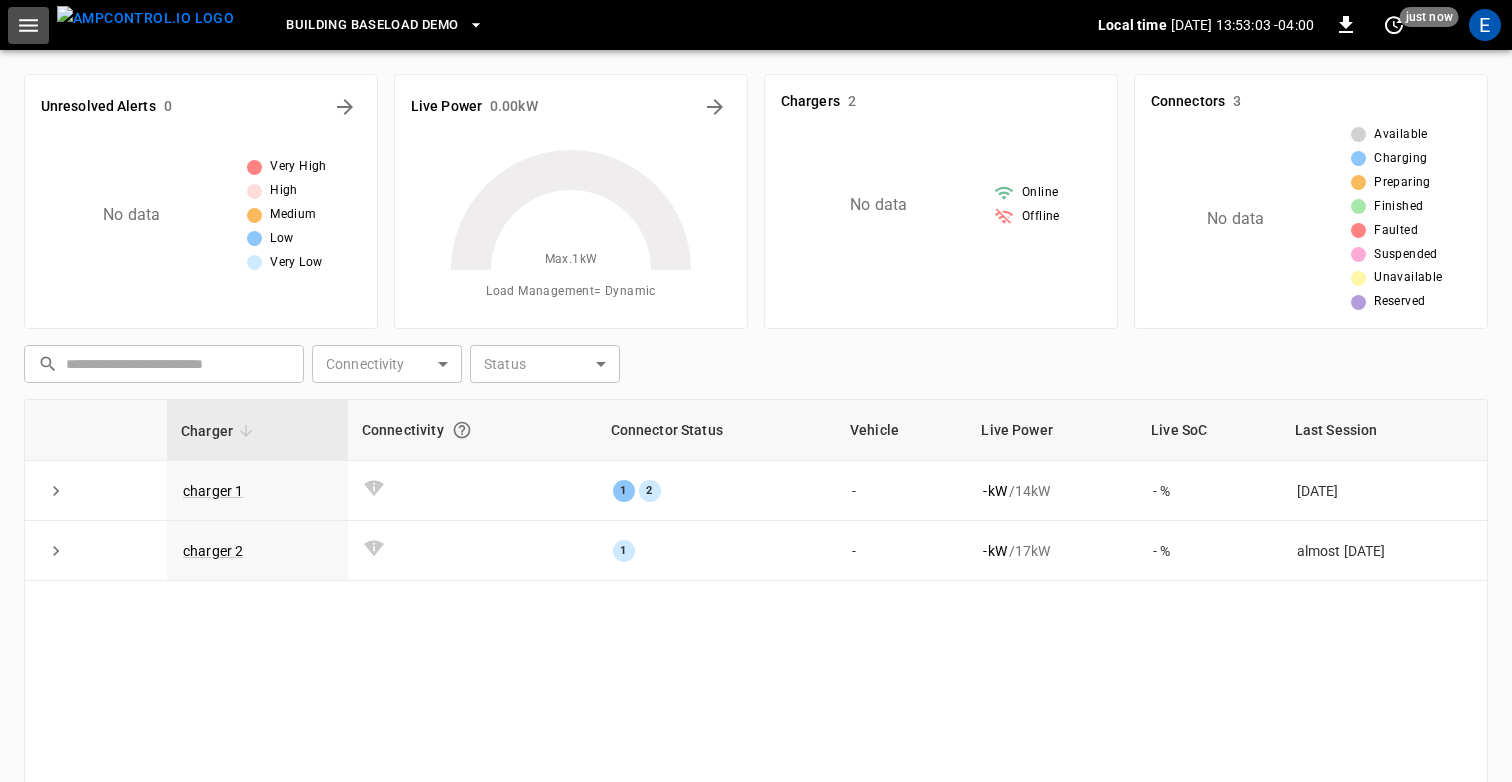 click 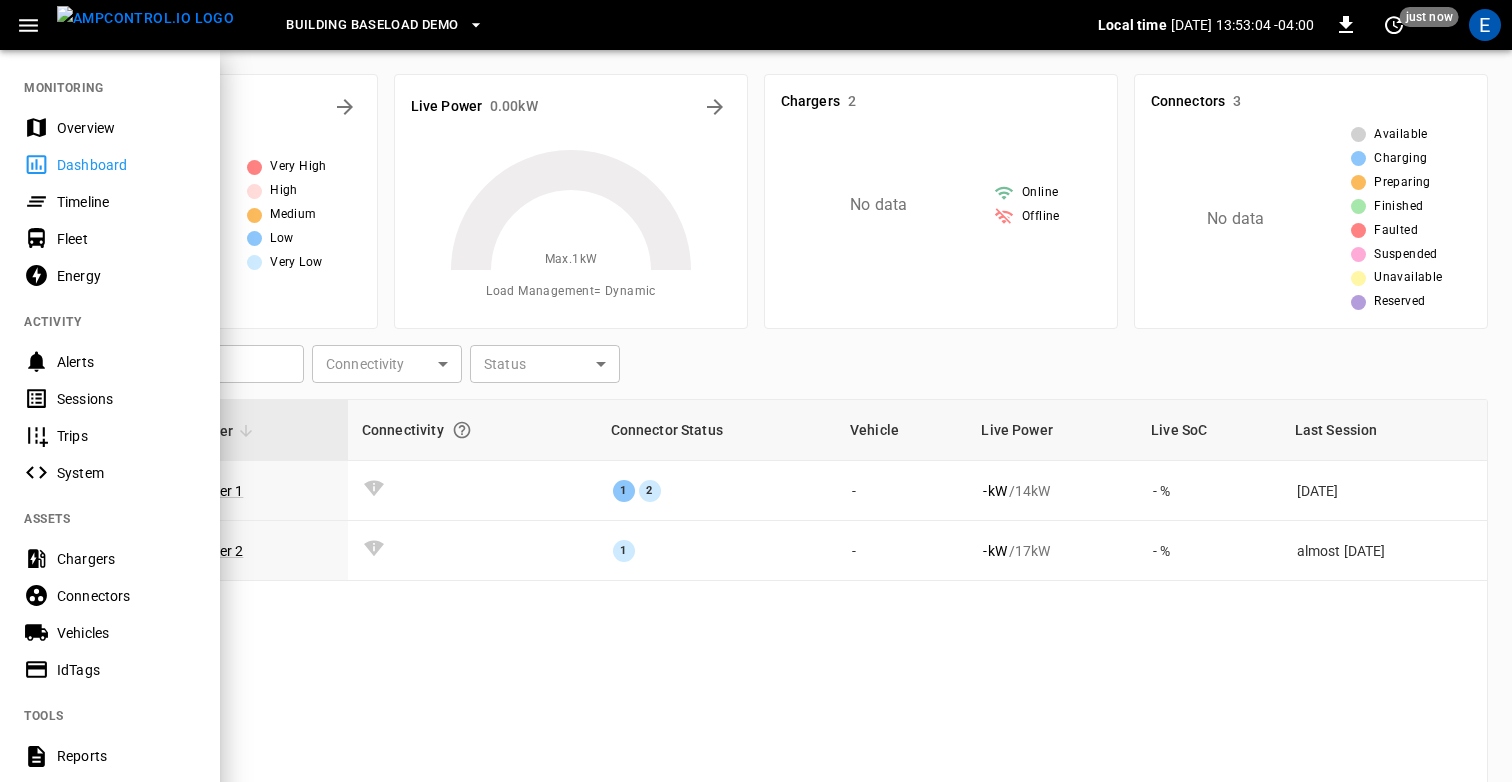 click on "Chargers" at bounding box center [126, 559] 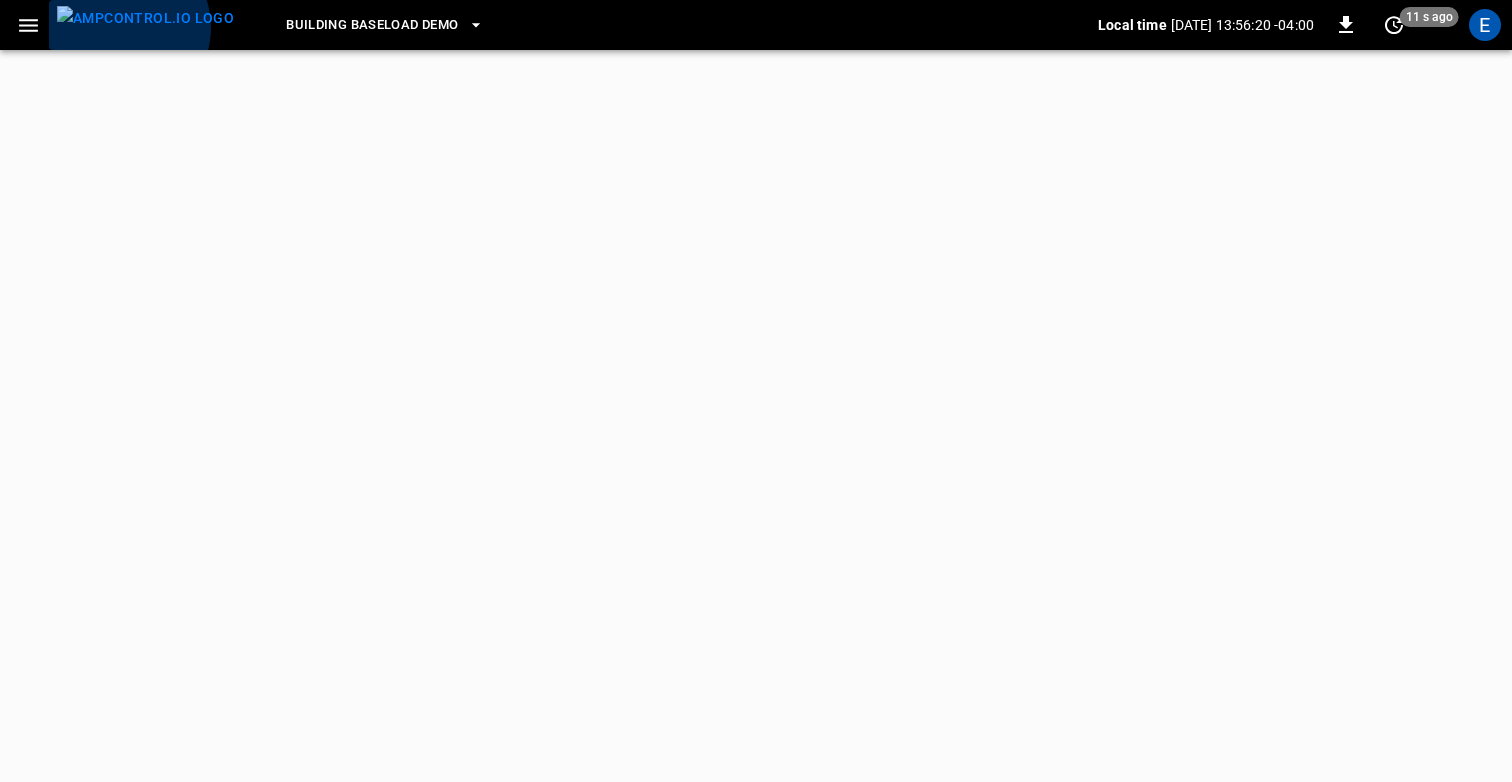 click at bounding box center (145, 18) 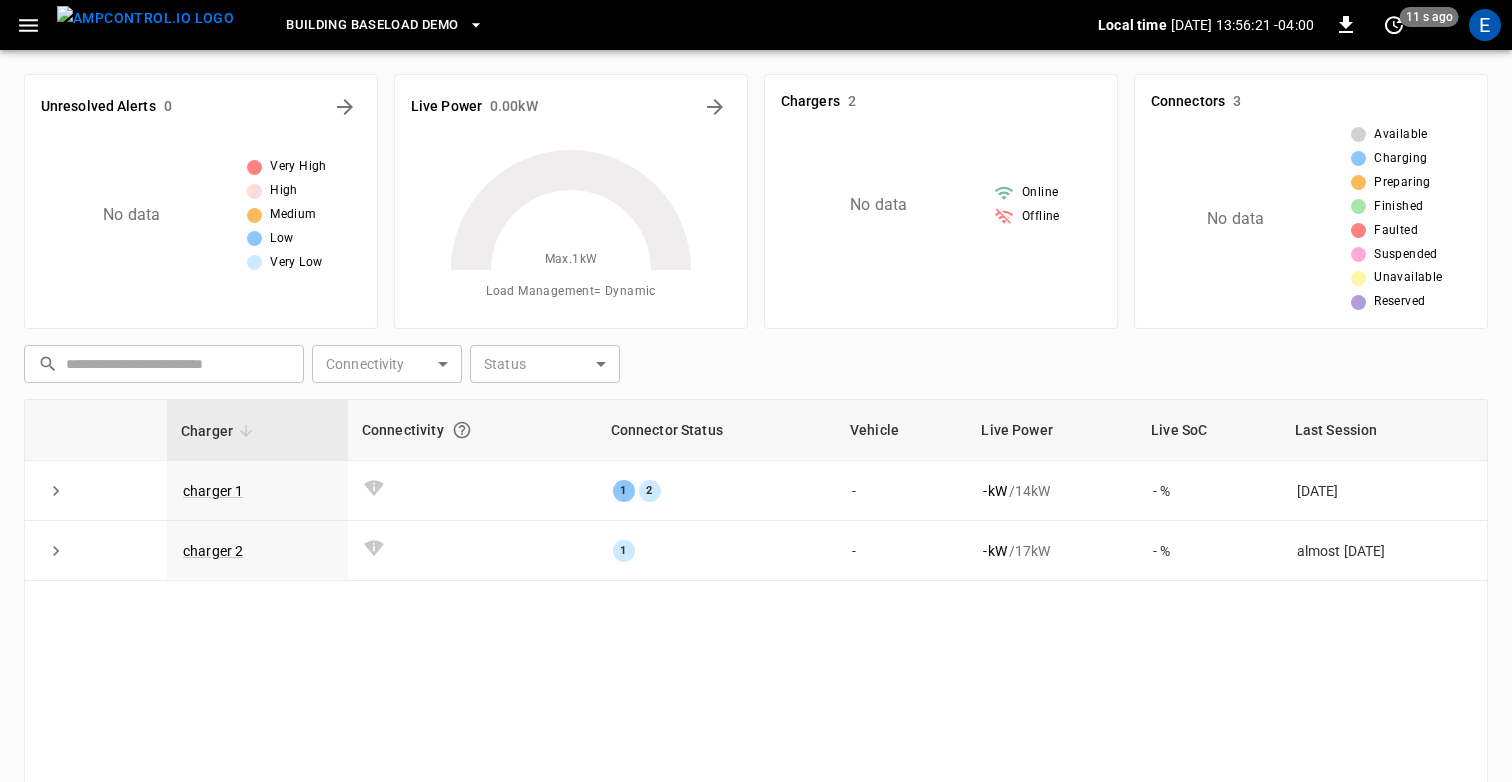 click 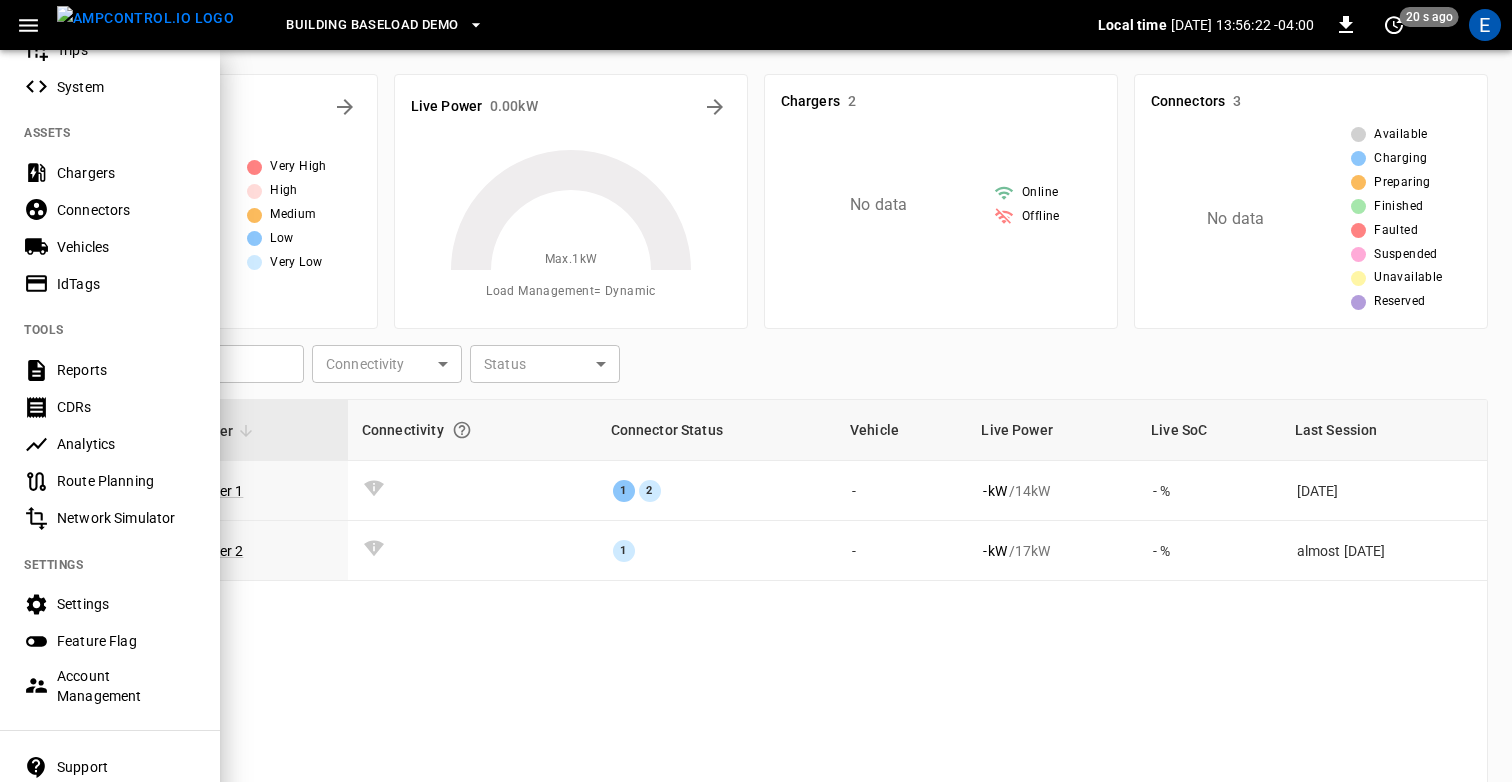 scroll, scrollTop: 471, scrollLeft: 0, axis: vertical 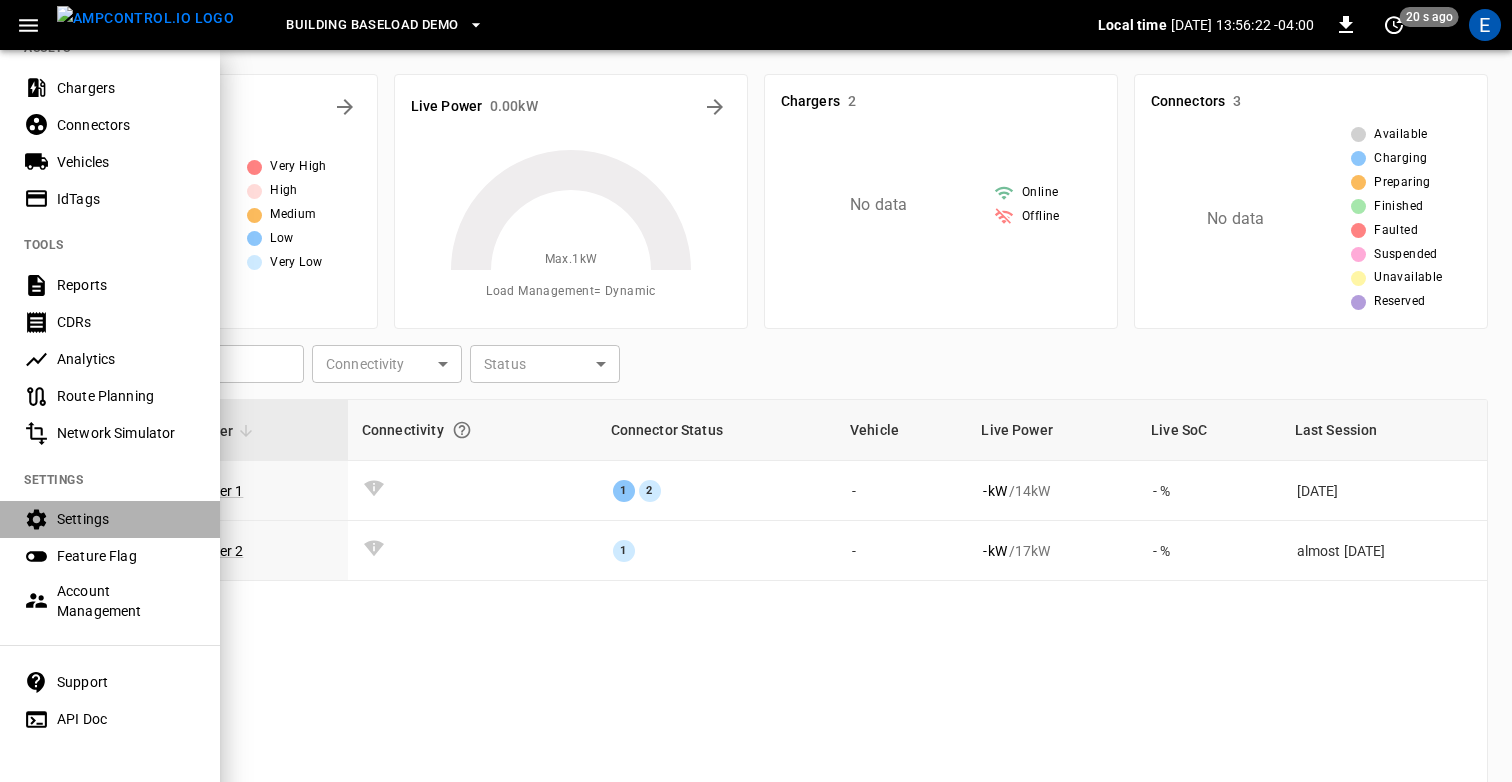 click on "Settings" at bounding box center (126, 519) 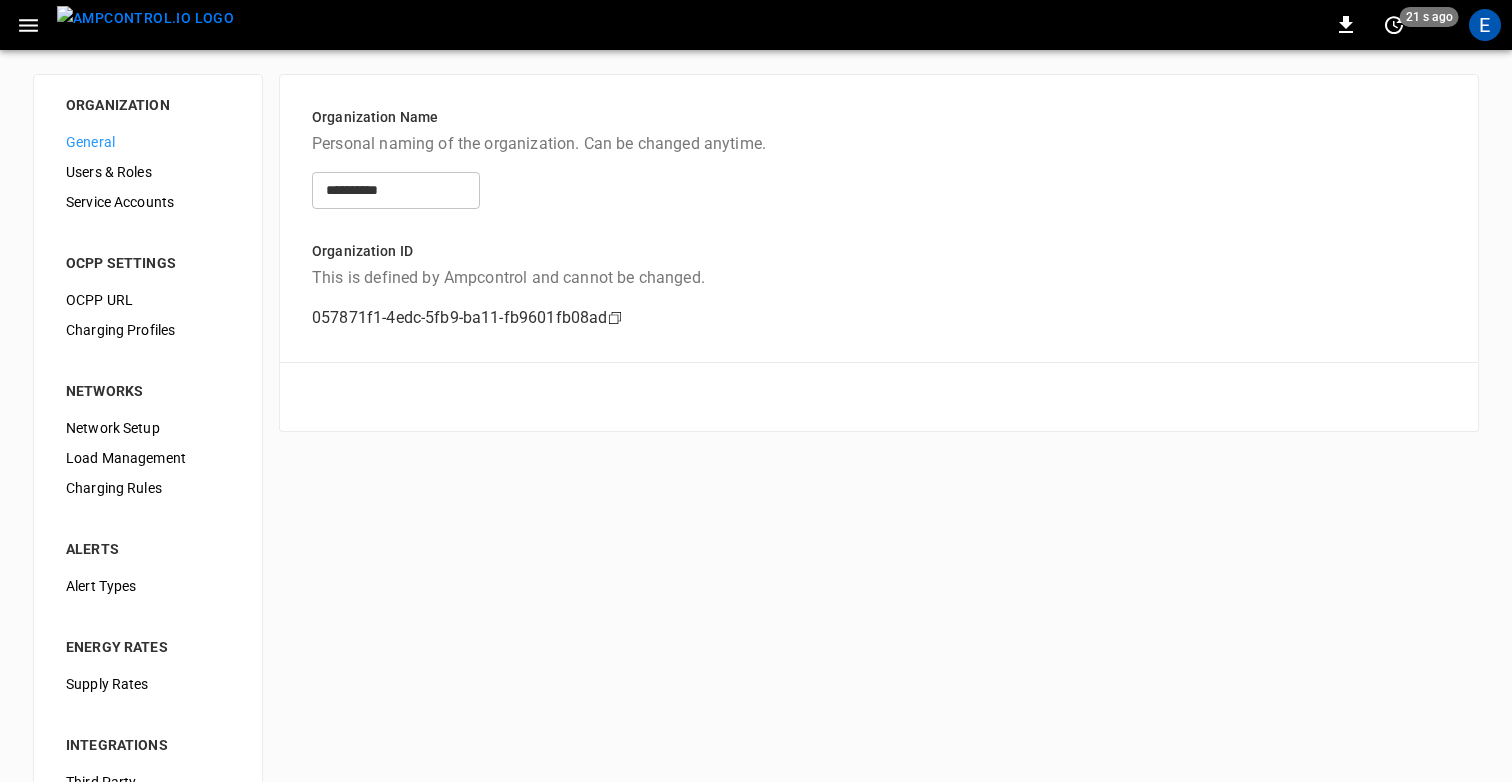 click on "Users & Roles" at bounding box center (148, 172) 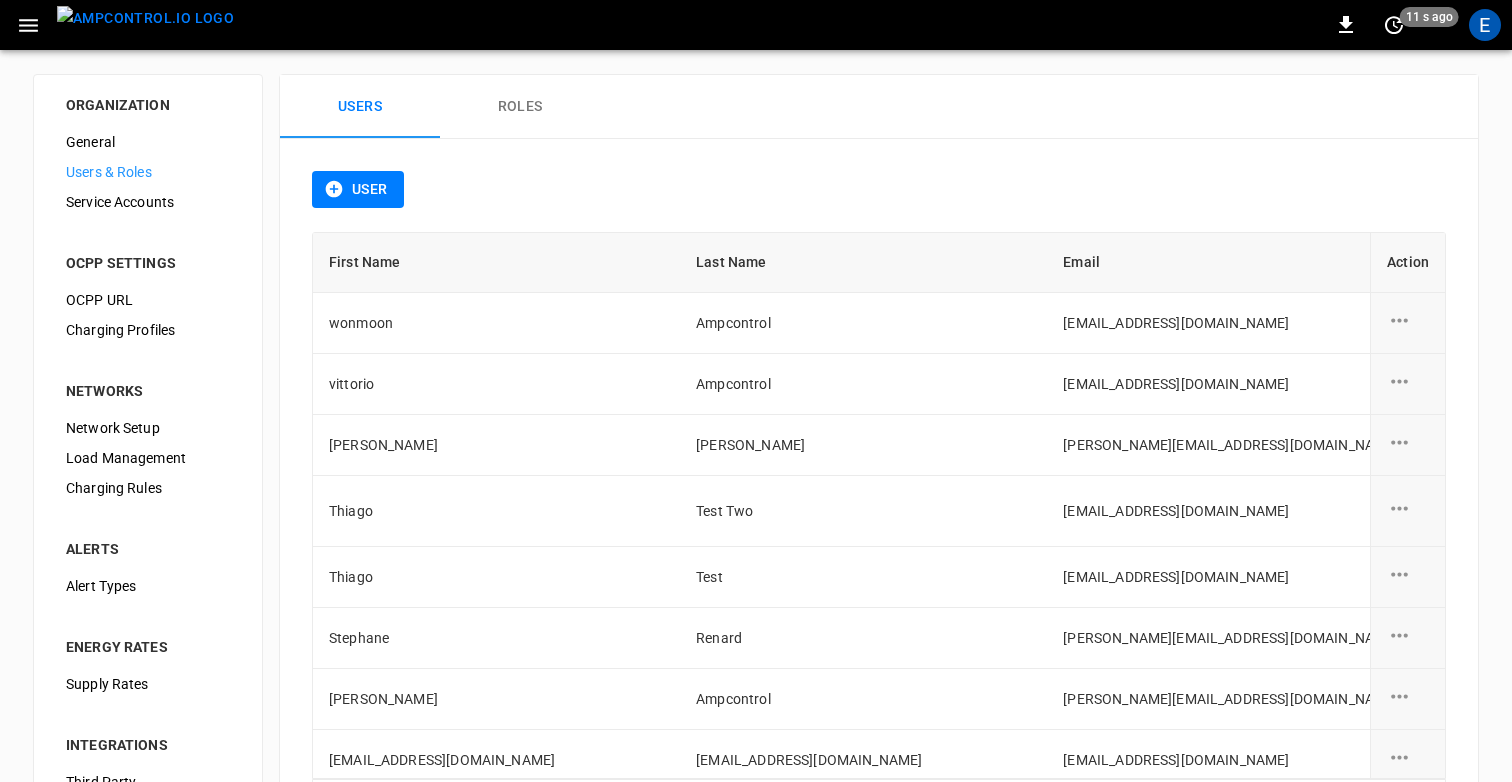click on "Roles" at bounding box center [520, 107] 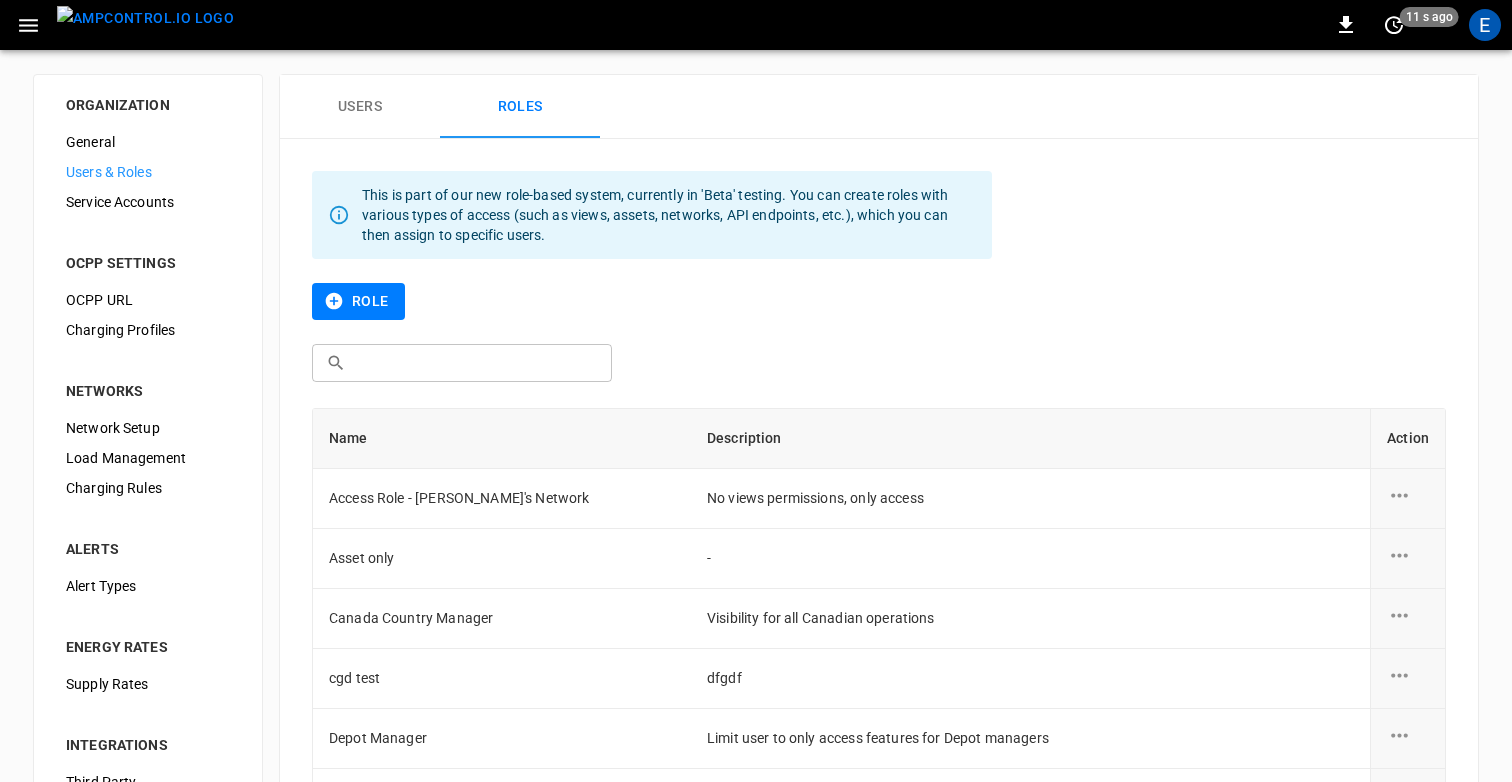 click on "Users" at bounding box center (360, 107) 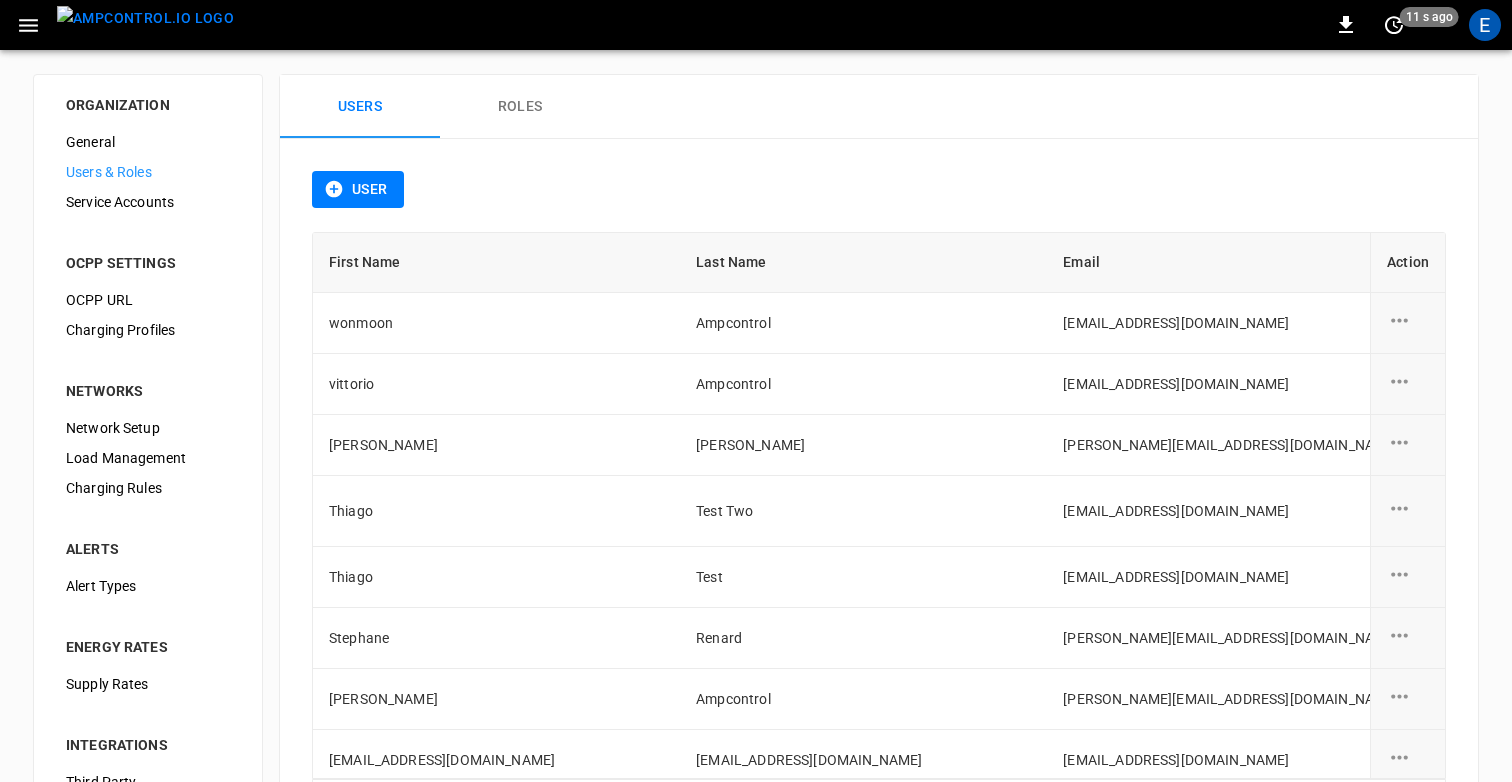 click on "Roles" at bounding box center (520, 107) 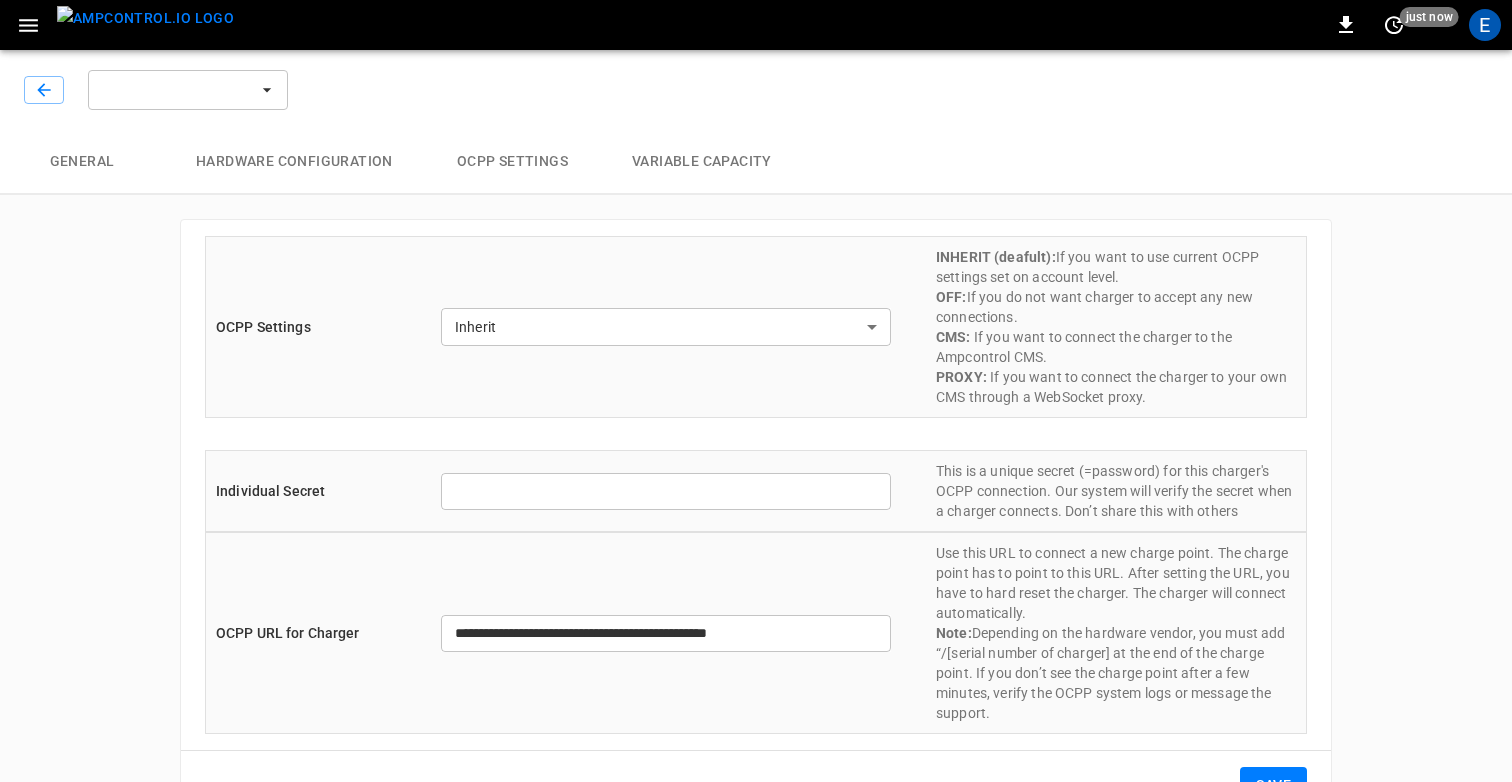 type on "**********" 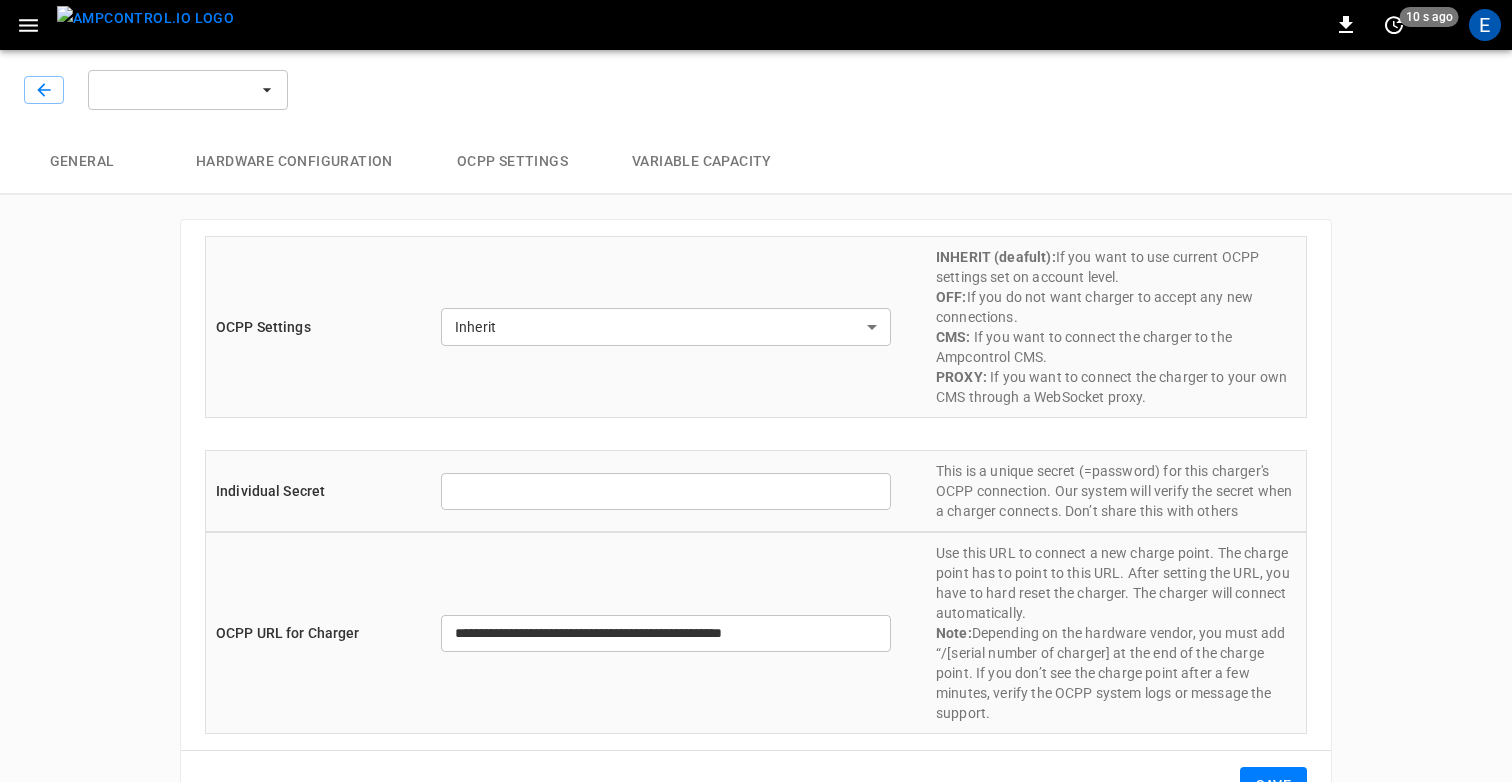 click at bounding box center (145, 18) 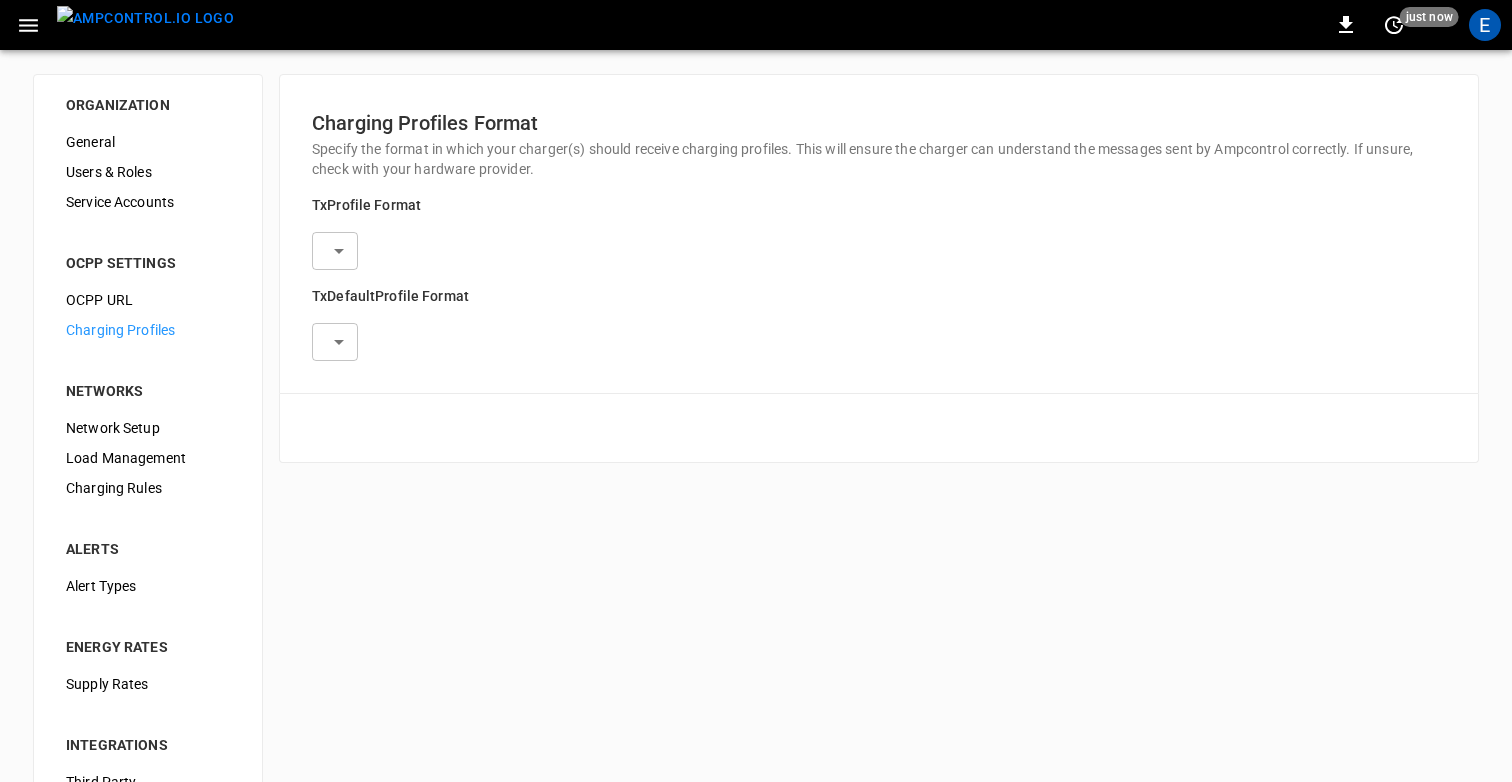 type on "**********" 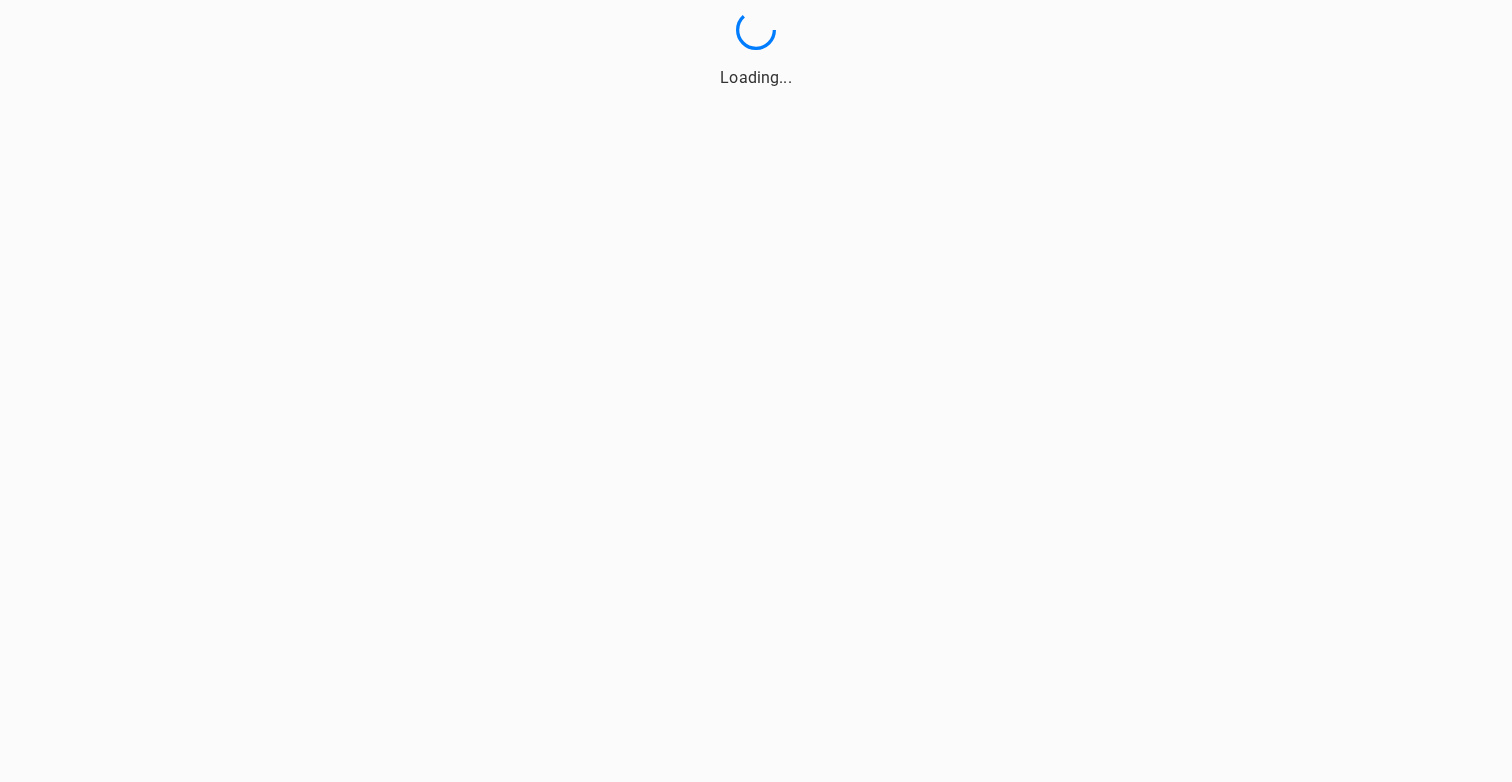 scroll, scrollTop: 0, scrollLeft: 0, axis: both 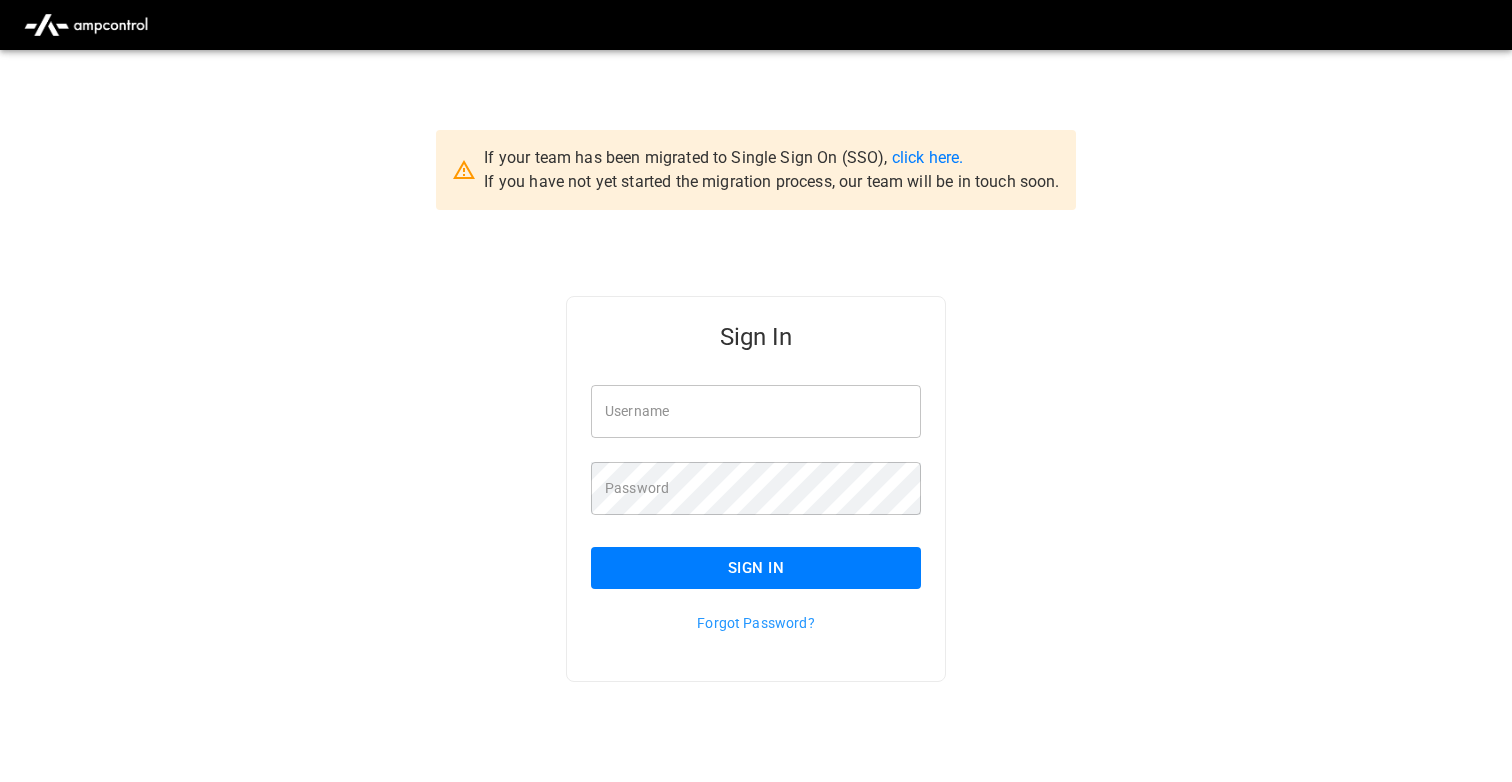click on "Username" at bounding box center (756, 411) 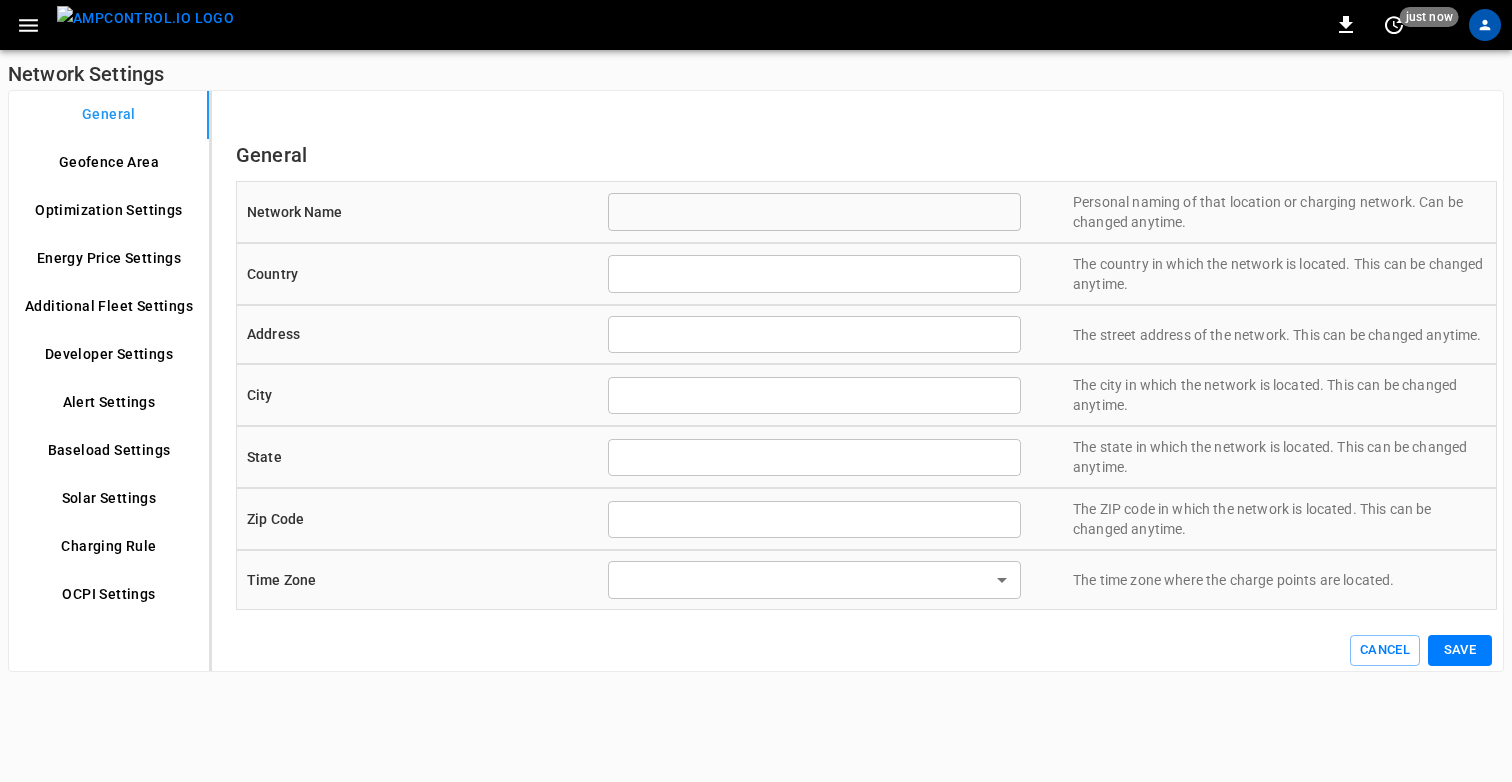 scroll, scrollTop: 0, scrollLeft: 0, axis: both 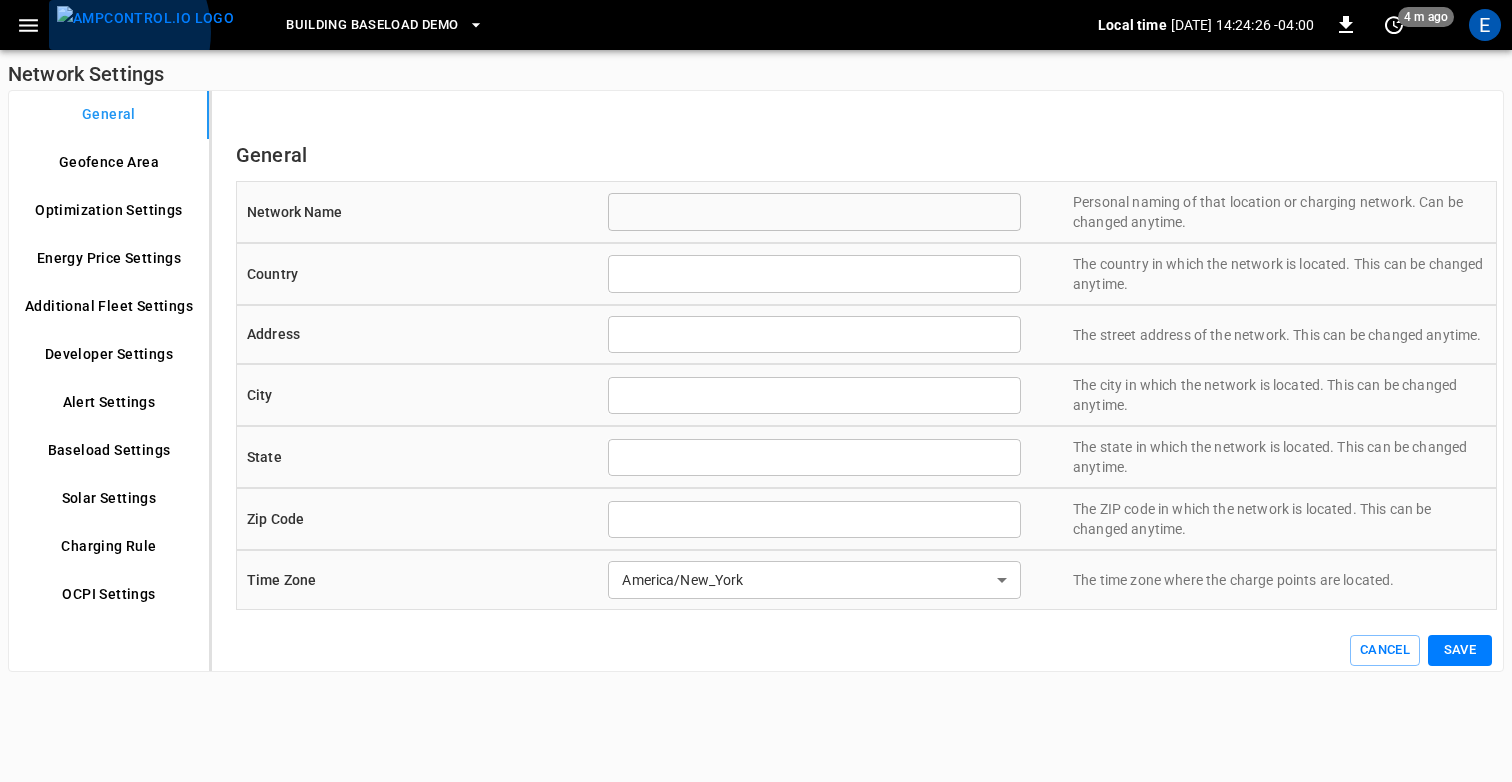 click at bounding box center [145, 18] 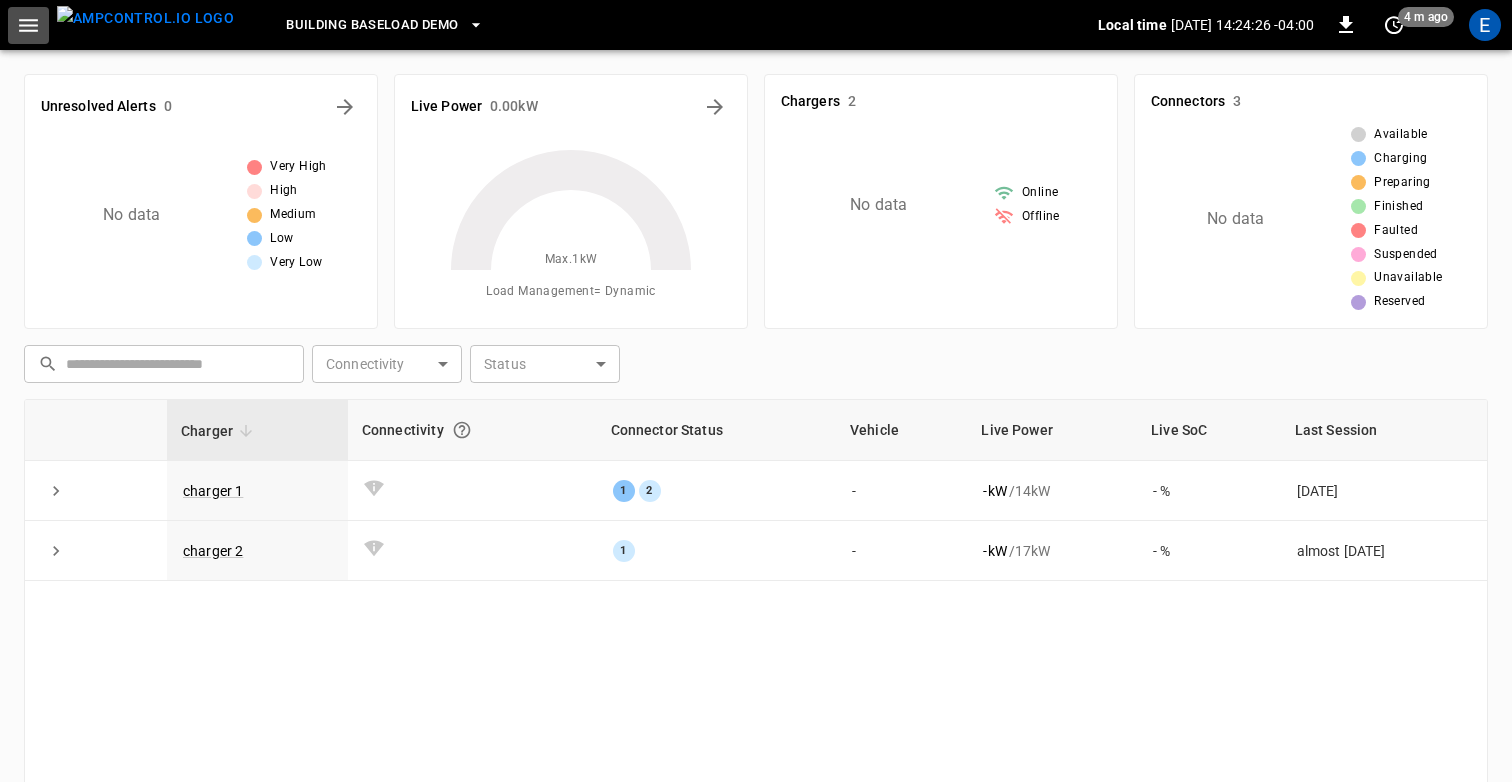 click at bounding box center (28, 25) 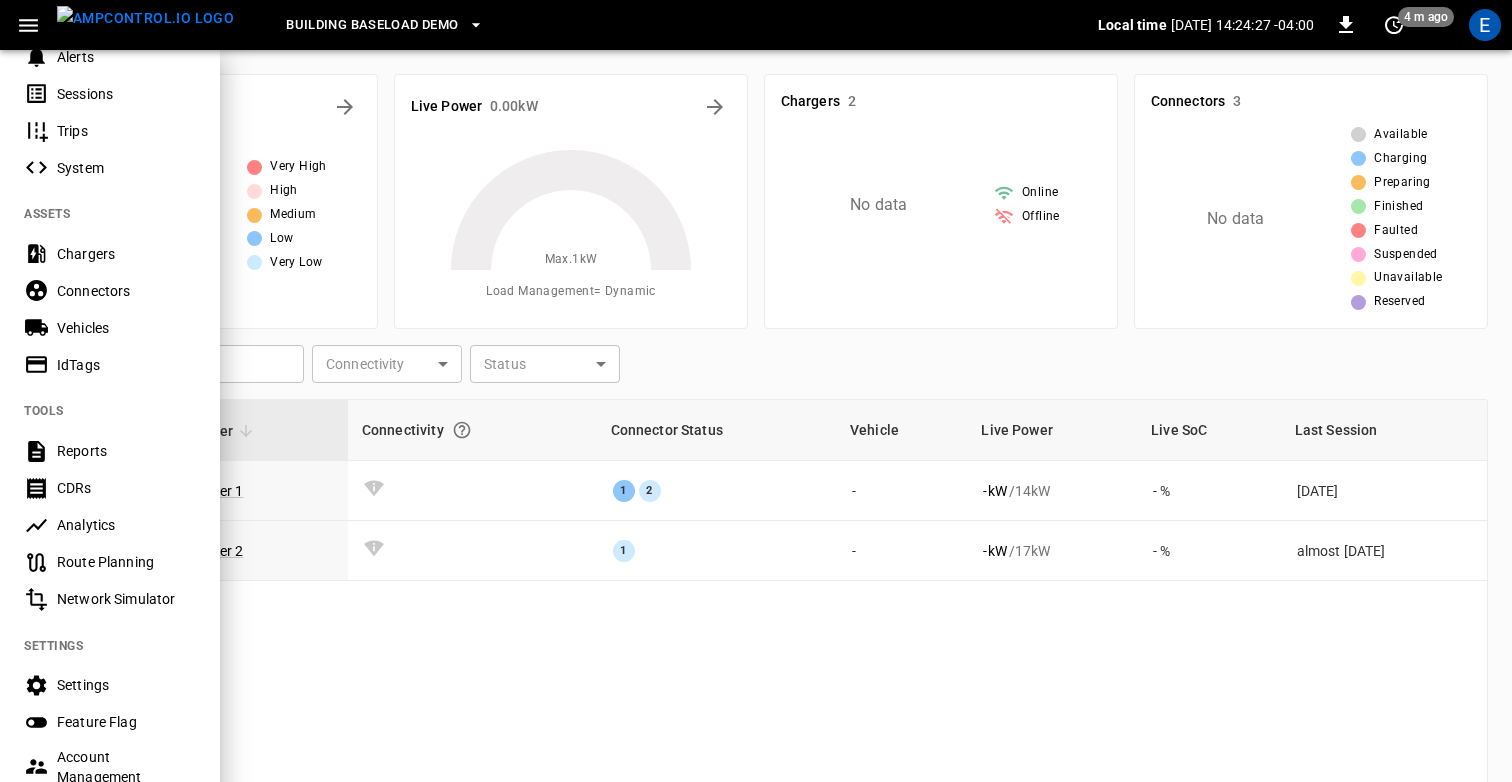 scroll, scrollTop: 467, scrollLeft: 0, axis: vertical 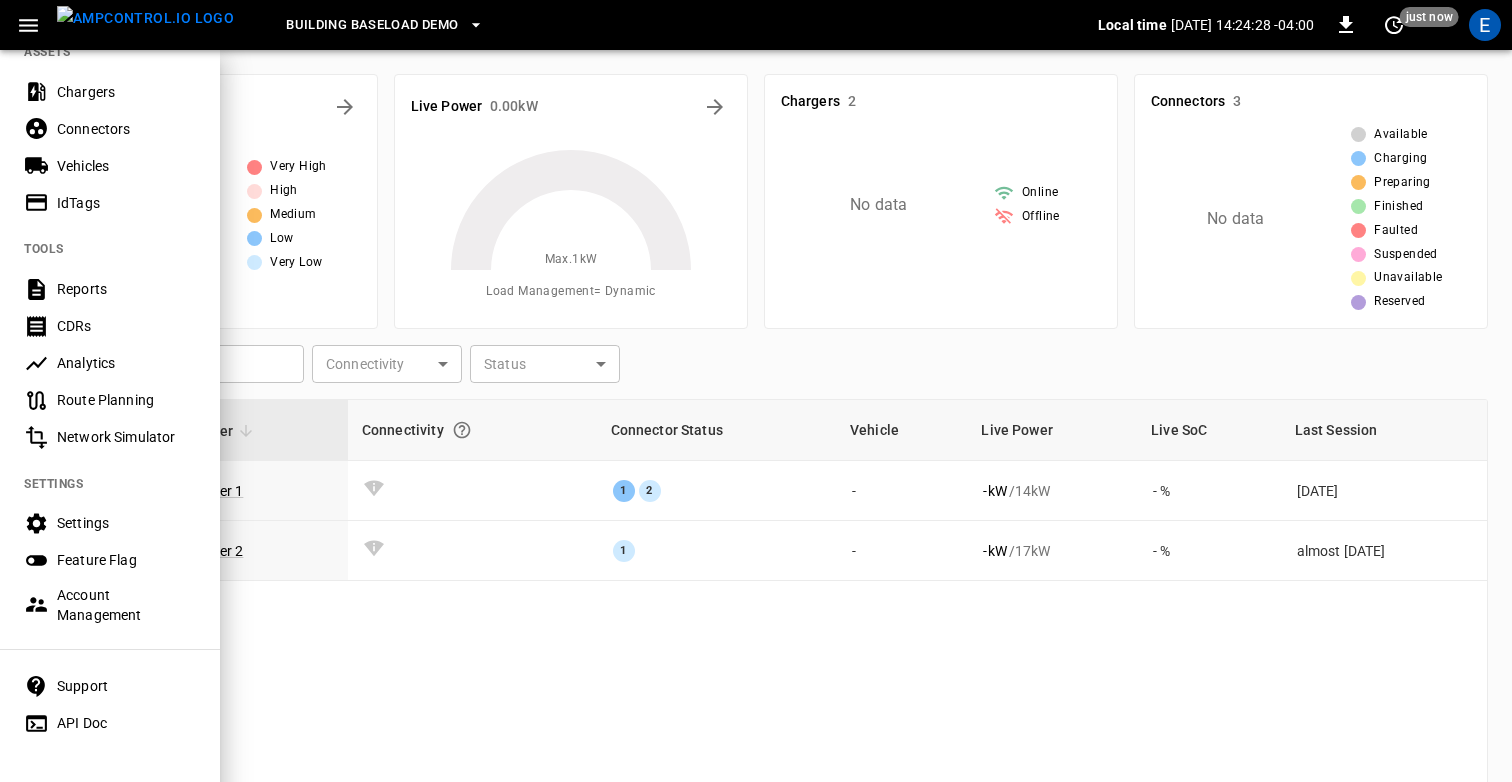 click on "Settings" at bounding box center (126, 523) 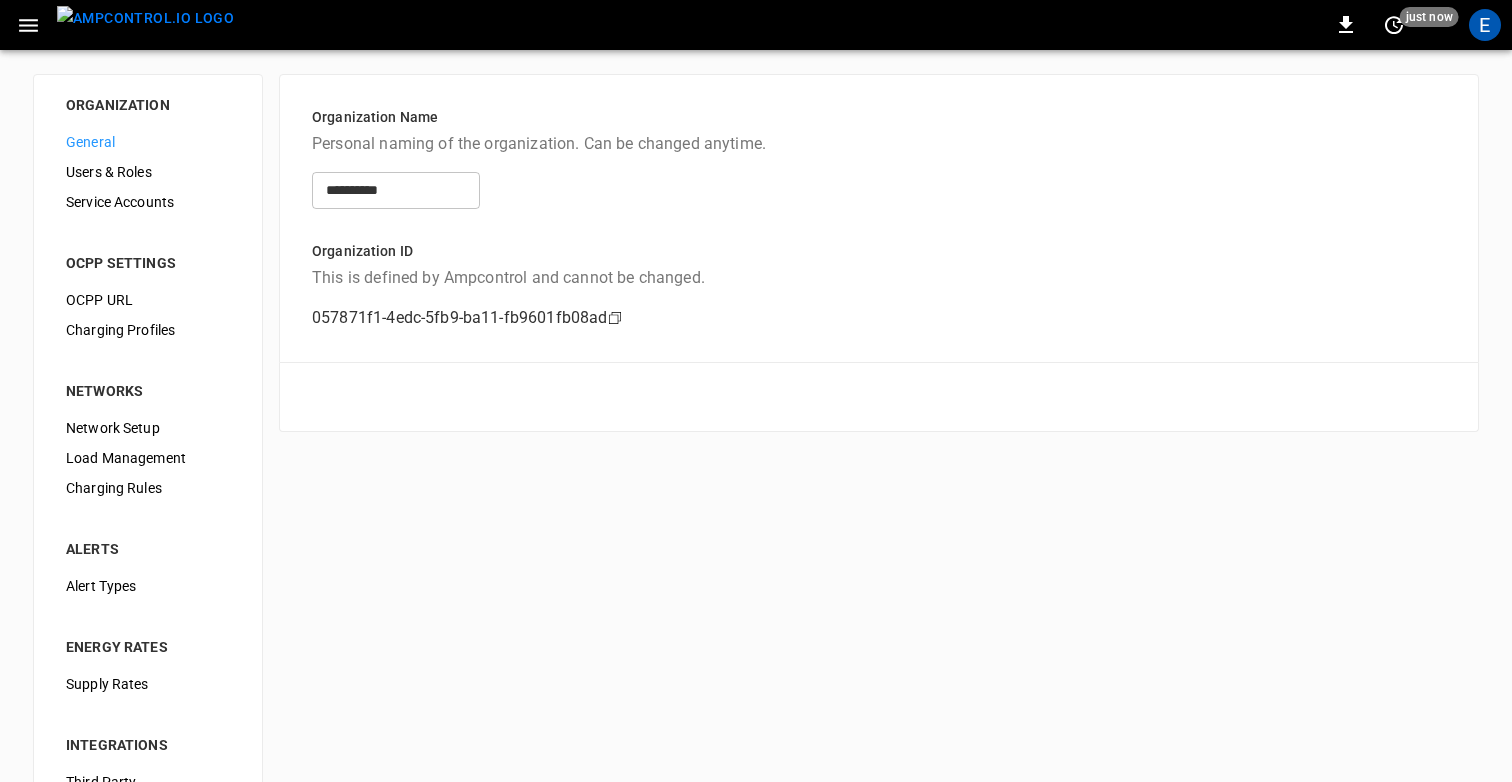 click on "Users & Roles" at bounding box center [148, 172] 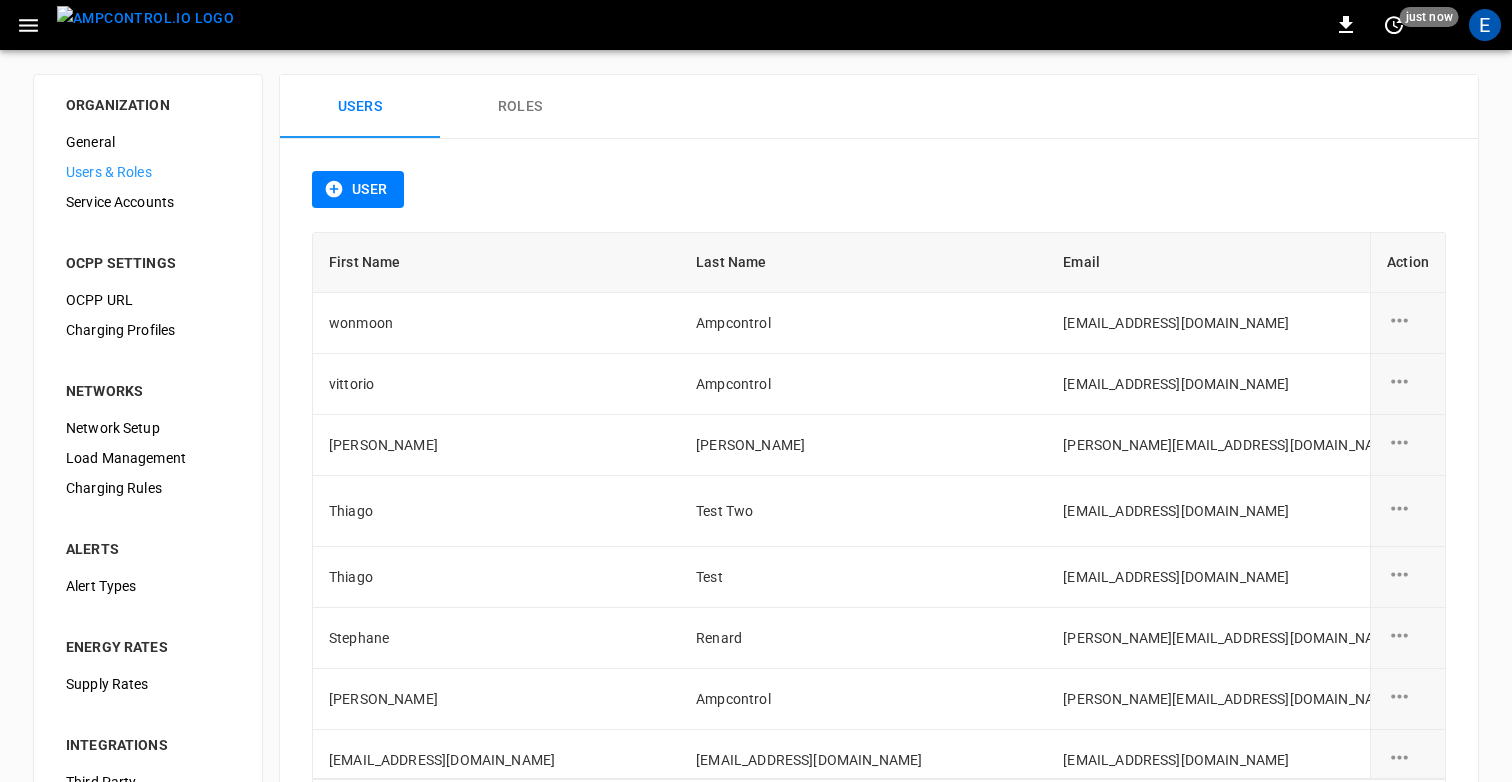 click on "Service Accounts" at bounding box center (148, 202) 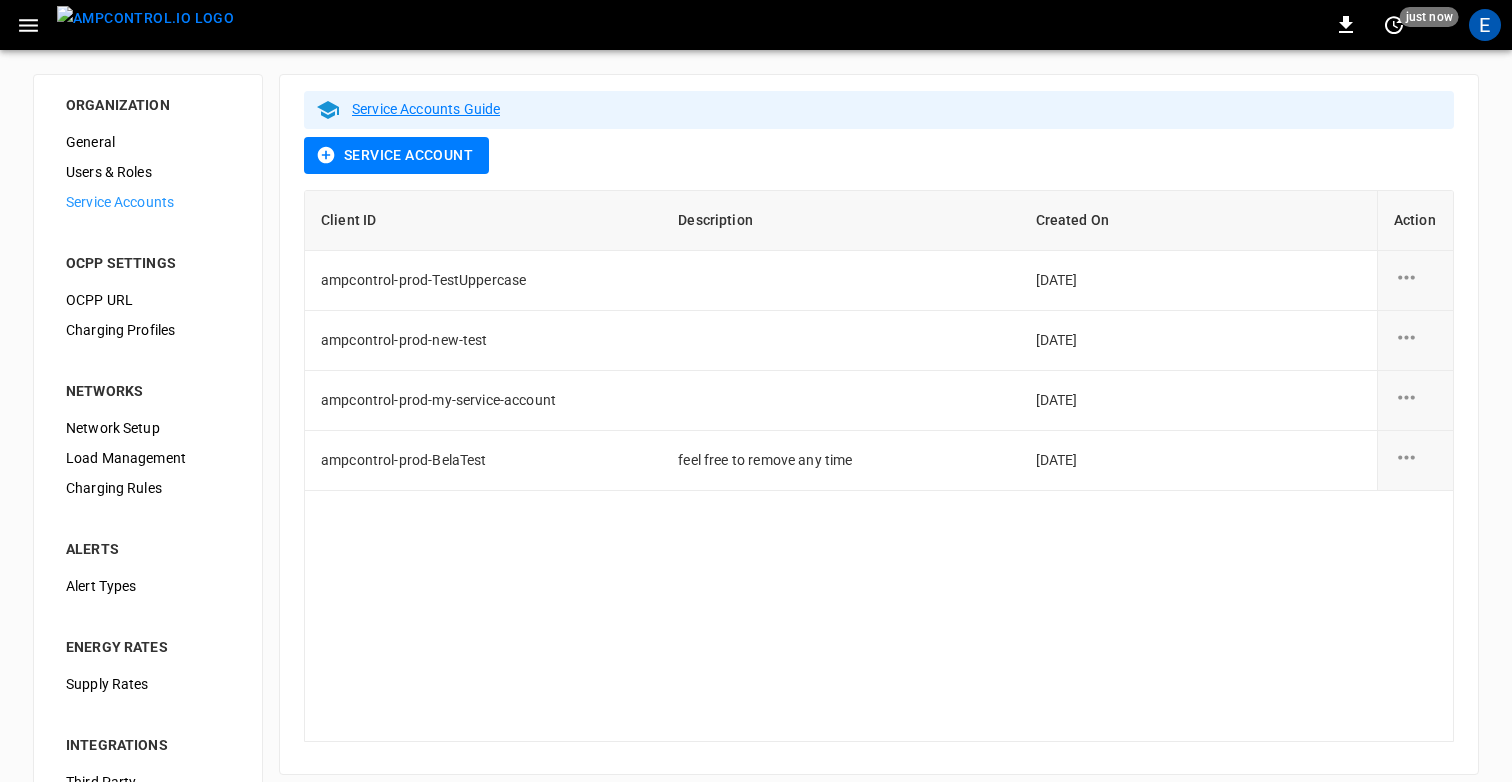 click on "OCPP URL" at bounding box center (148, 300) 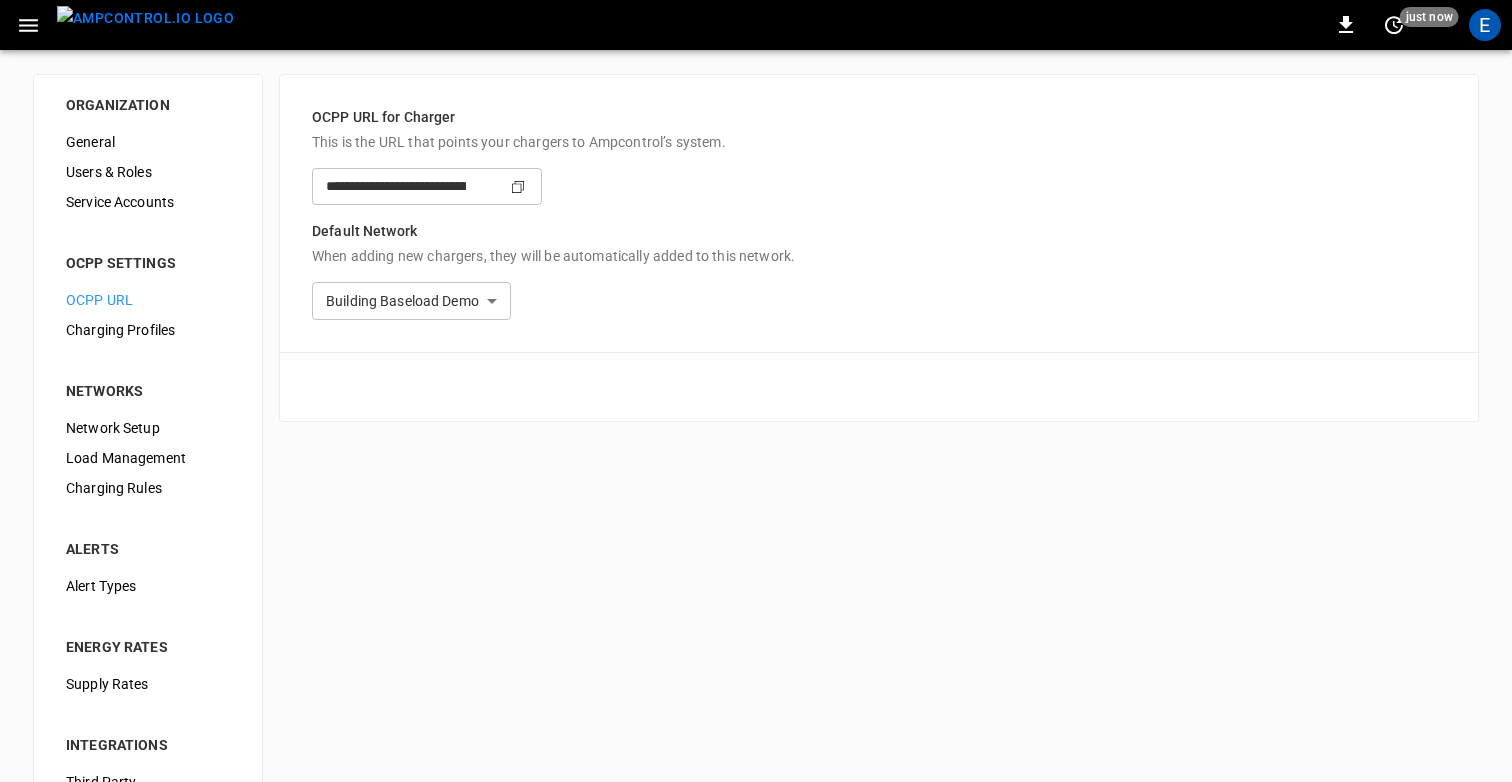 type on "**********" 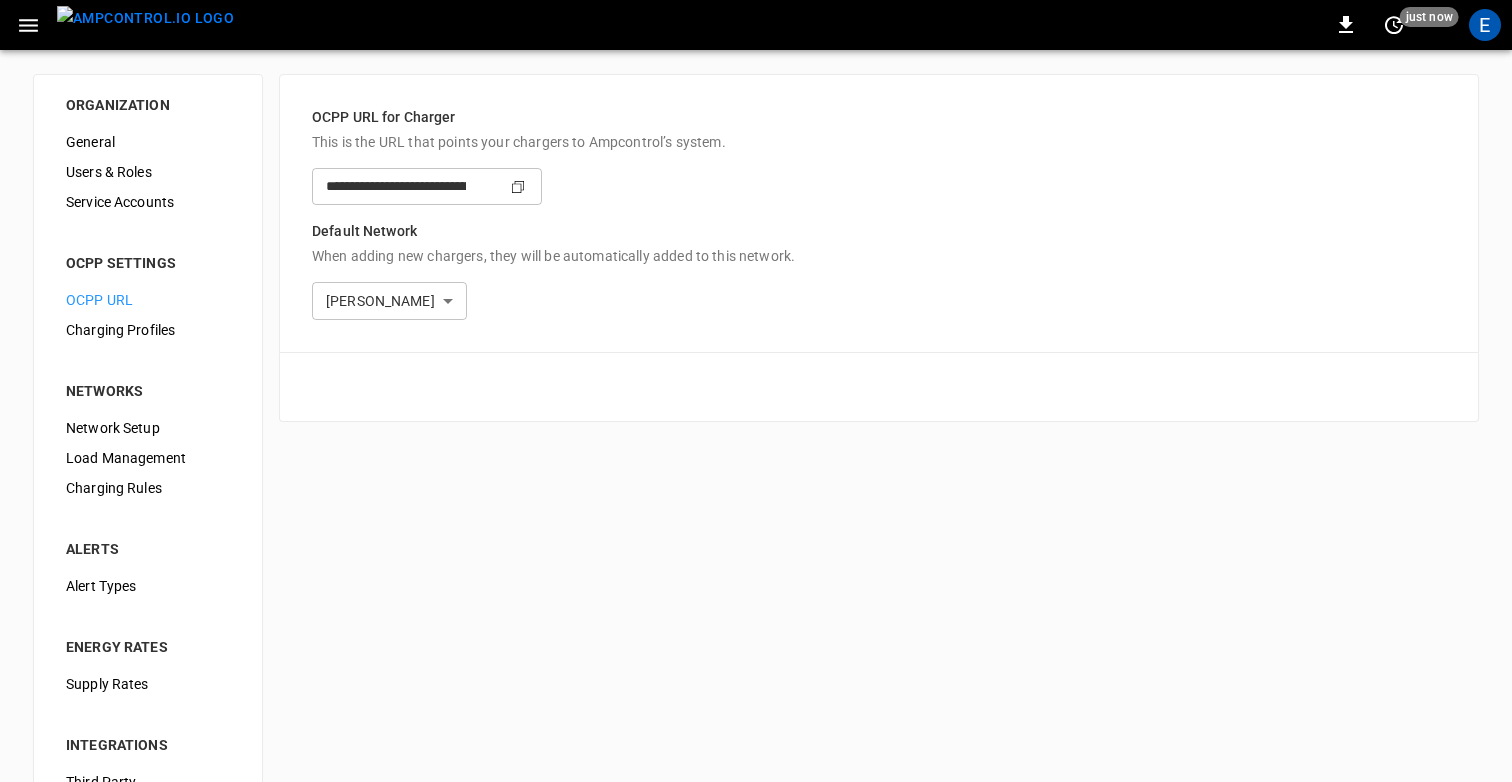 click on "Network Setup" at bounding box center [148, 428] 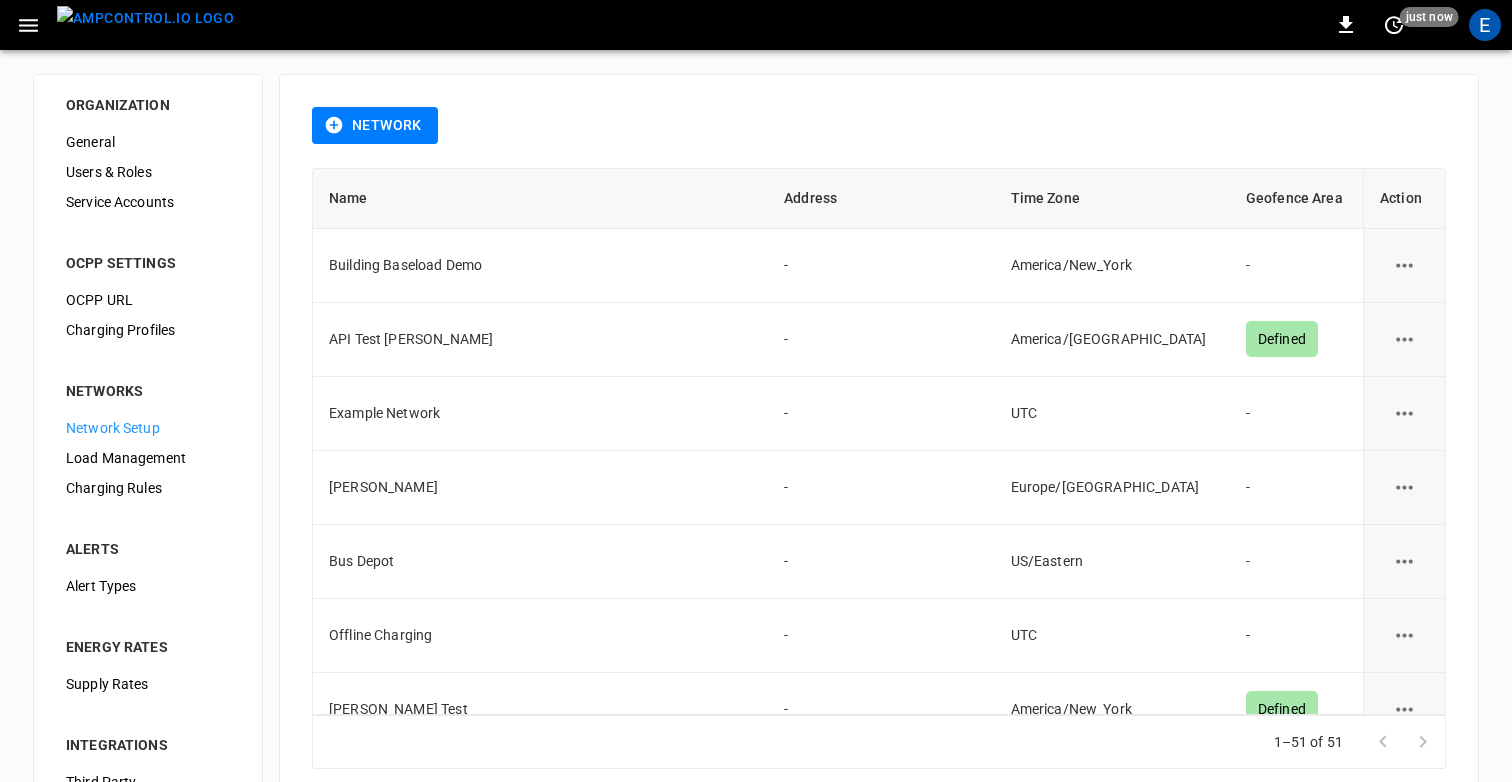 click on "Charging Rules" at bounding box center [148, 488] 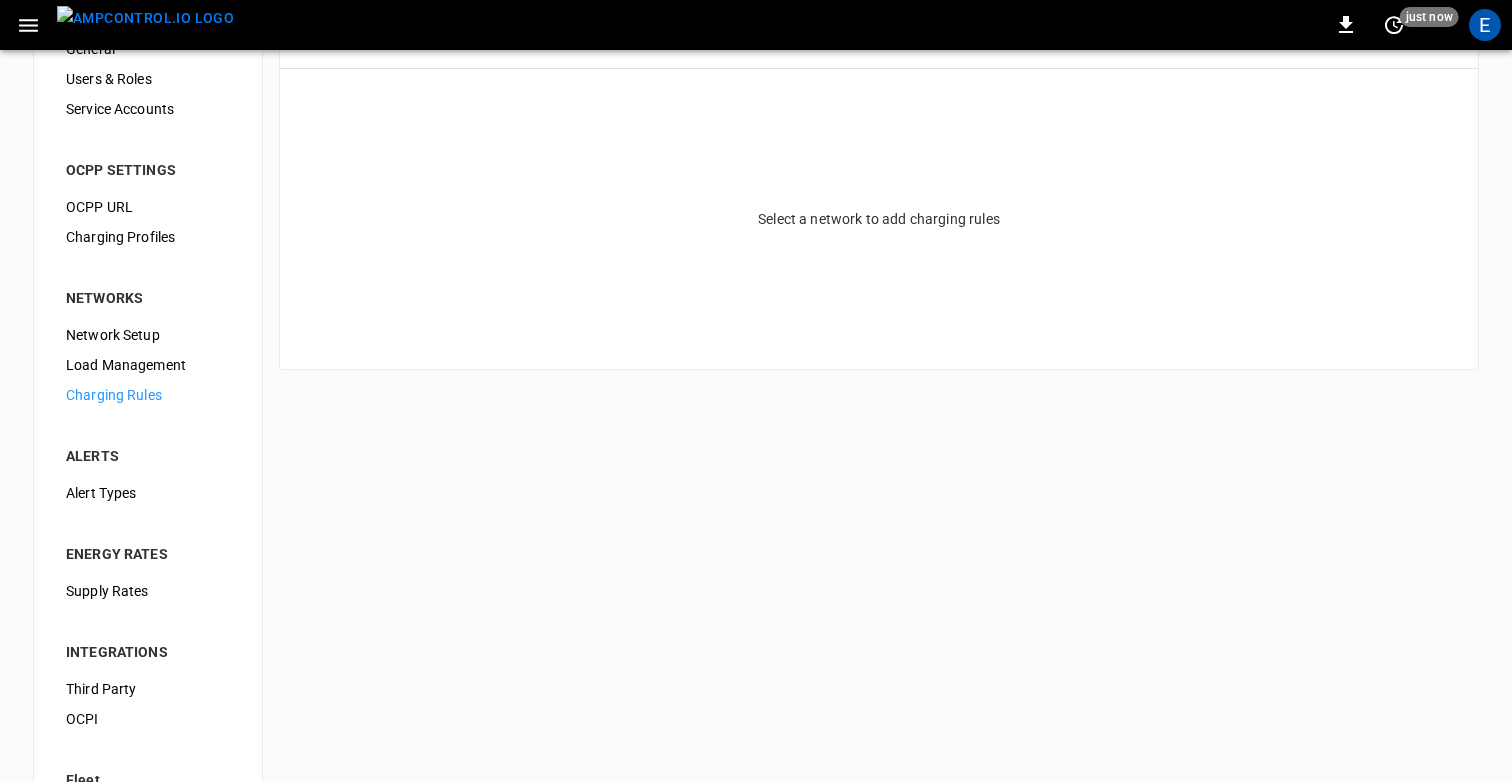scroll, scrollTop: 96, scrollLeft: 0, axis: vertical 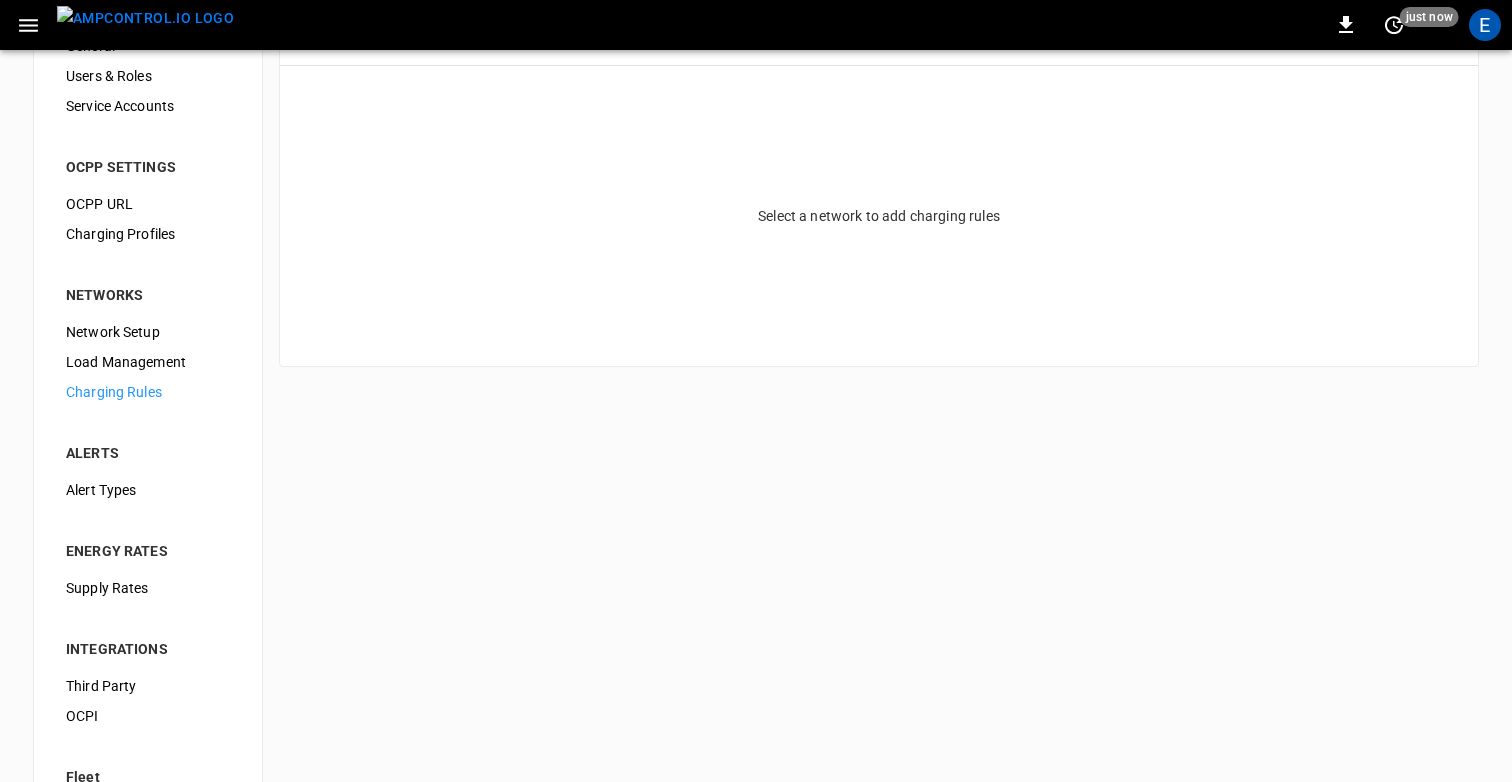 click on "Third Party" at bounding box center (148, 686) 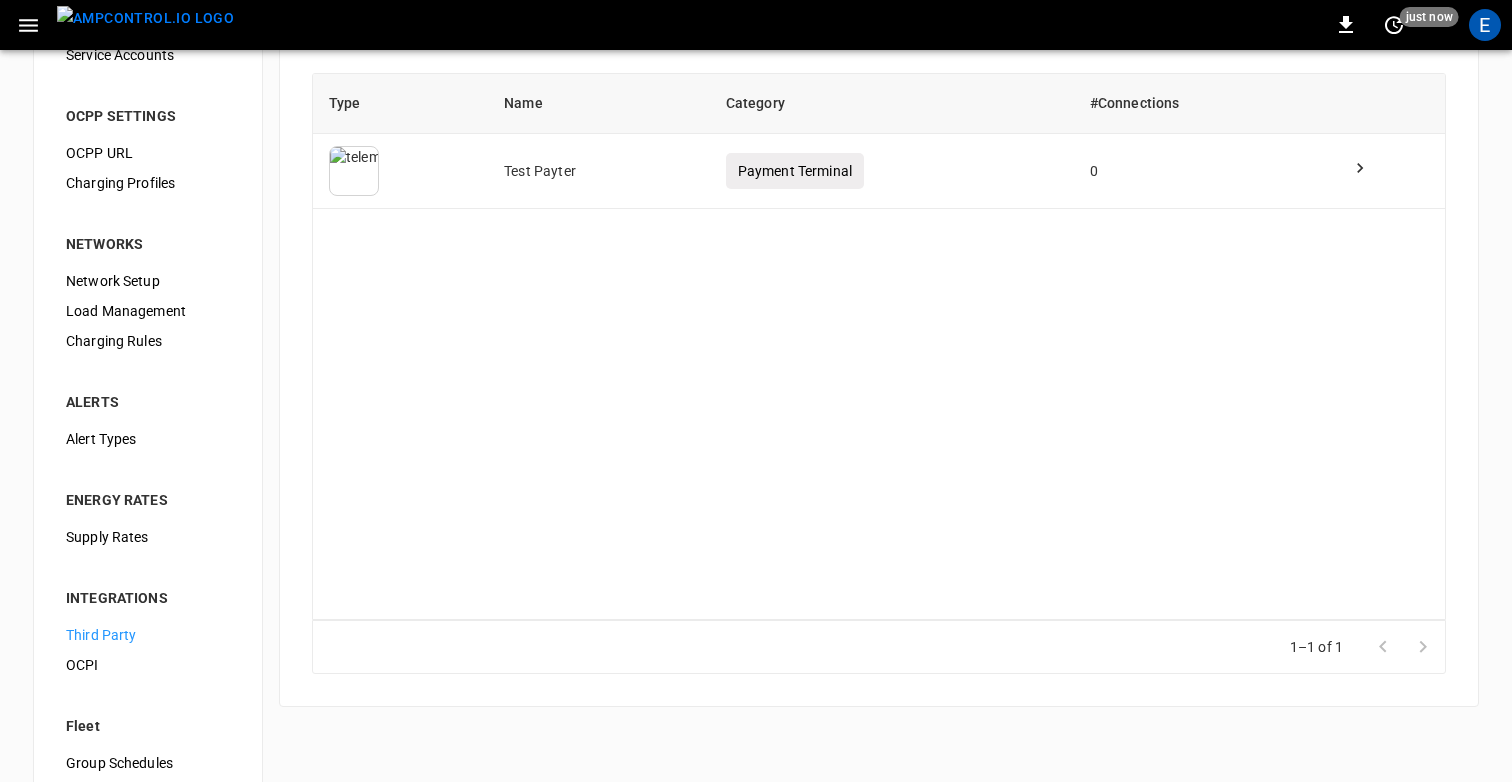 scroll, scrollTop: 184, scrollLeft: 0, axis: vertical 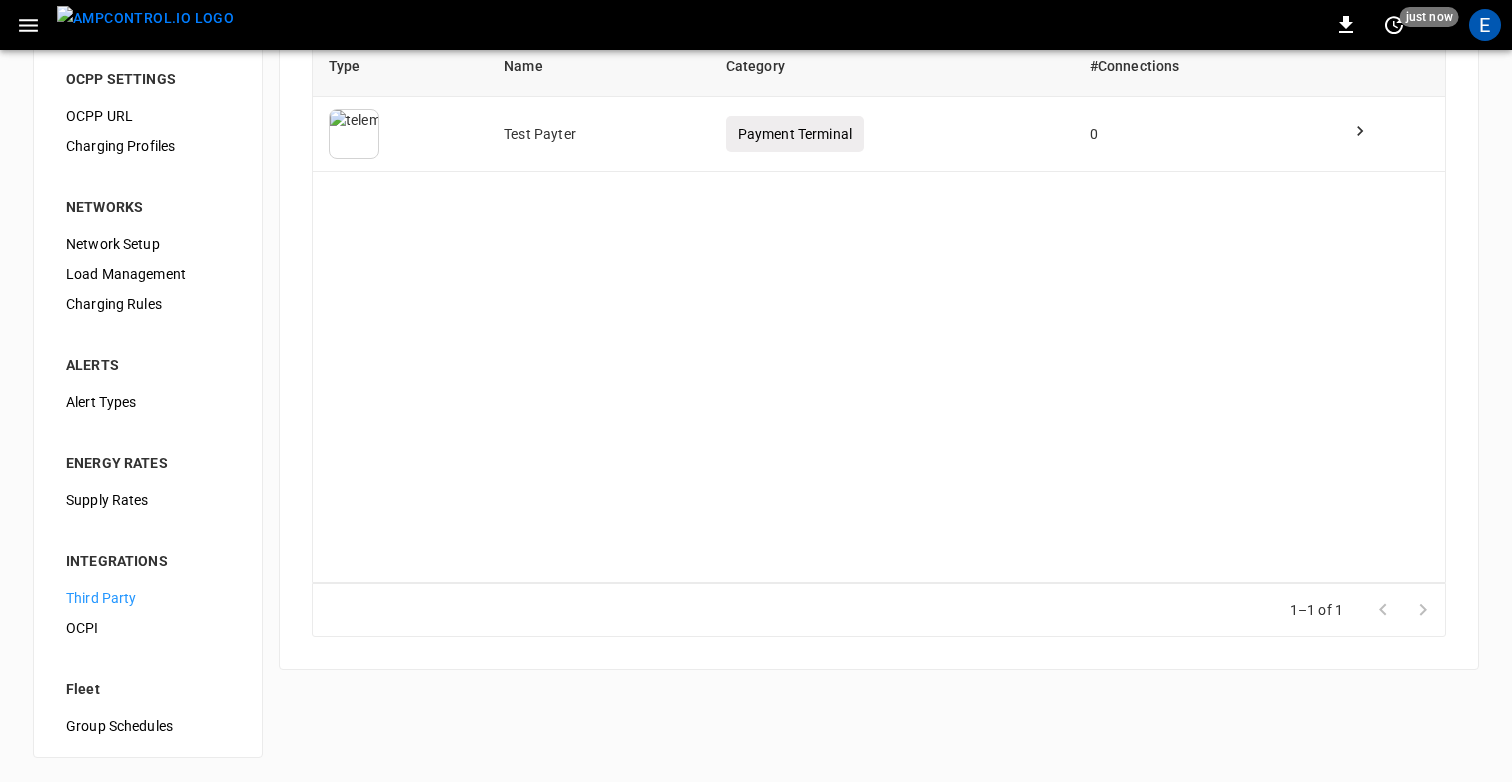 click on "Group Schedules" at bounding box center [148, 726] 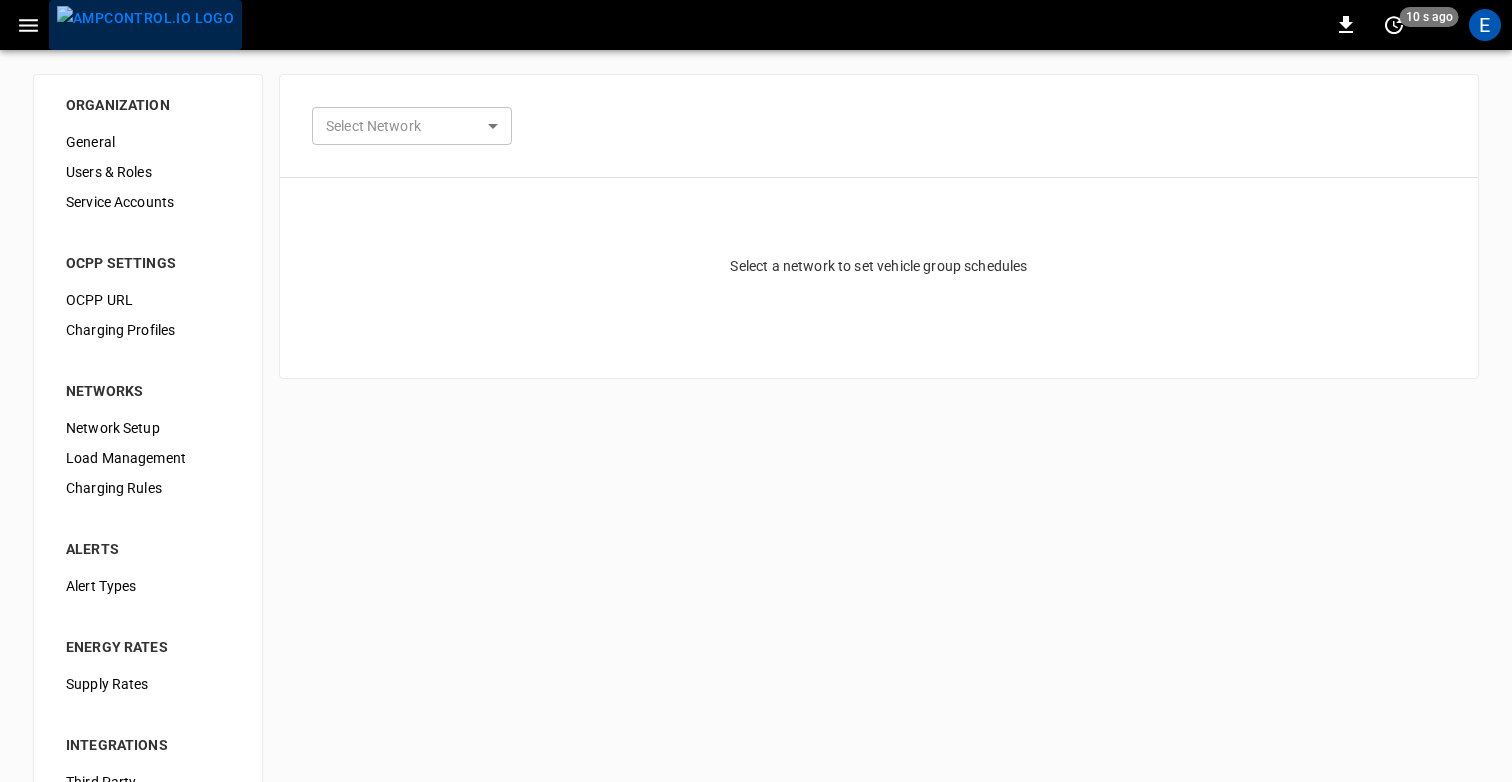 click at bounding box center [145, 18] 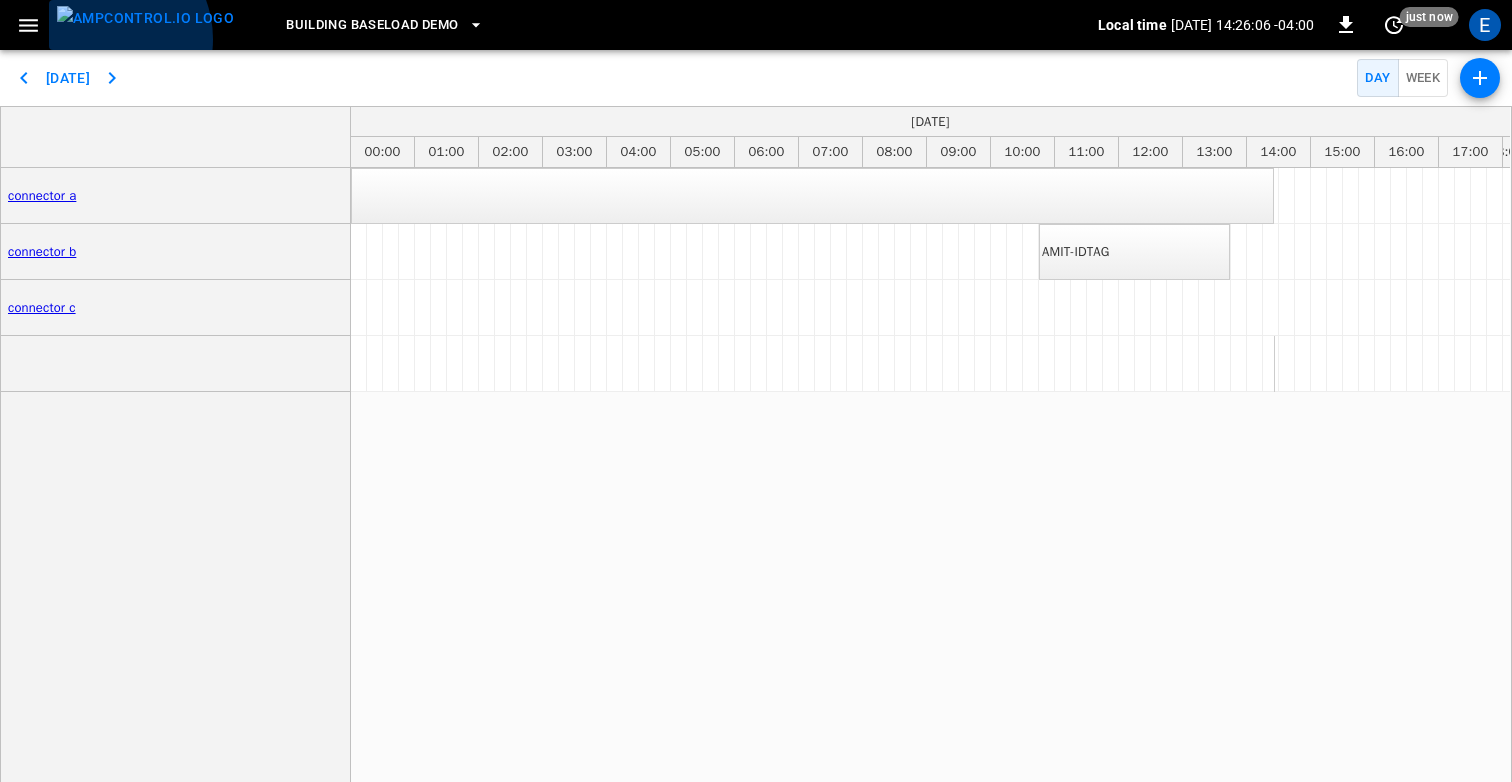 click at bounding box center [145, 18] 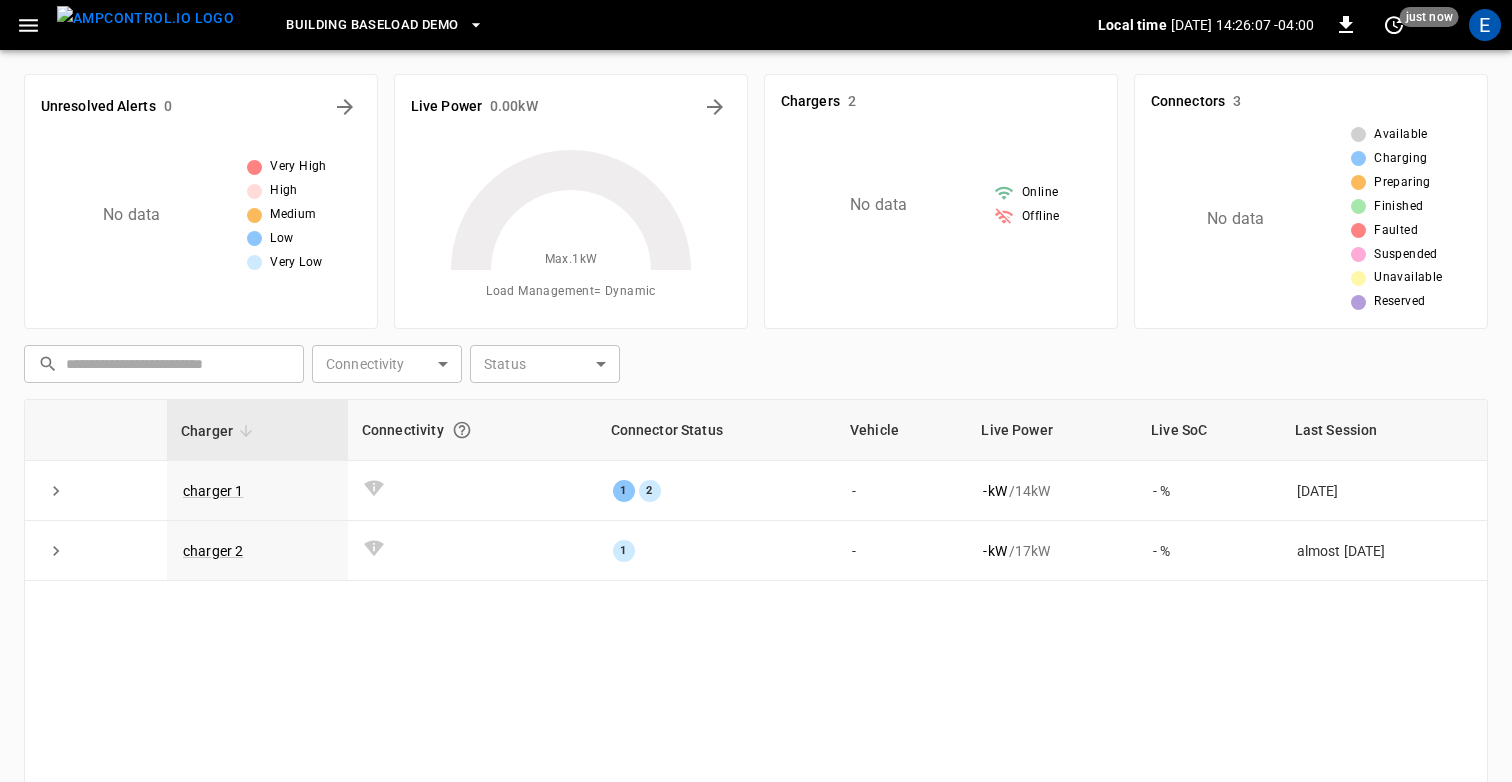 click at bounding box center [28, 25] 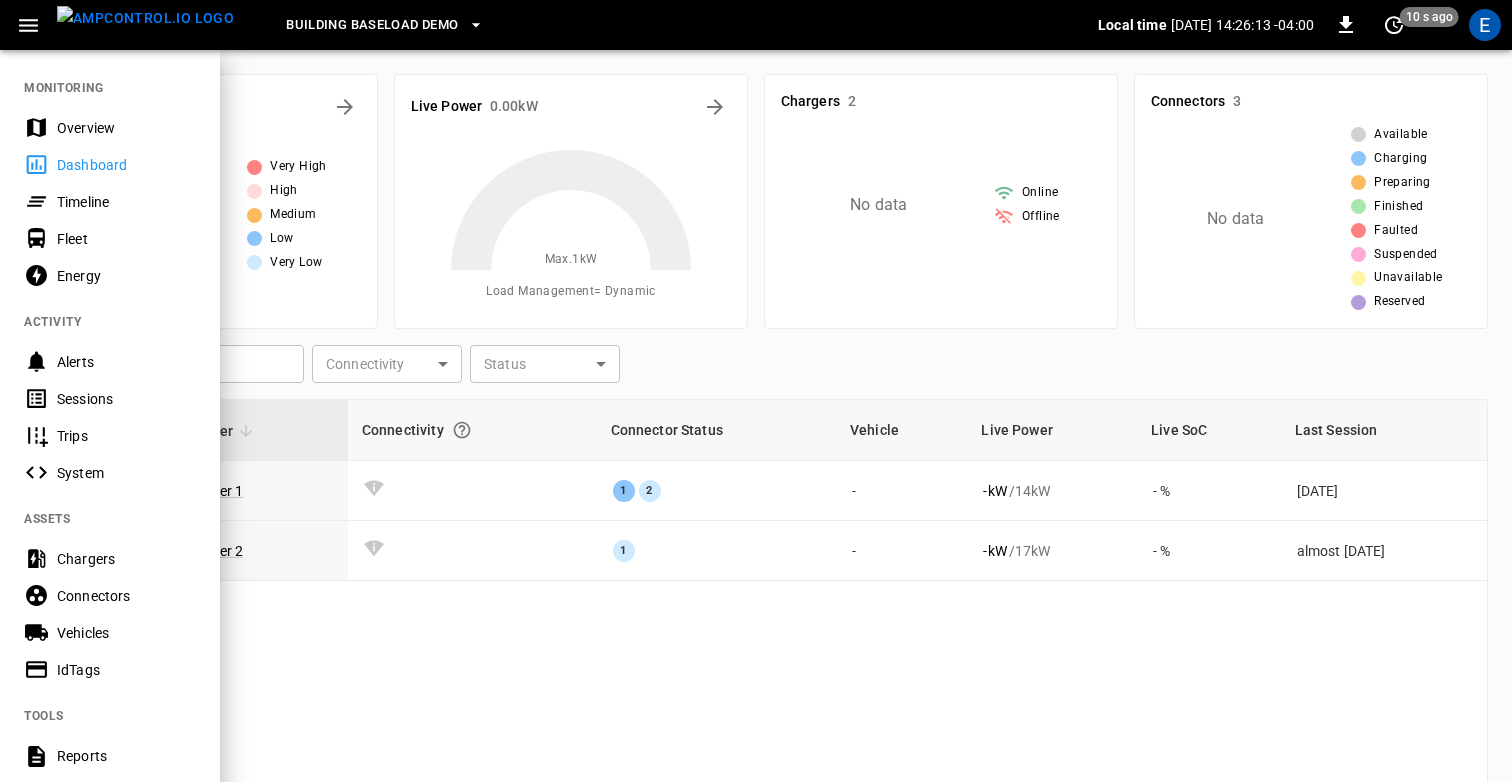 click on "Timeline" at bounding box center (126, 202) 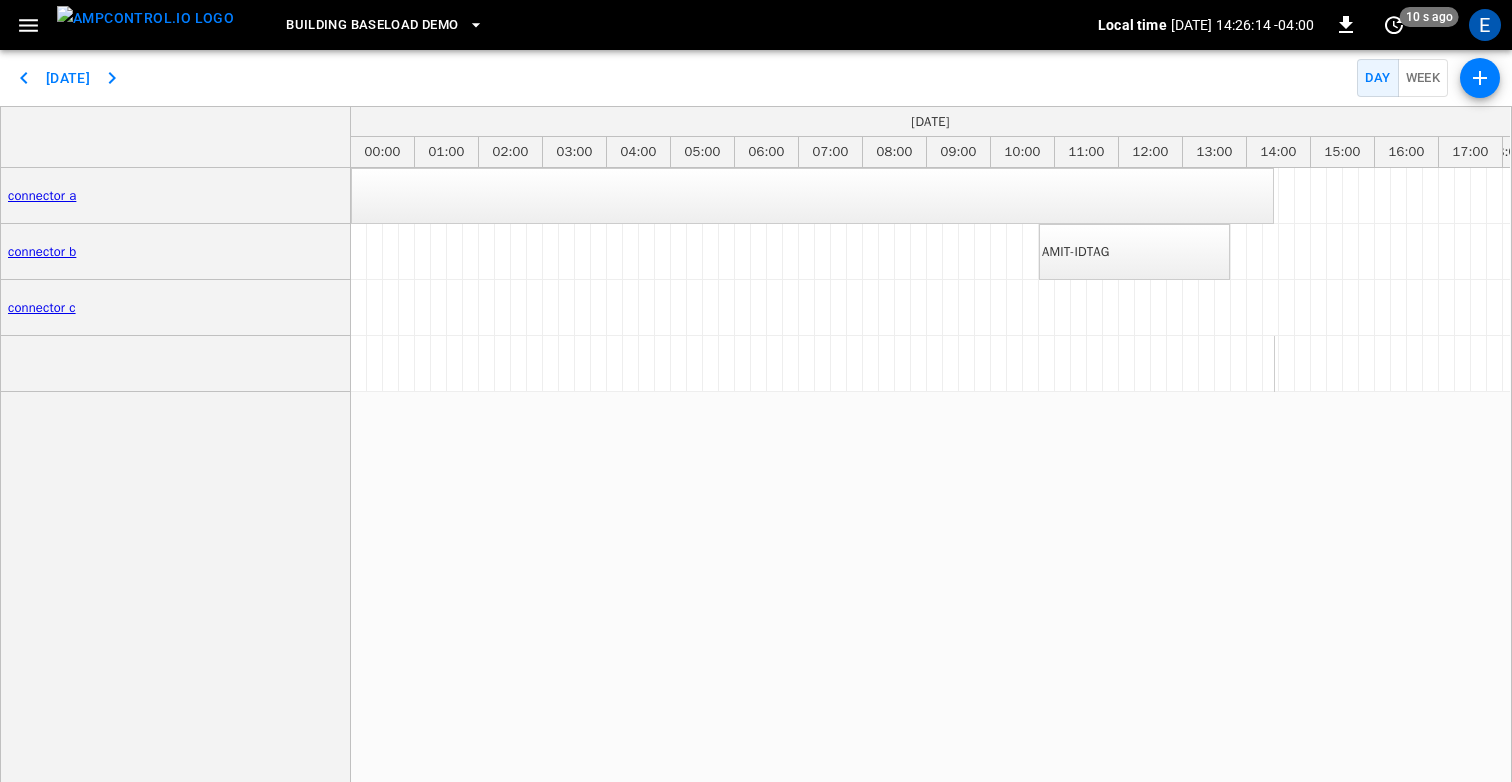 click at bounding box center (28, 25) 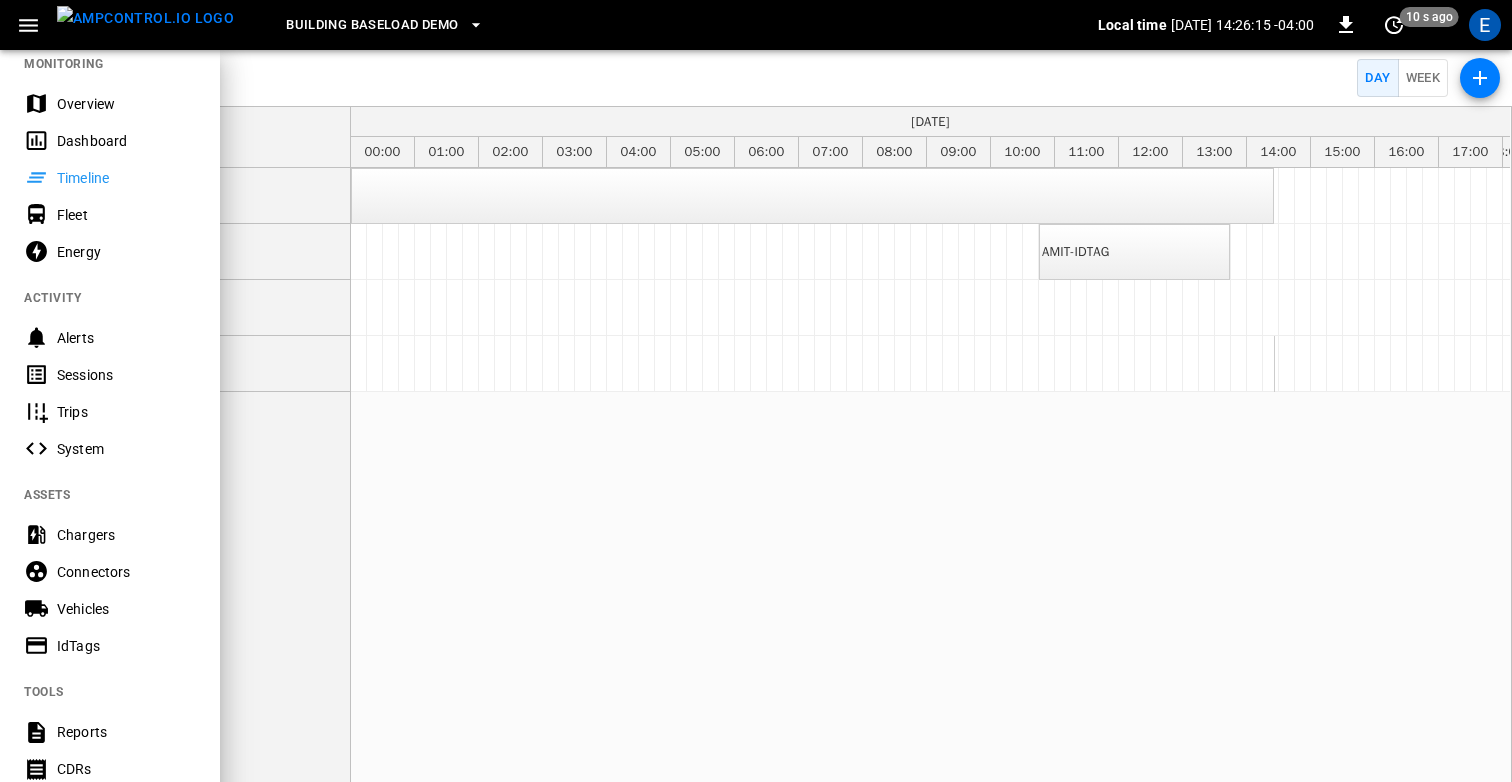 scroll, scrollTop: 28, scrollLeft: 0, axis: vertical 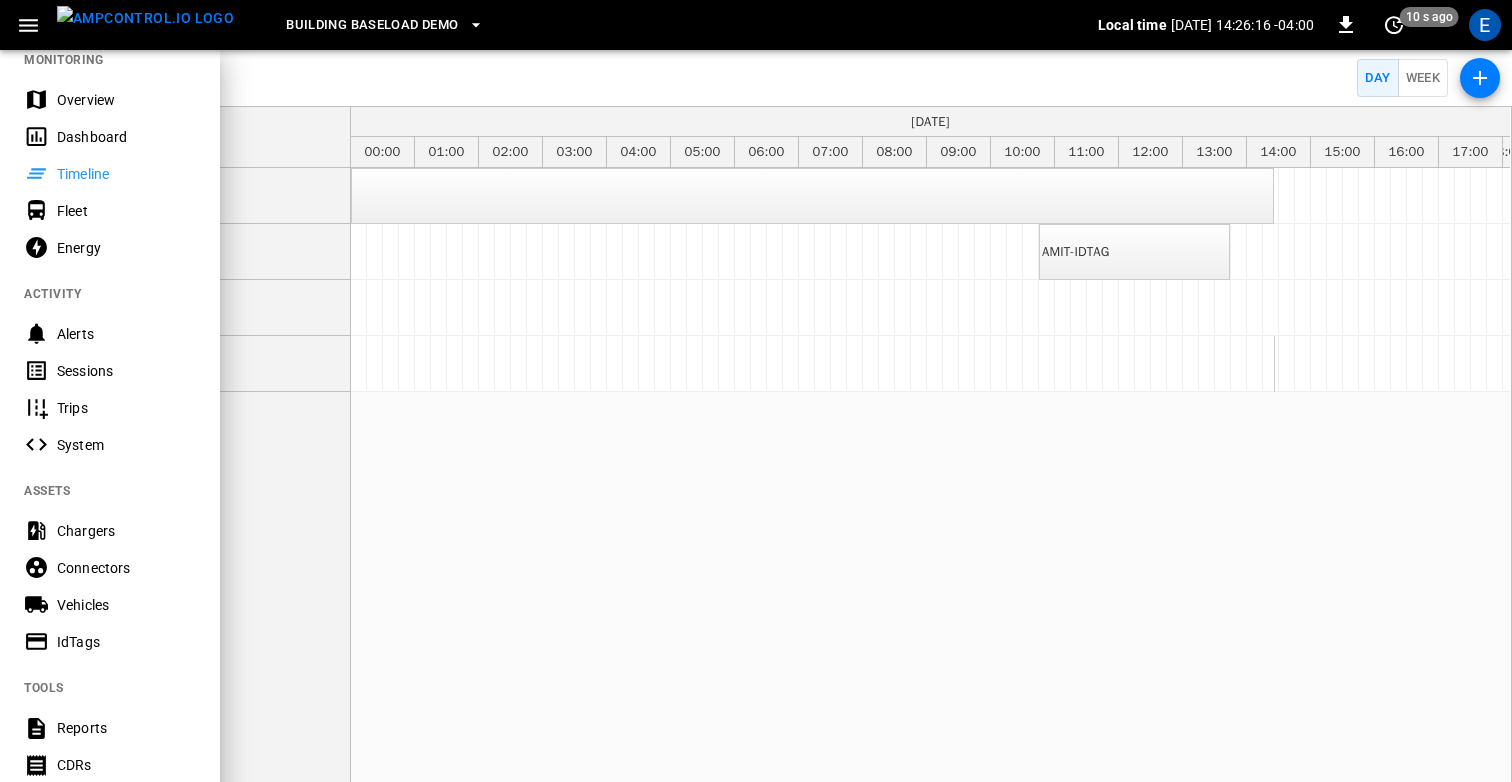 click on "Fleet" at bounding box center [126, 211] 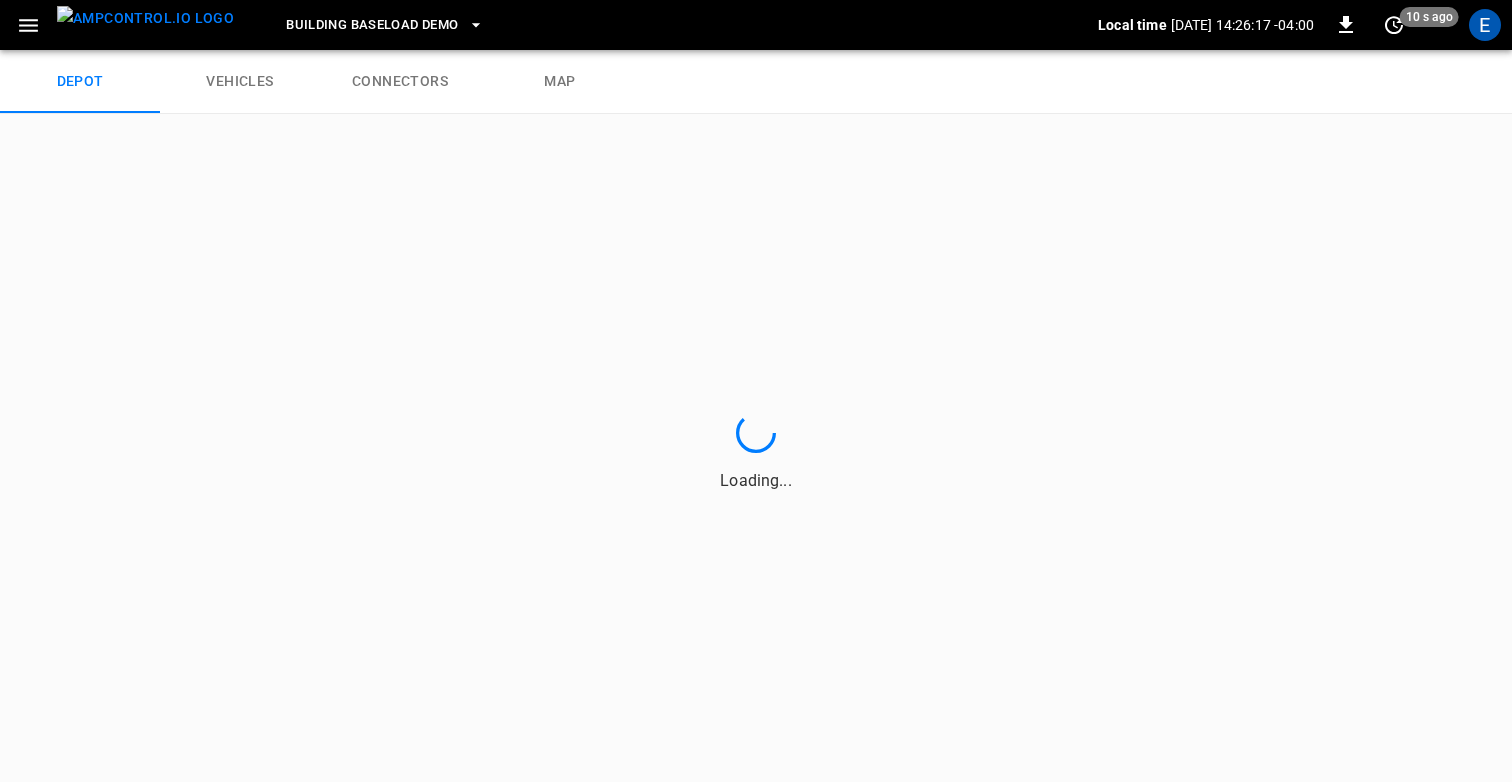 click at bounding box center (28, 25) 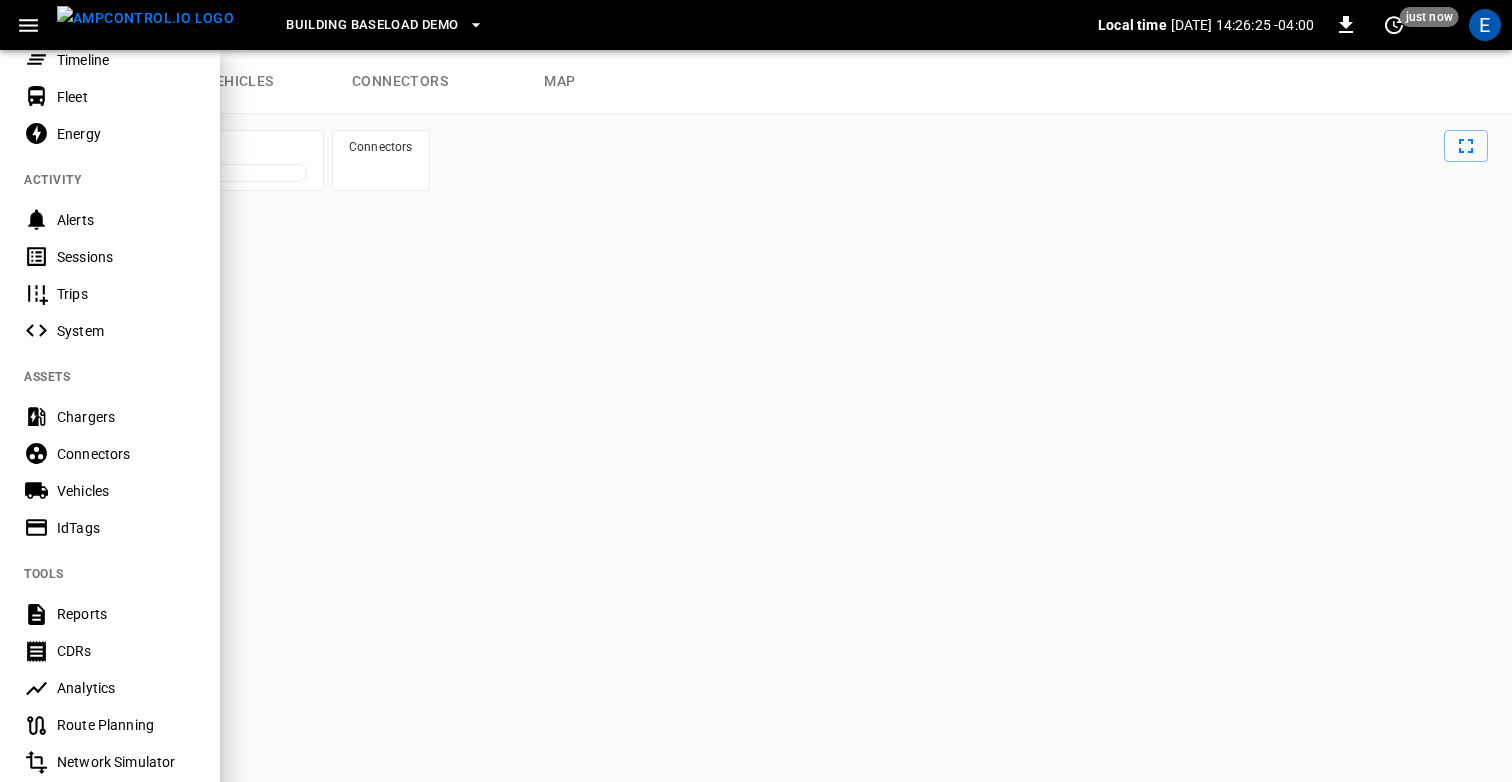 scroll, scrollTop: 139, scrollLeft: 0, axis: vertical 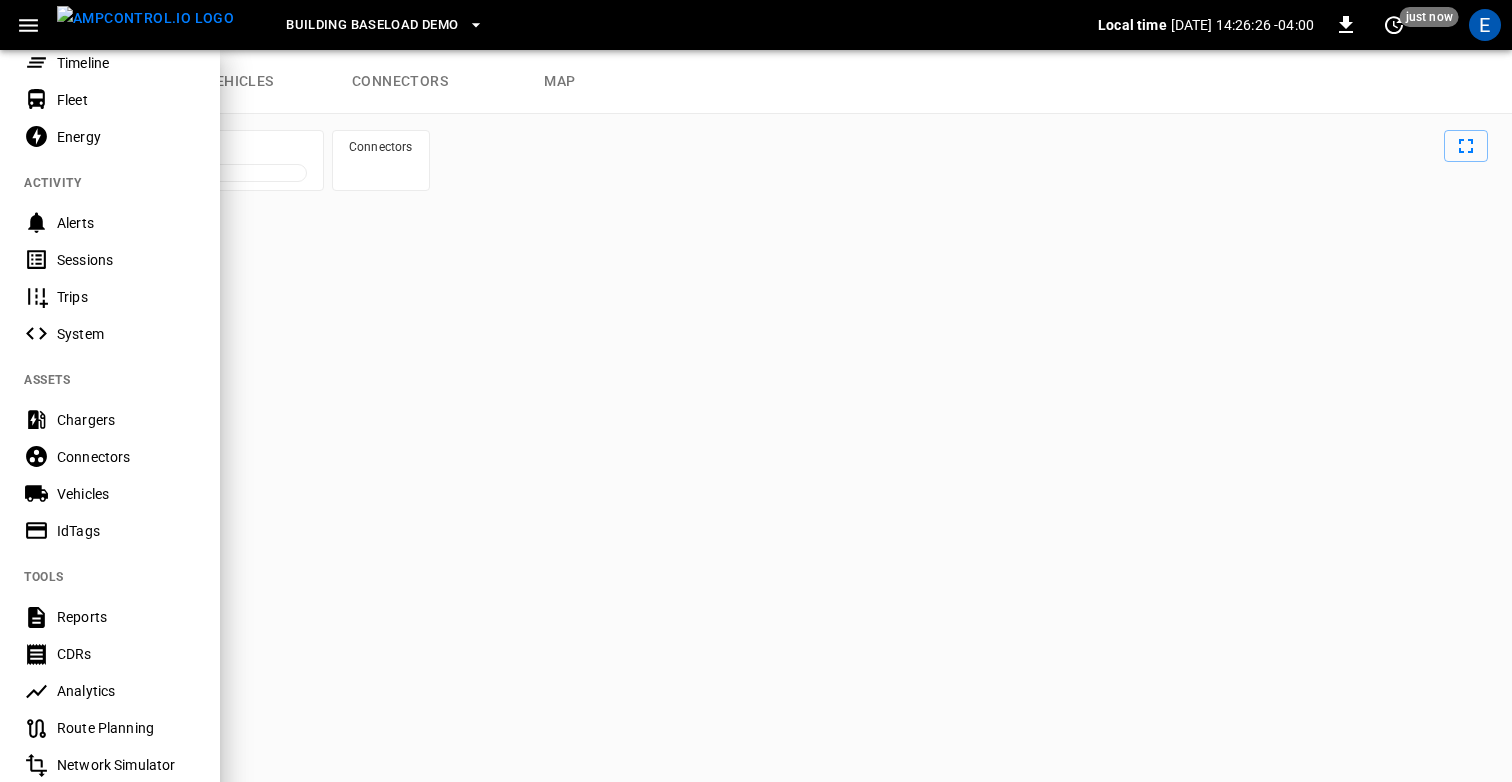 click on "Alerts" at bounding box center [110, 222] 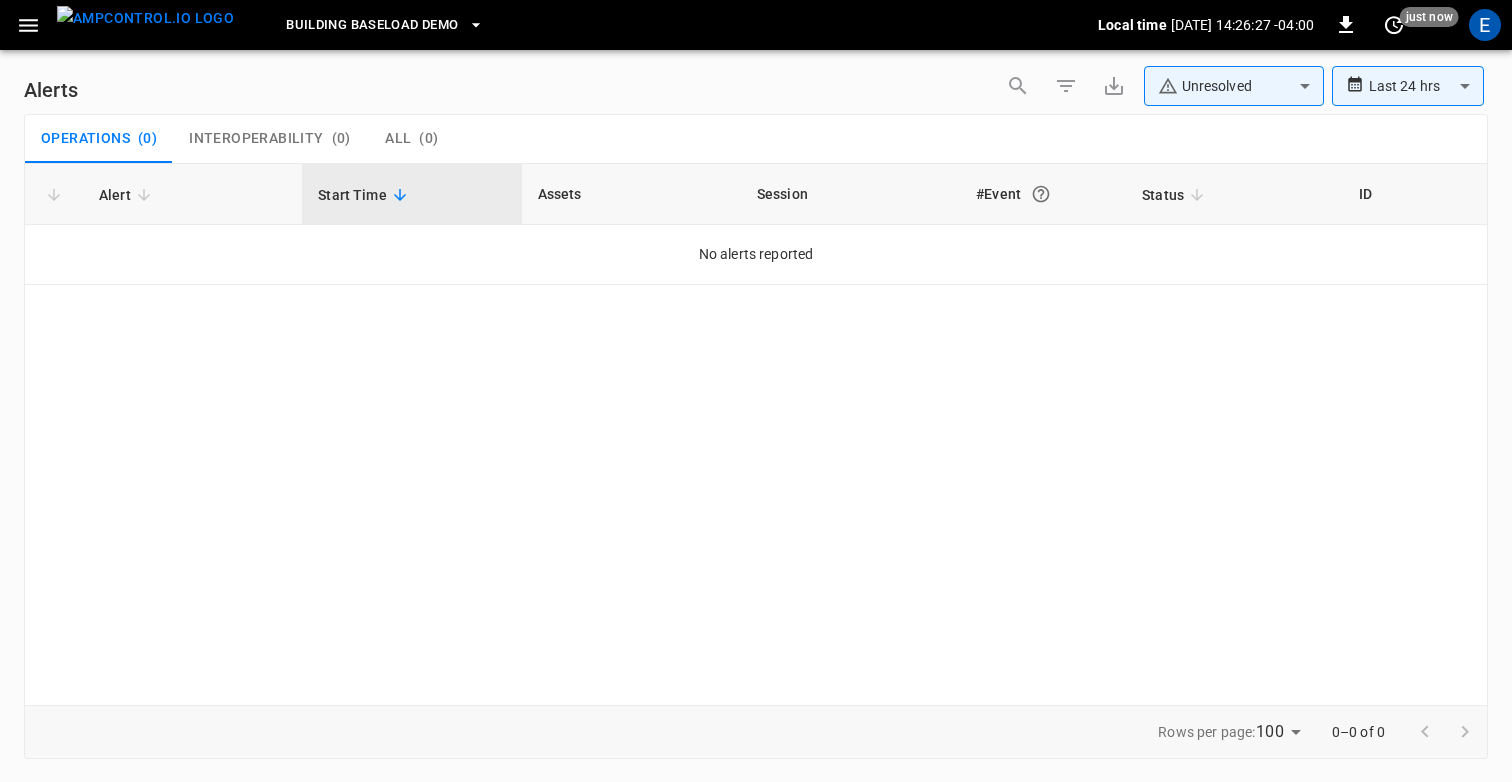 click at bounding box center (28, 25) 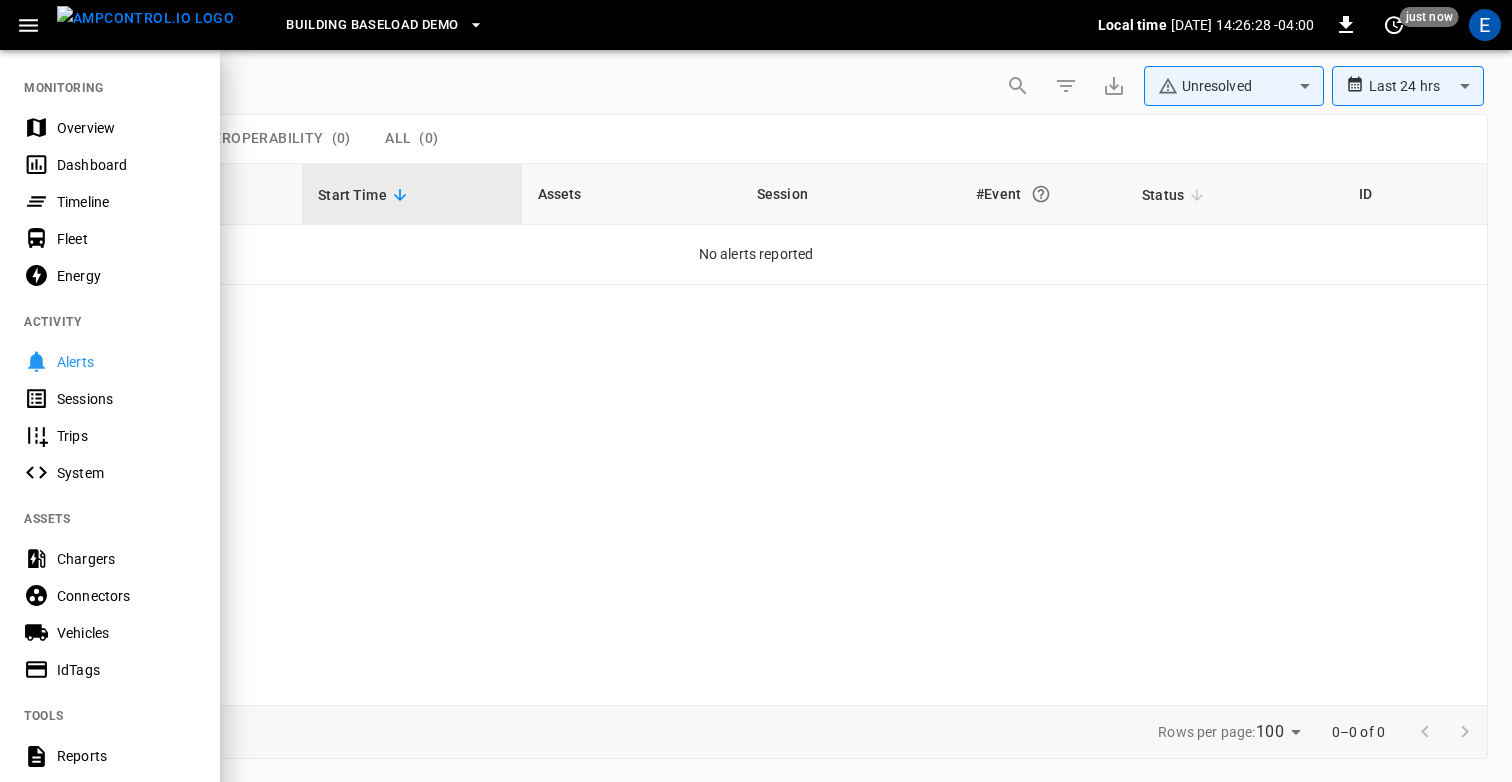 click on "Sessions" at bounding box center [126, 399] 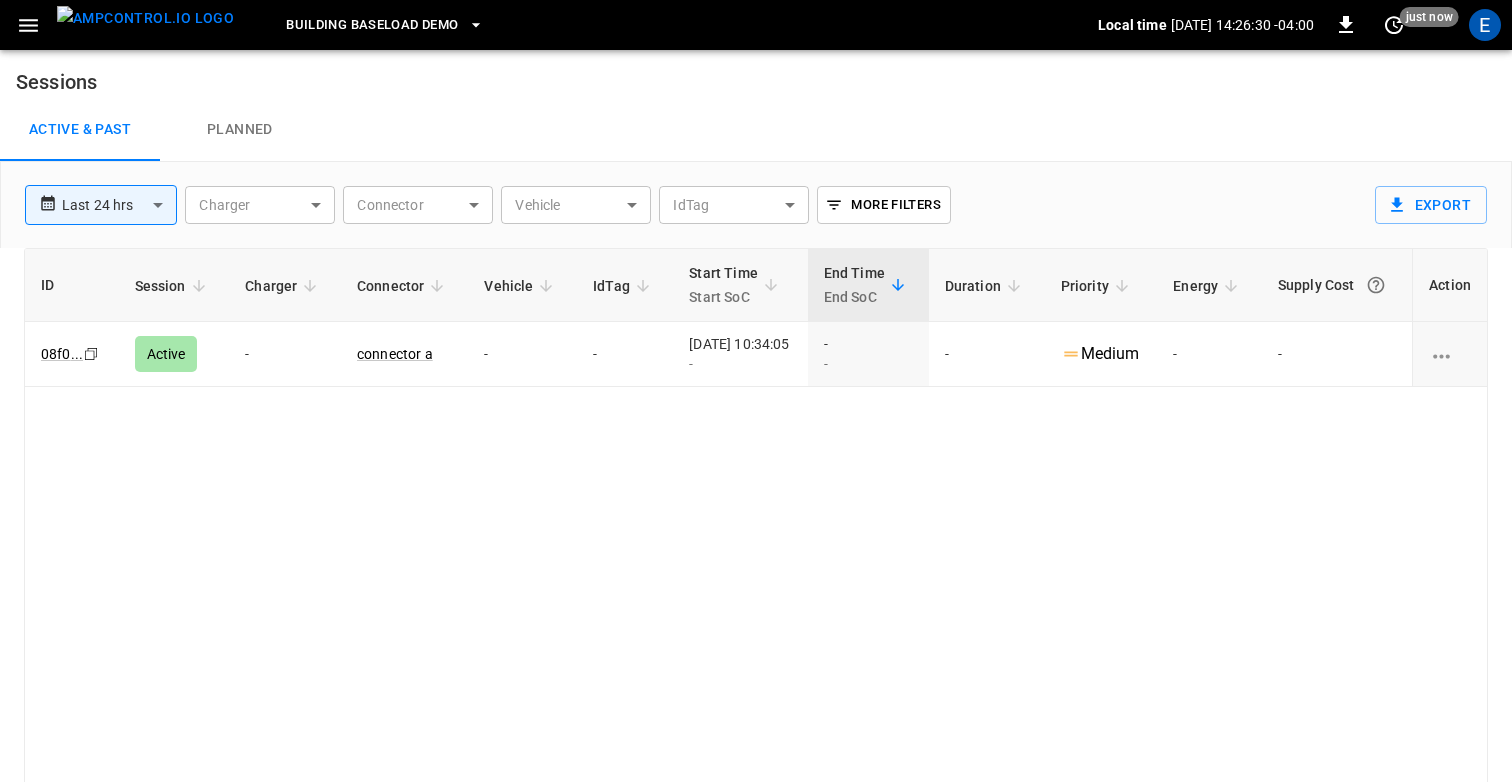click on "Planned" at bounding box center [240, 130] 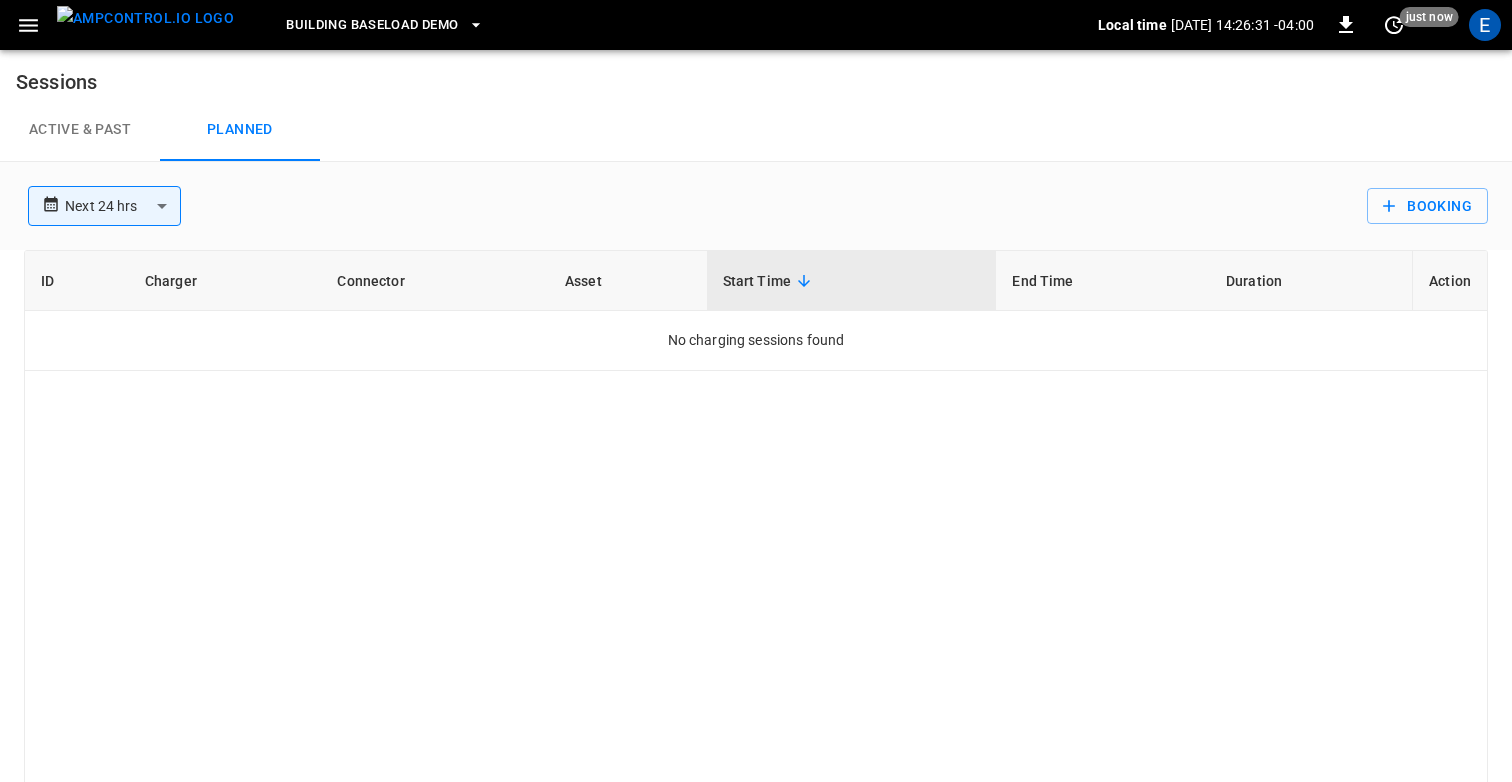 click on "Active & Past" at bounding box center (80, 130) 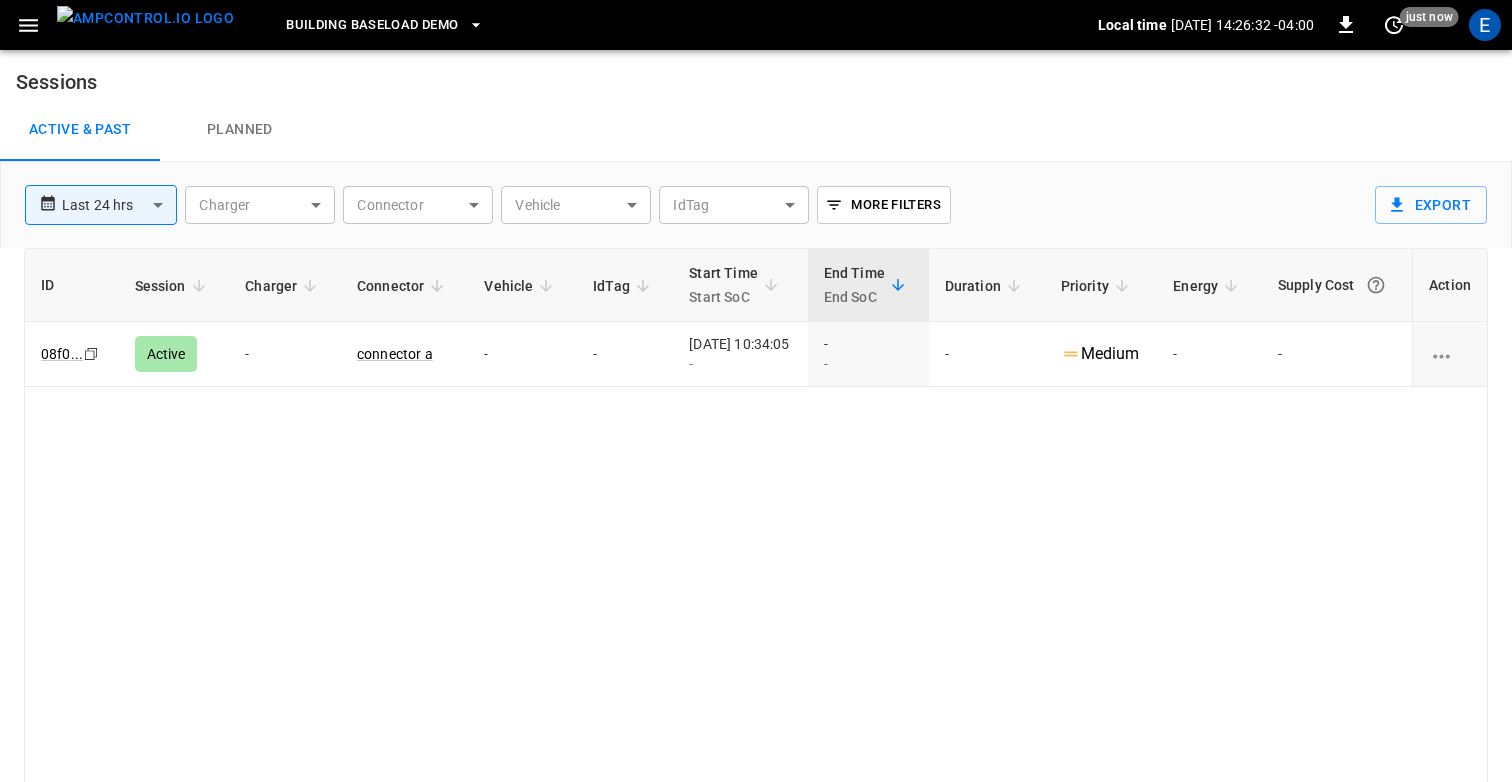 click at bounding box center [145, 25] 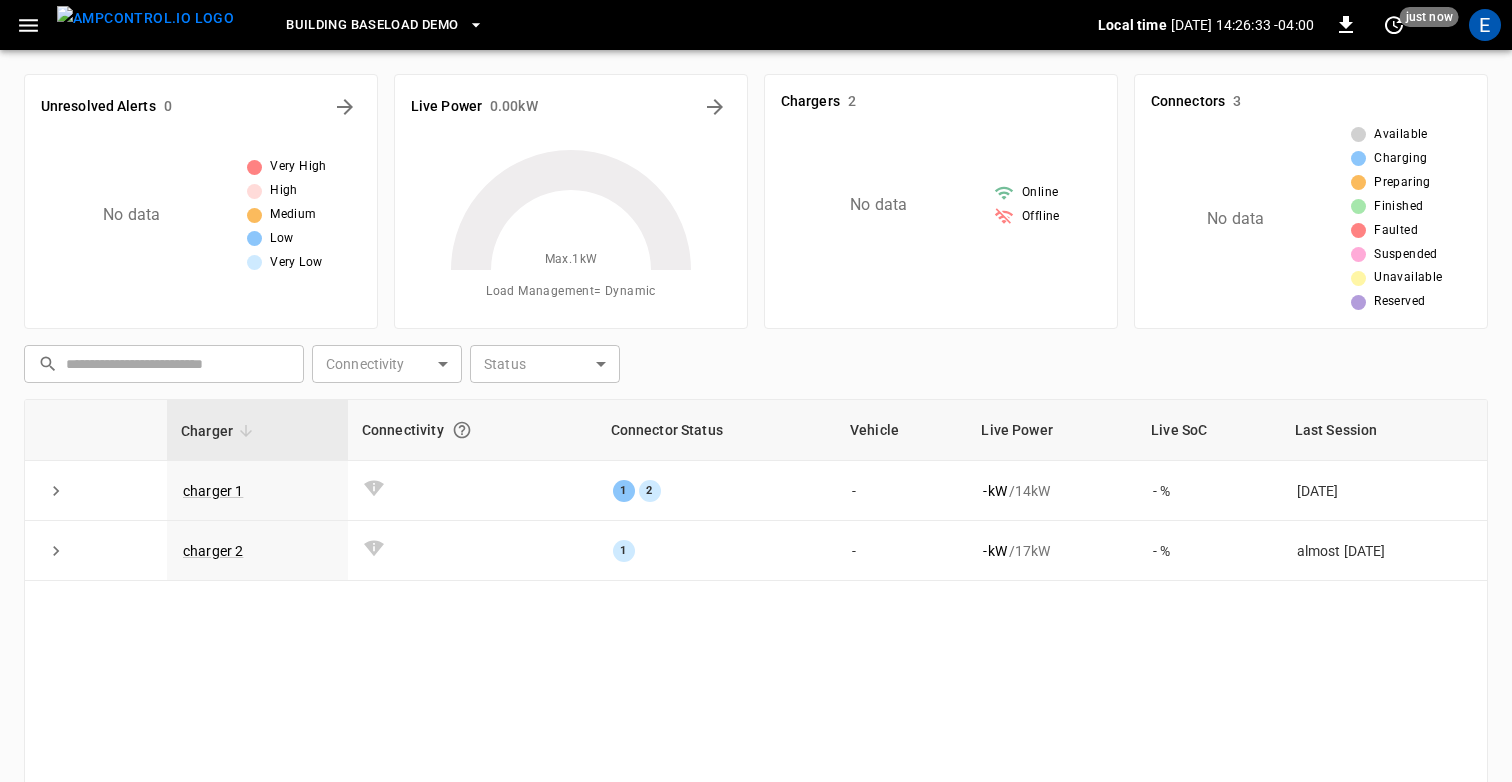 click 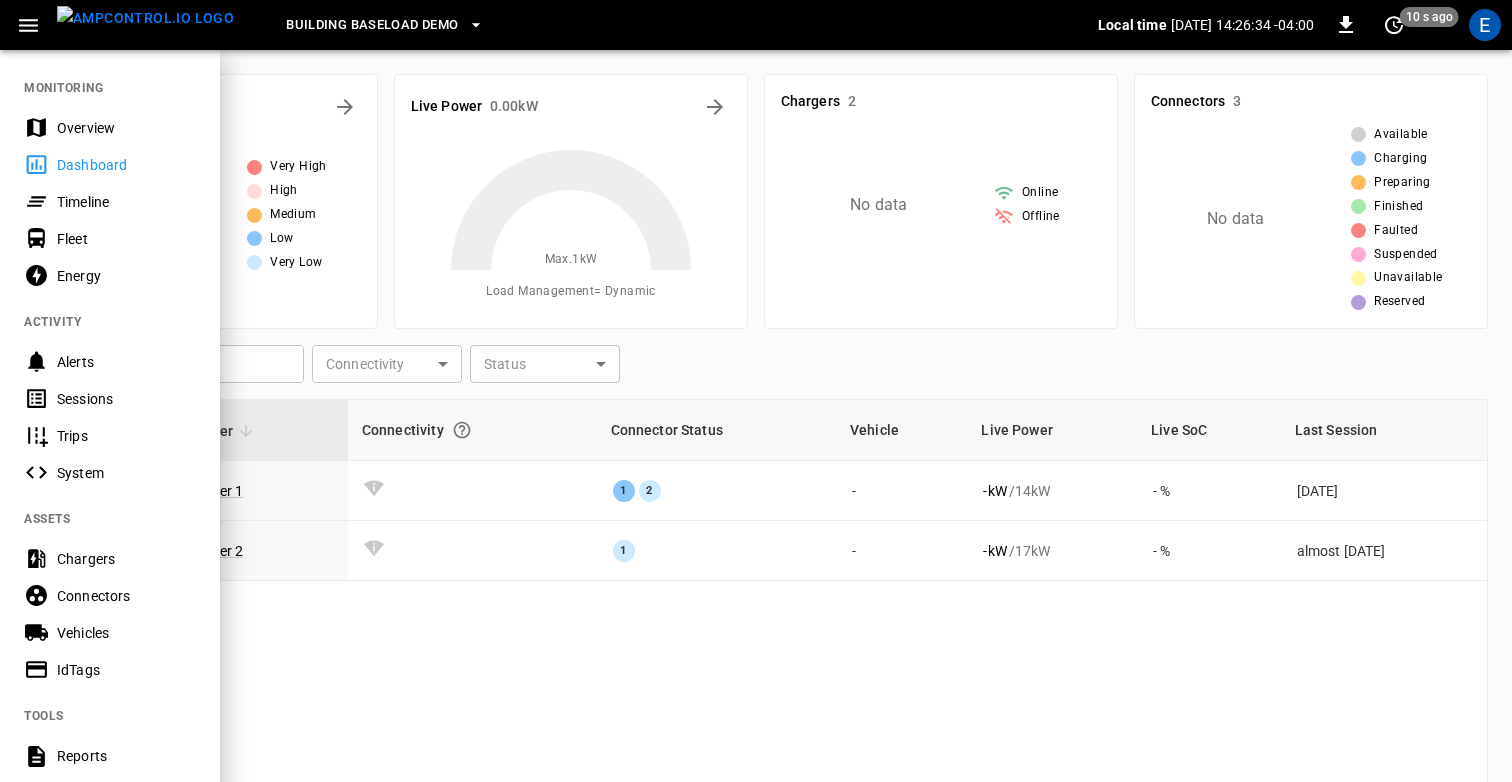 click on "Timeline" at bounding box center [126, 202] 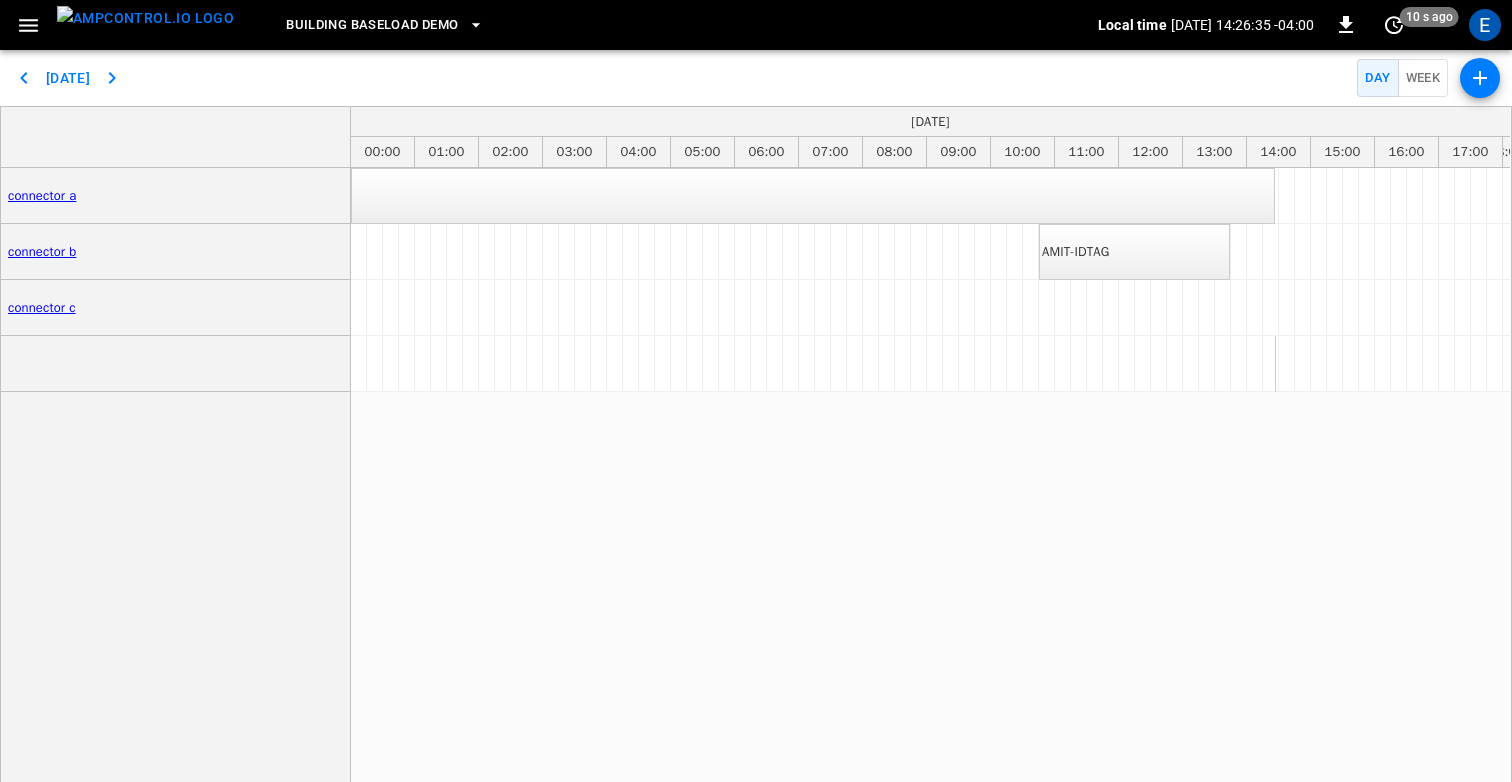 scroll, scrollTop: 0, scrollLeft: 49, axis: horizontal 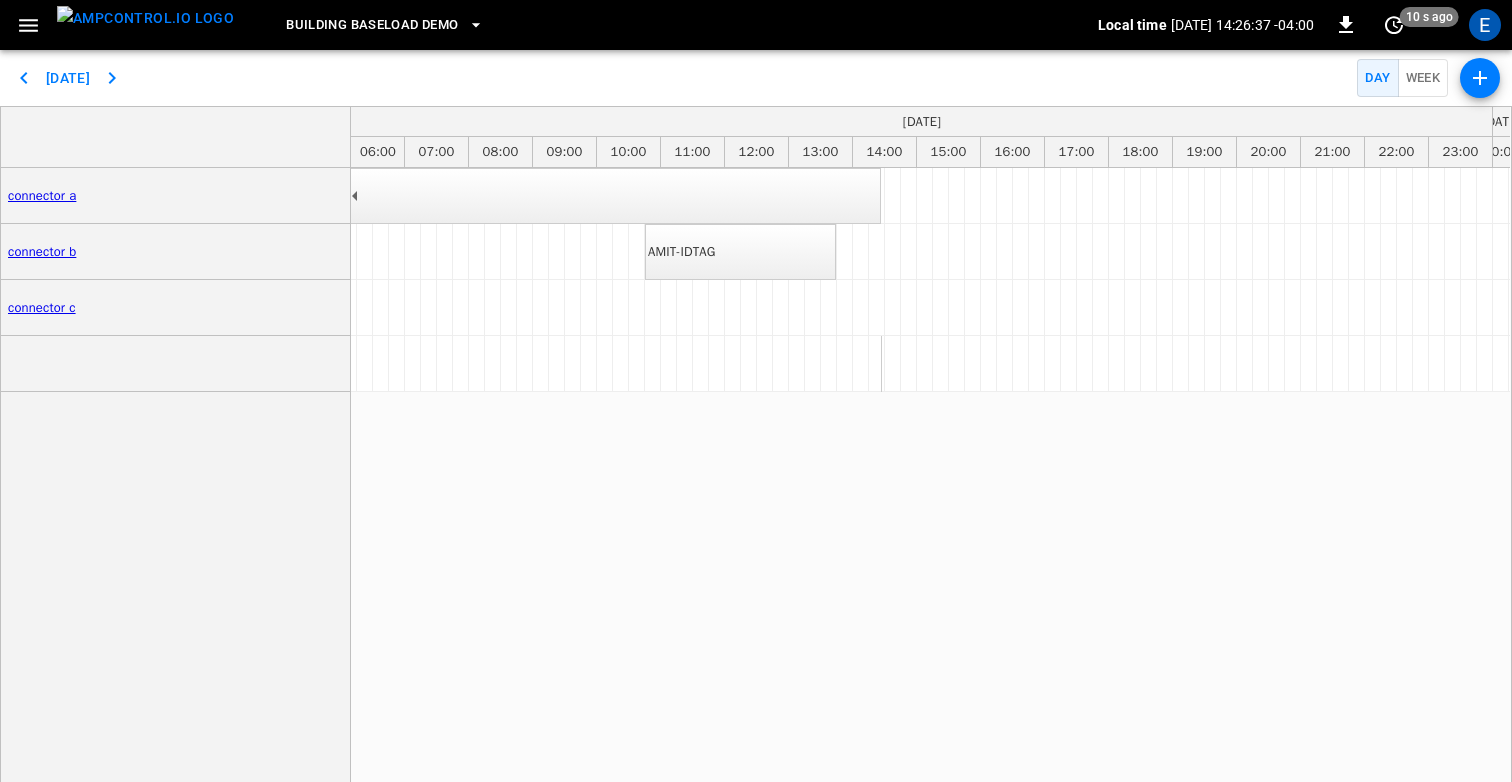click 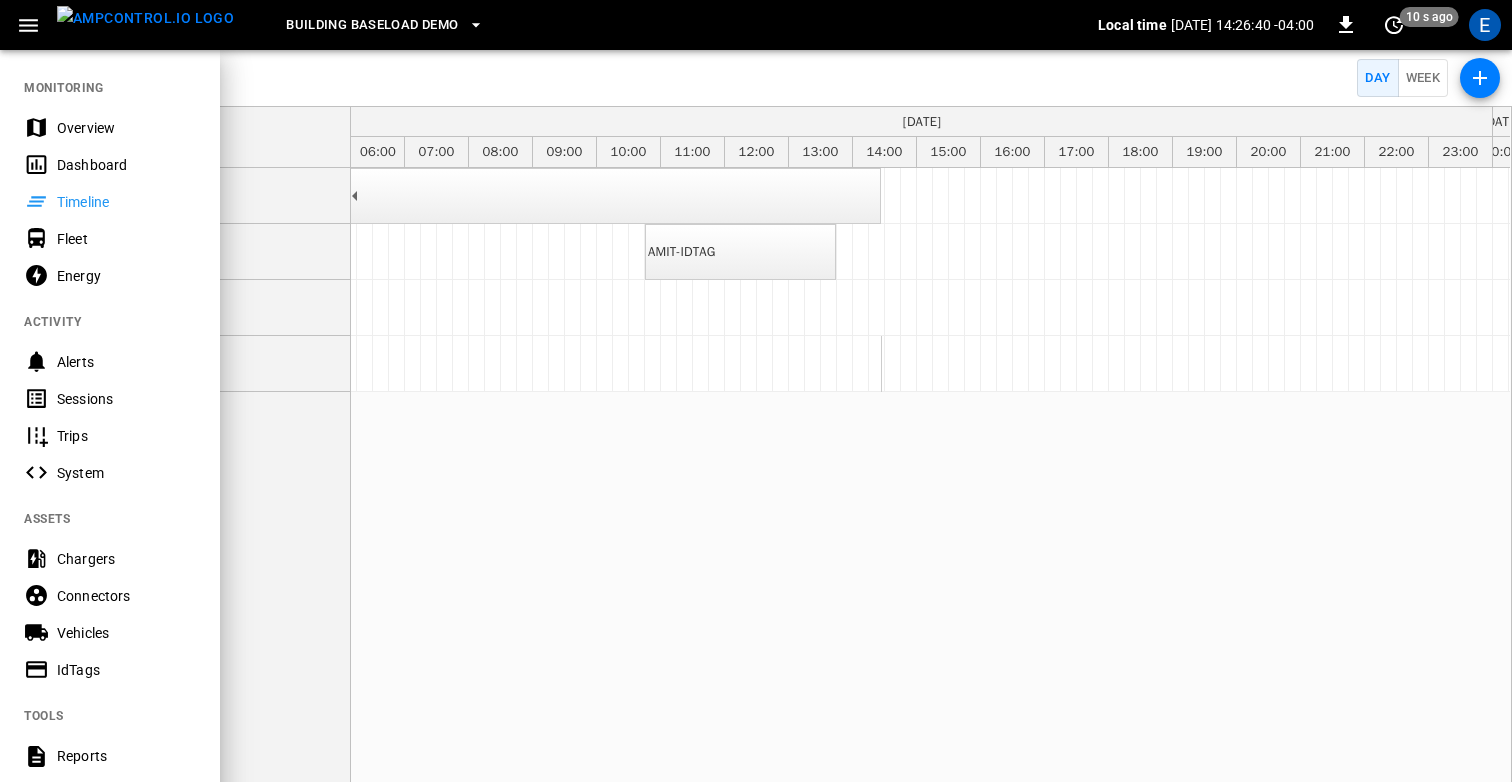 click at bounding box center [756, 391] 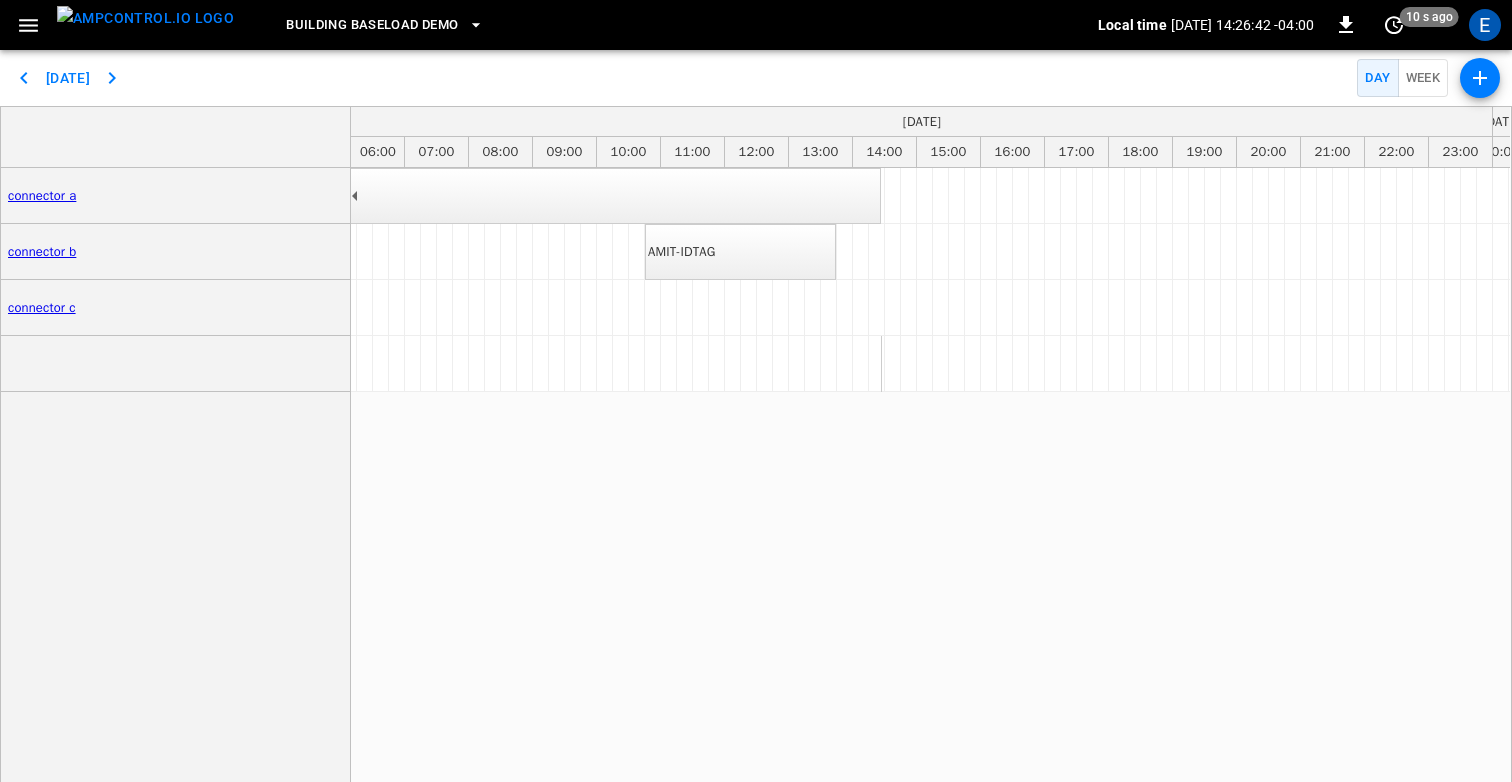 click on "Building Baseload Demo" at bounding box center [372, 25] 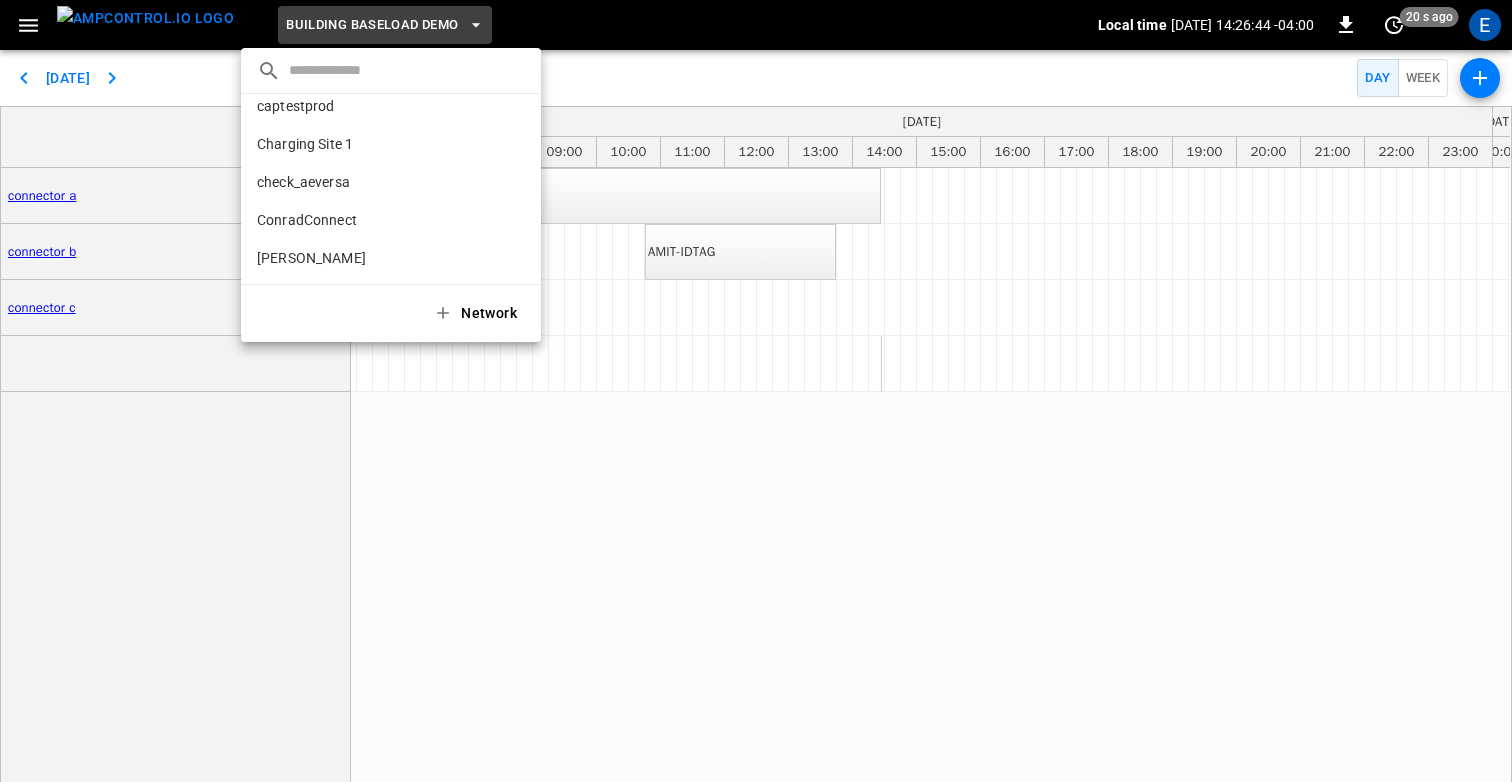 scroll, scrollTop: 0, scrollLeft: 0, axis: both 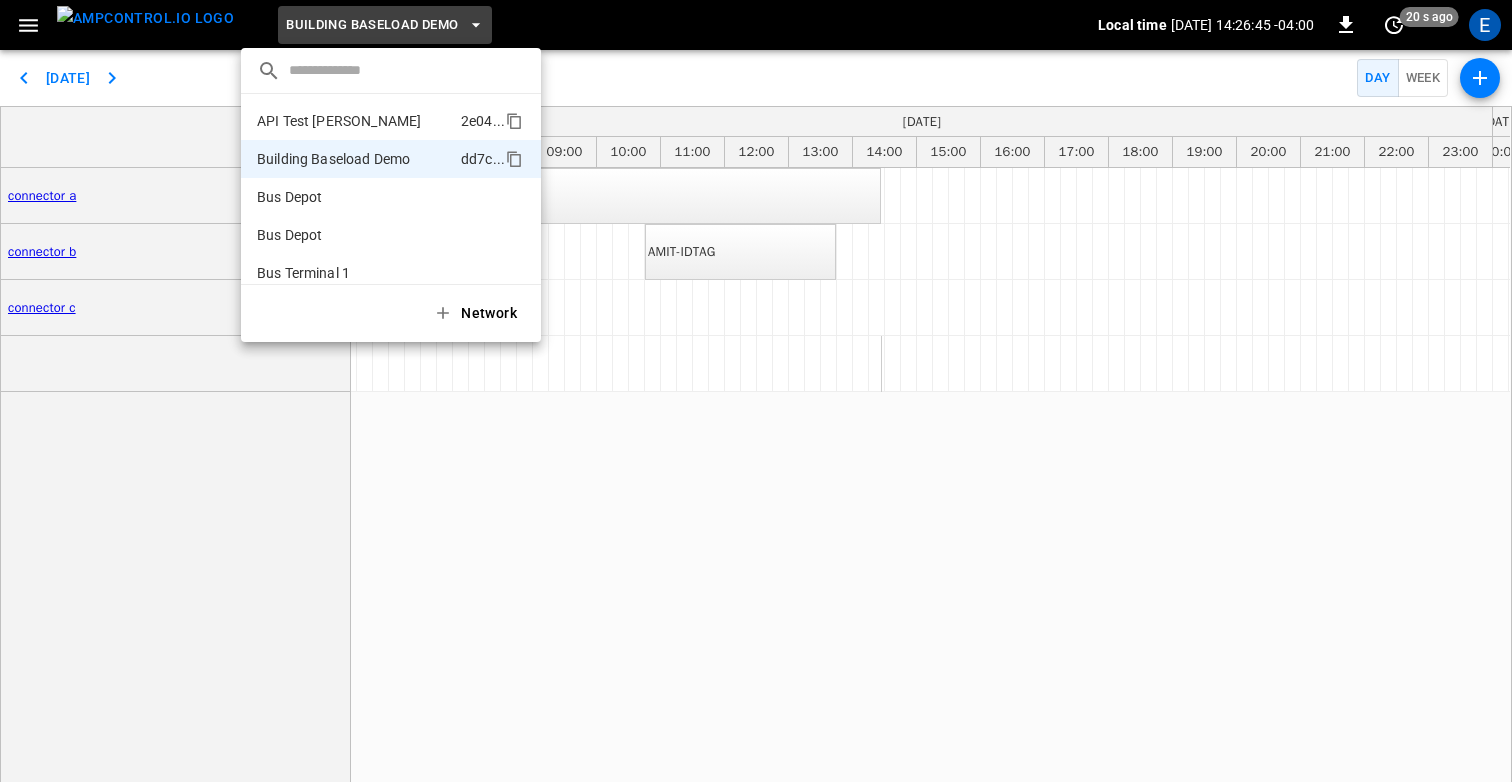 click on "API Test [PERSON_NAME]" at bounding box center (339, 121) 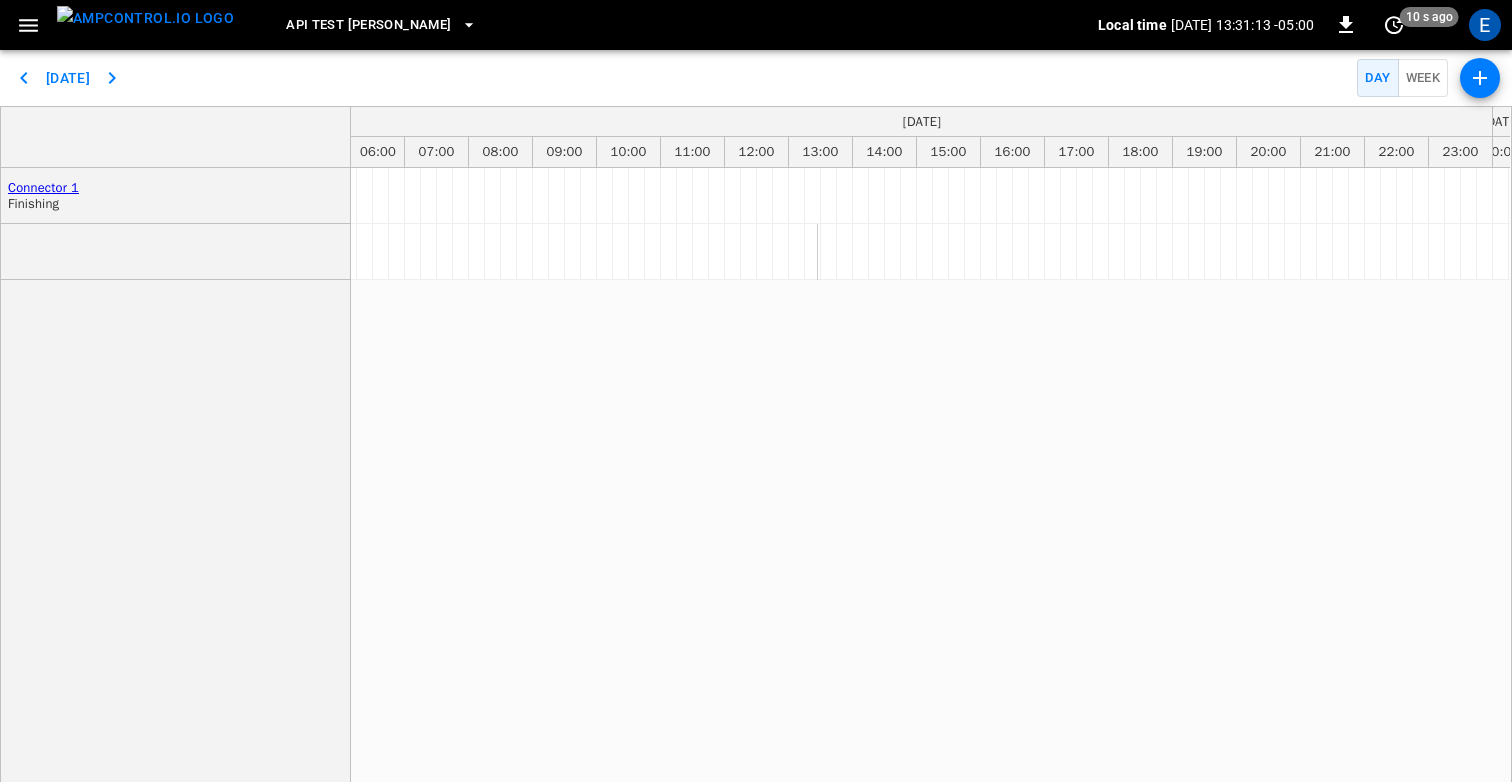 click at bounding box center [145, 18] 